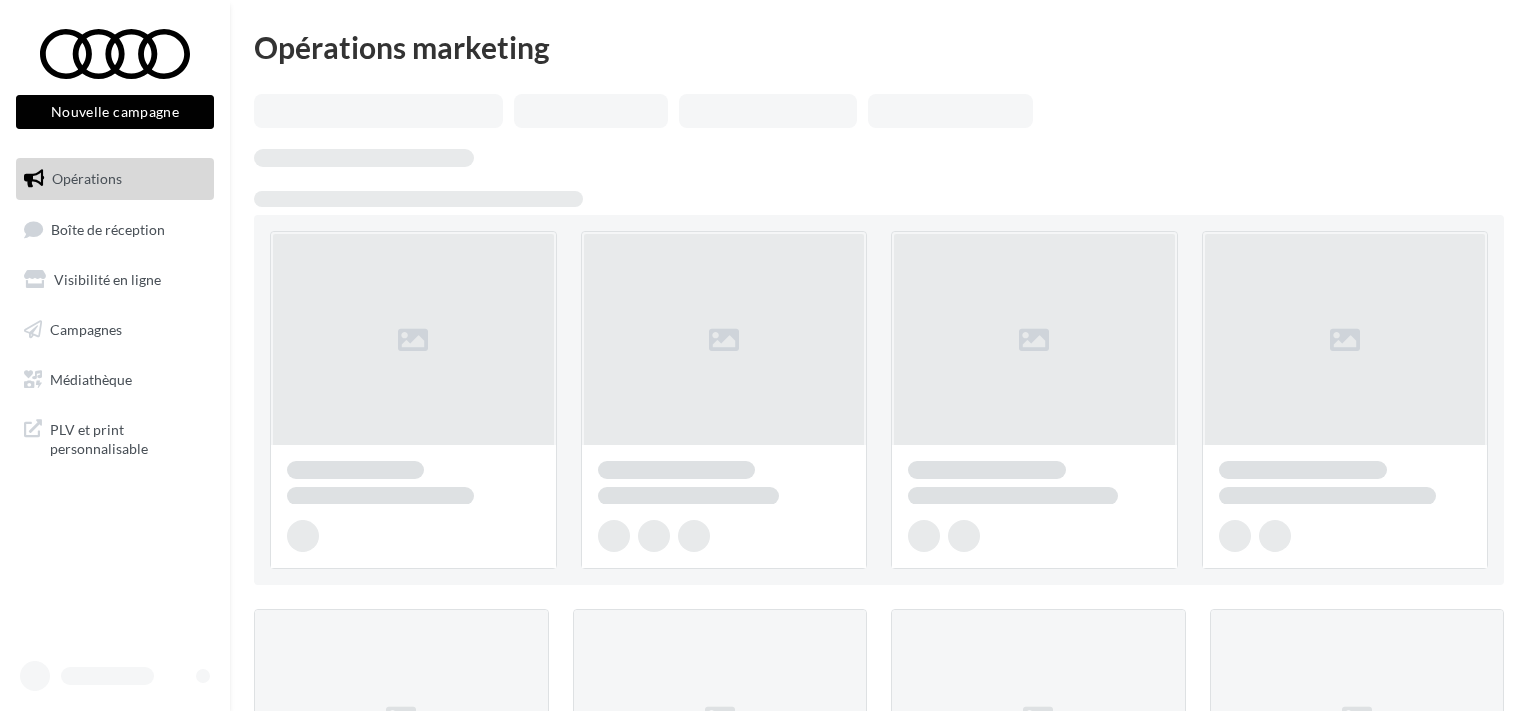scroll, scrollTop: 0, scrollLeft: 0, axis: both 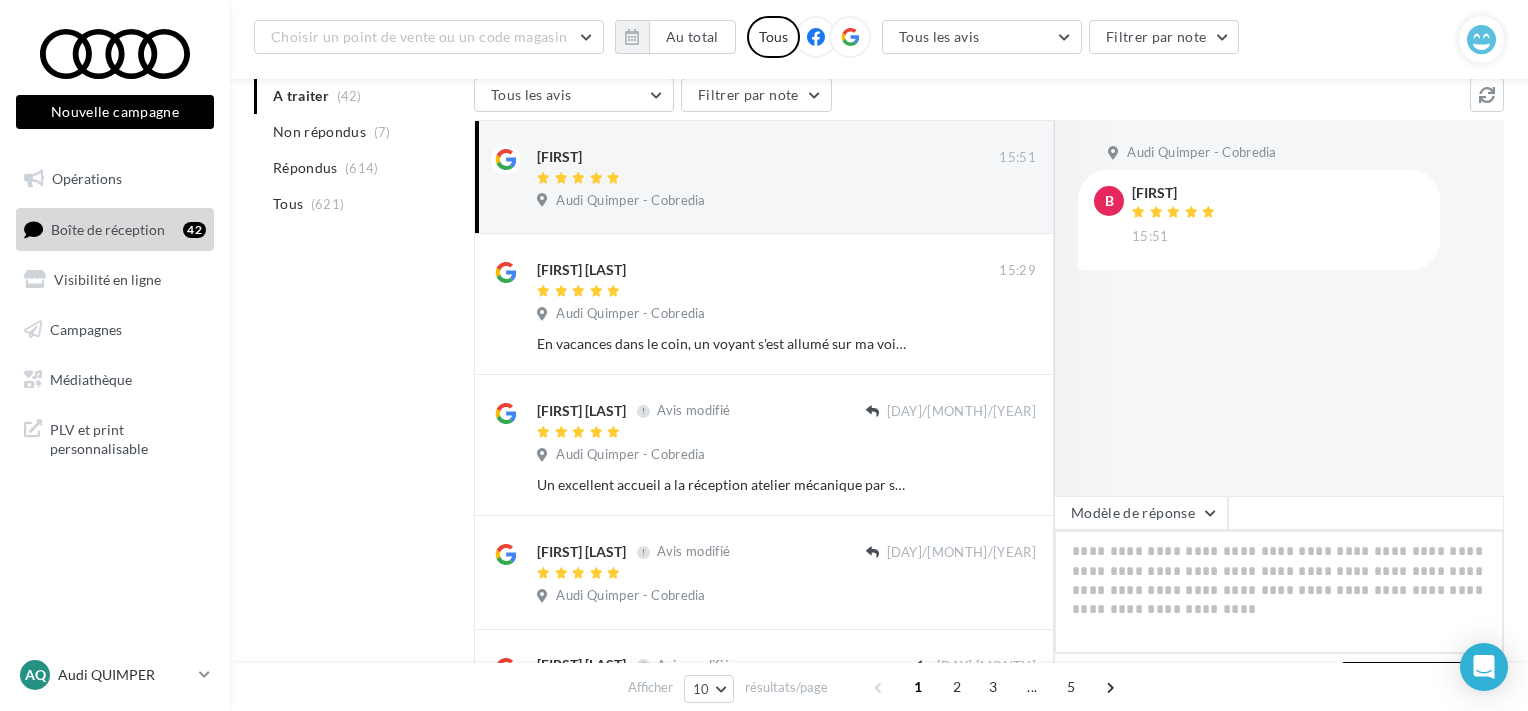 click at bounding box center (1279, 592) 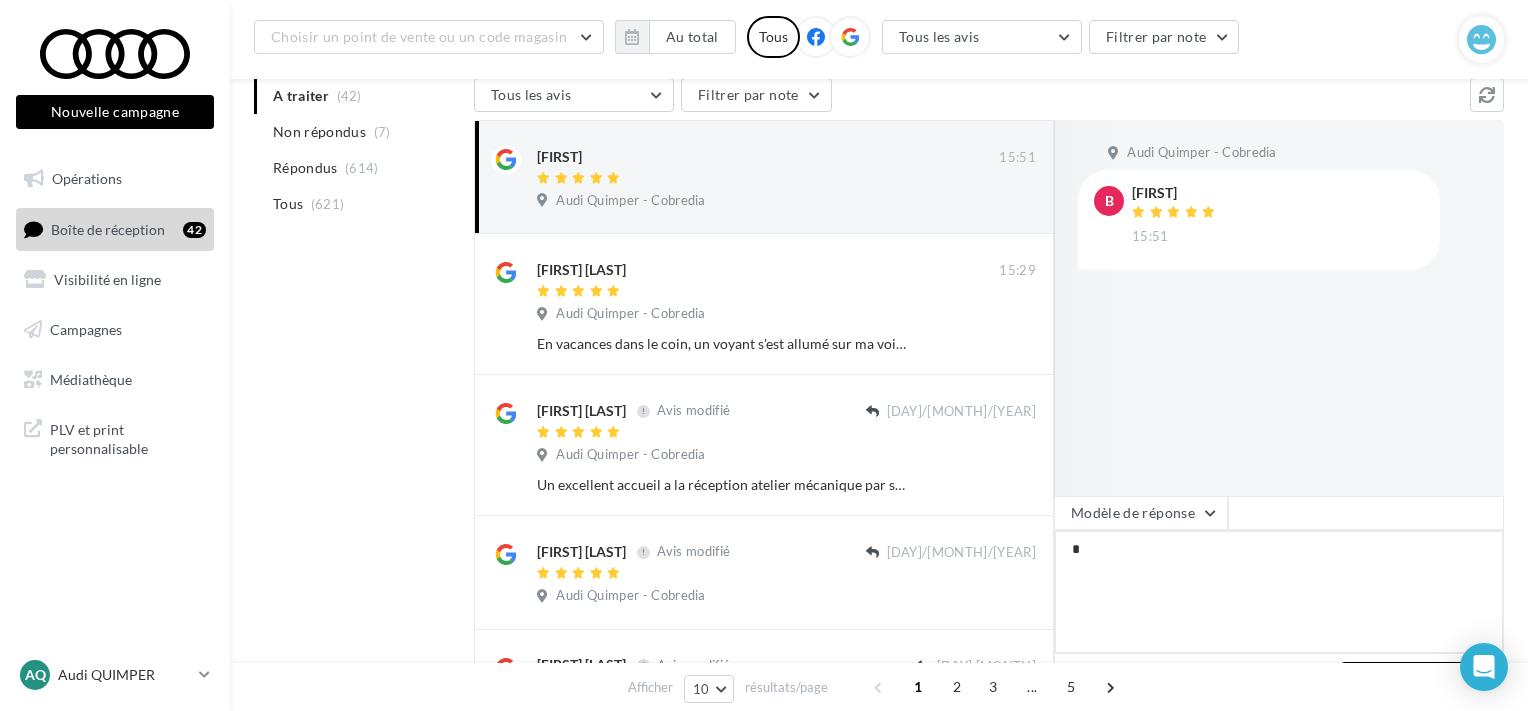 type on "**" 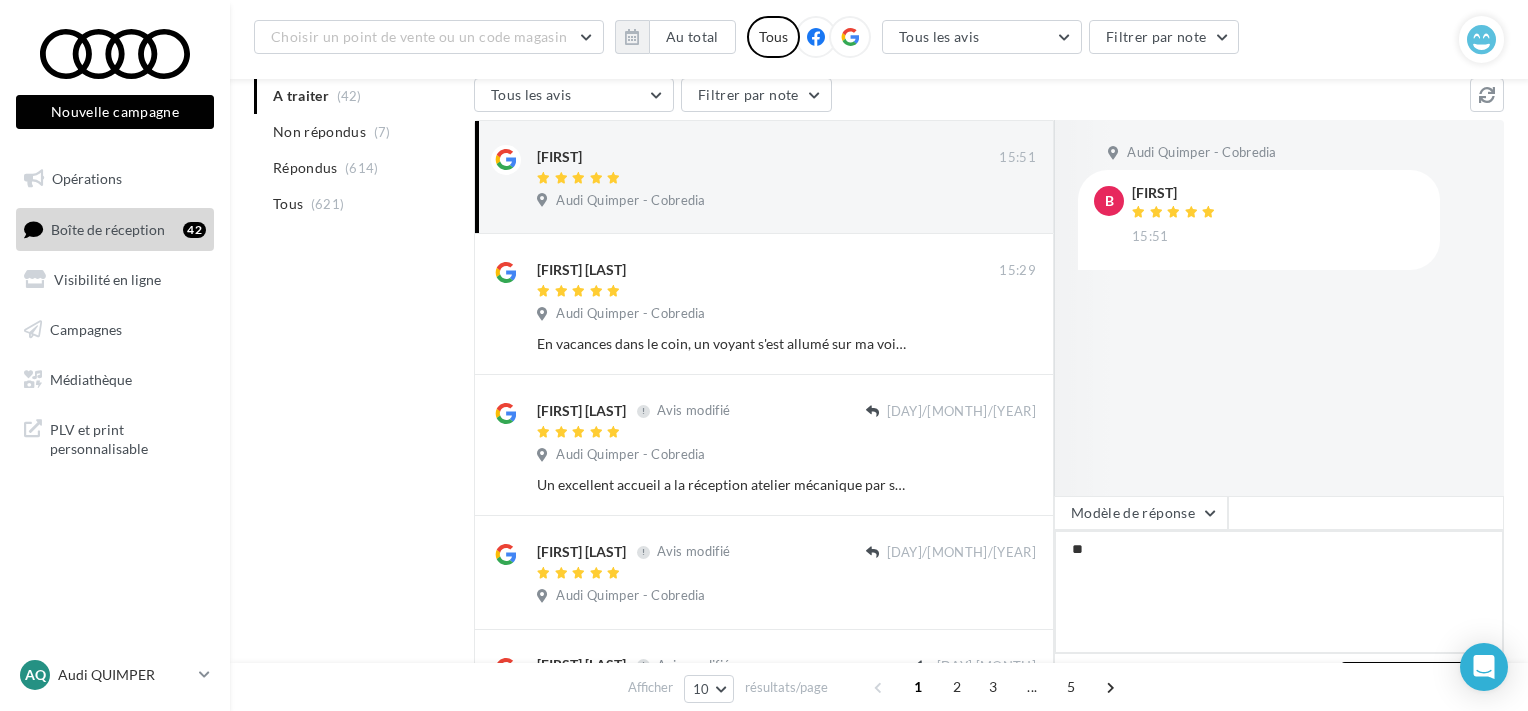 type on "***" 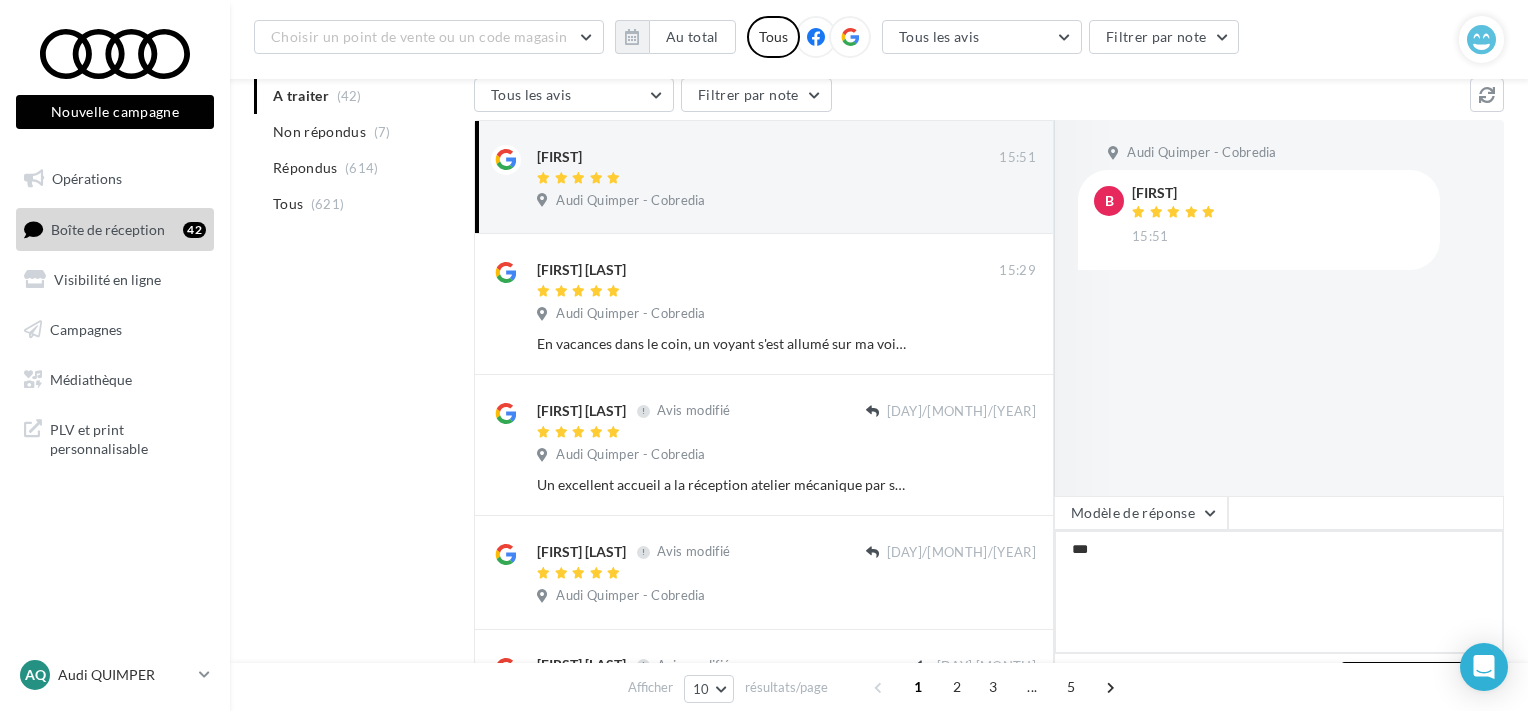 type on "****" 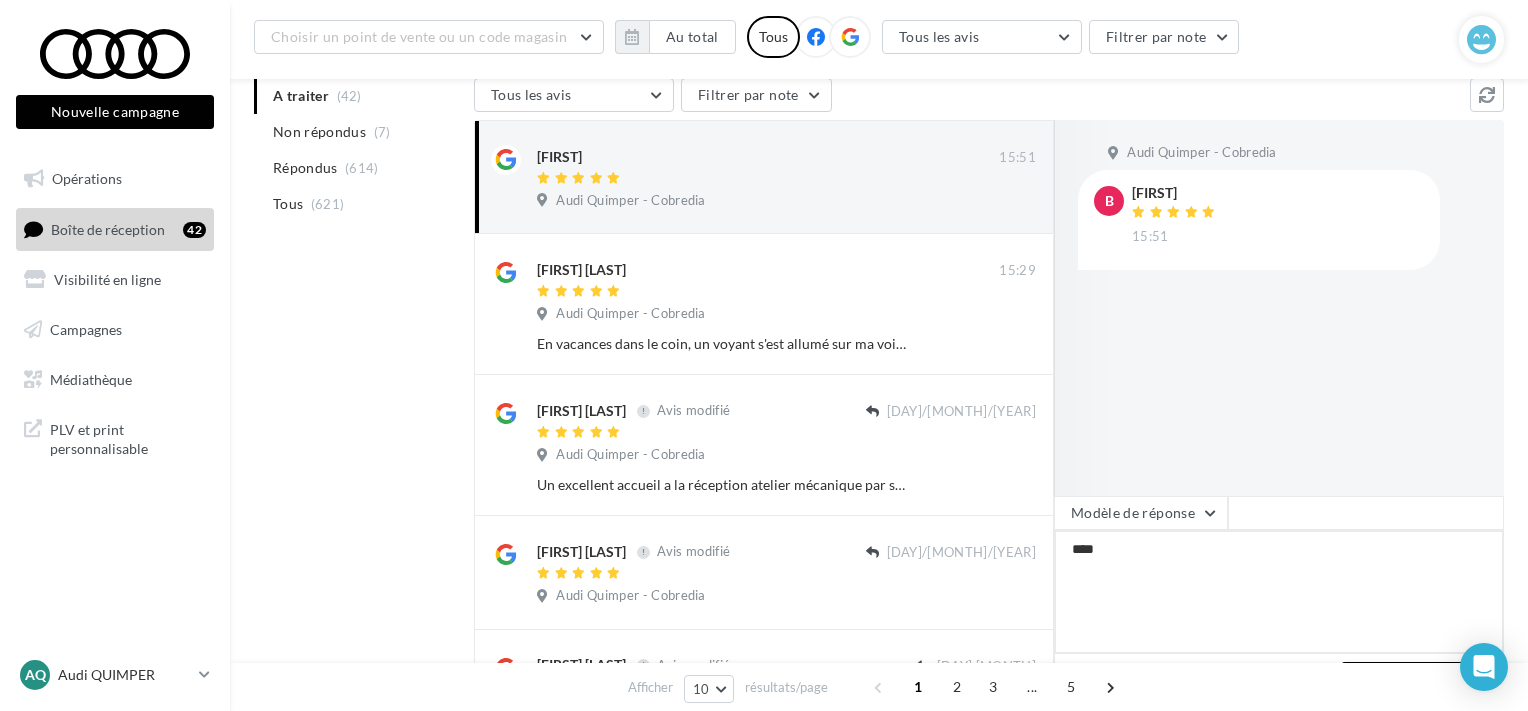 type on "*****" 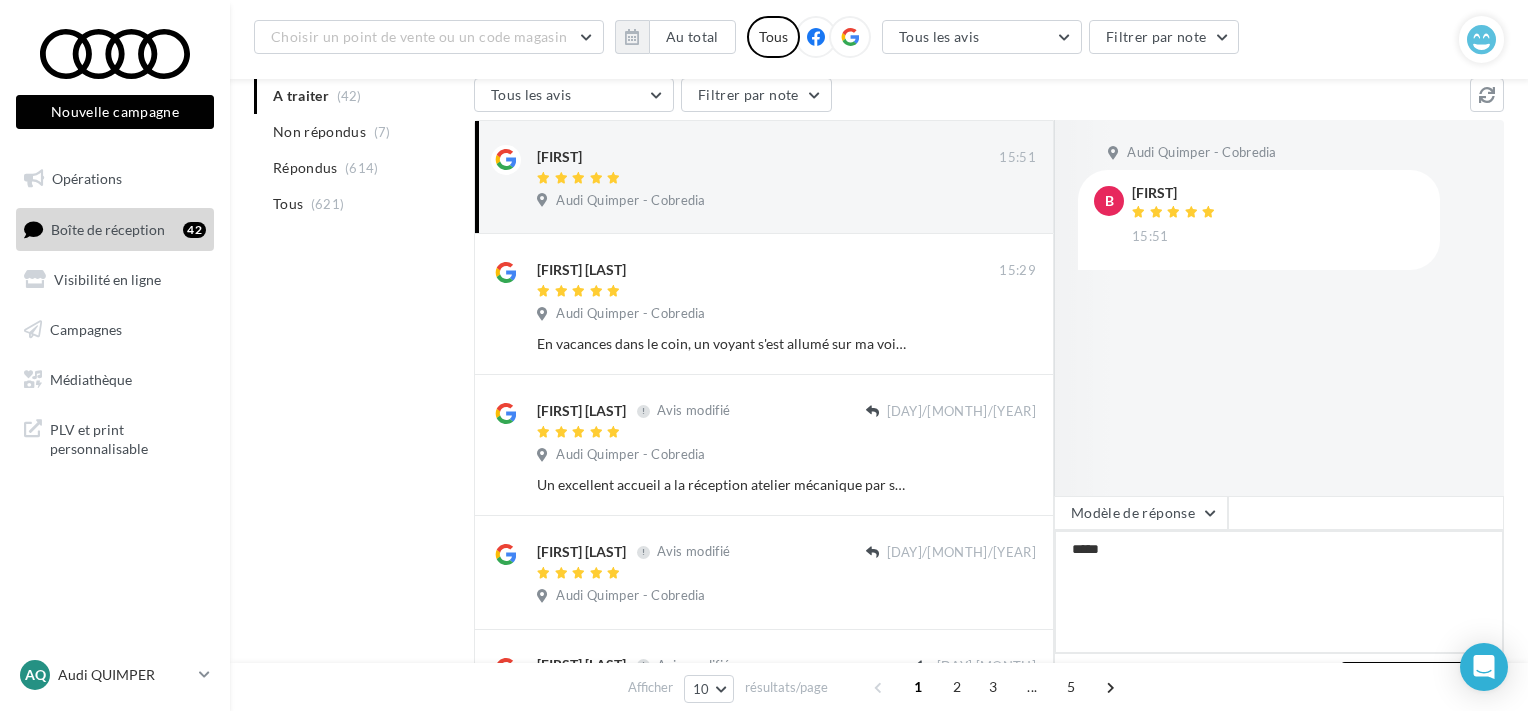 type on "******" 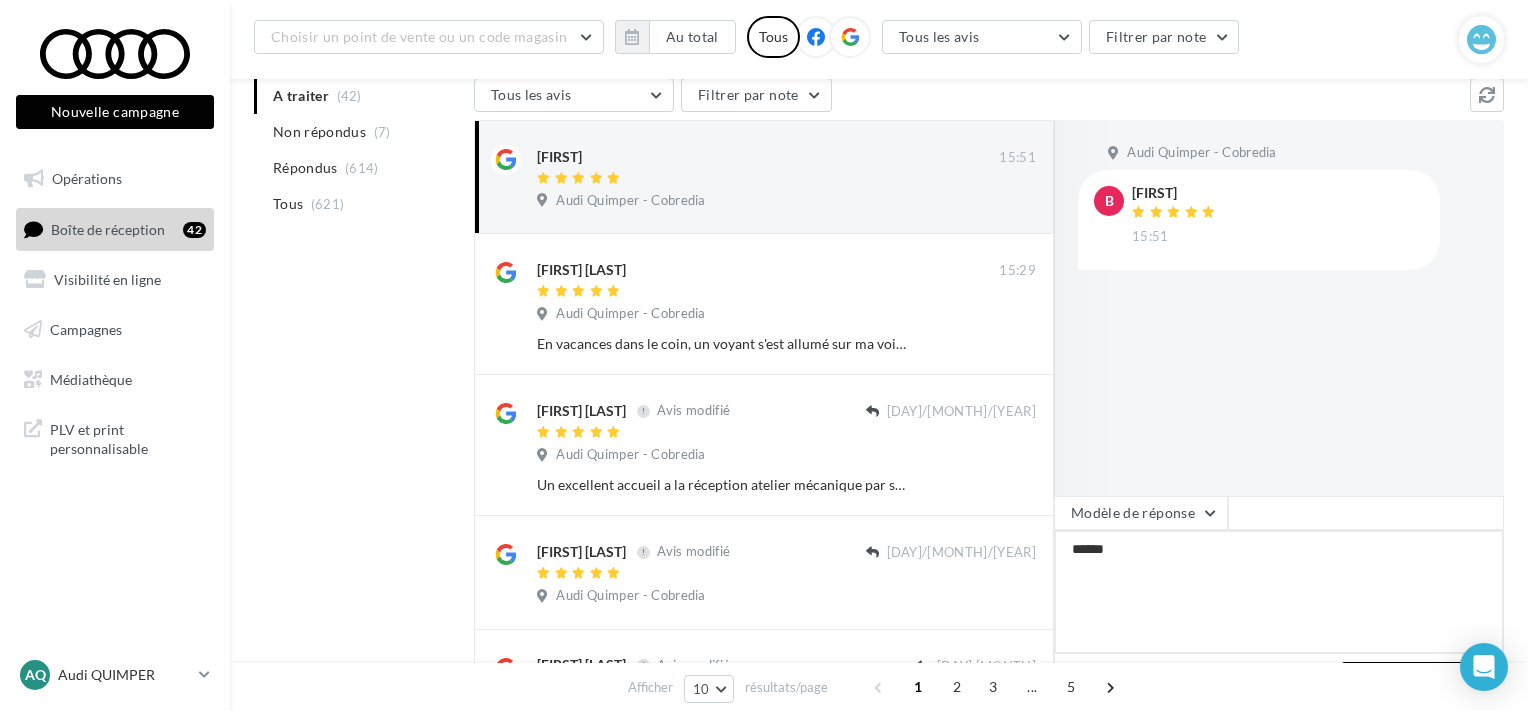 type on "*******" 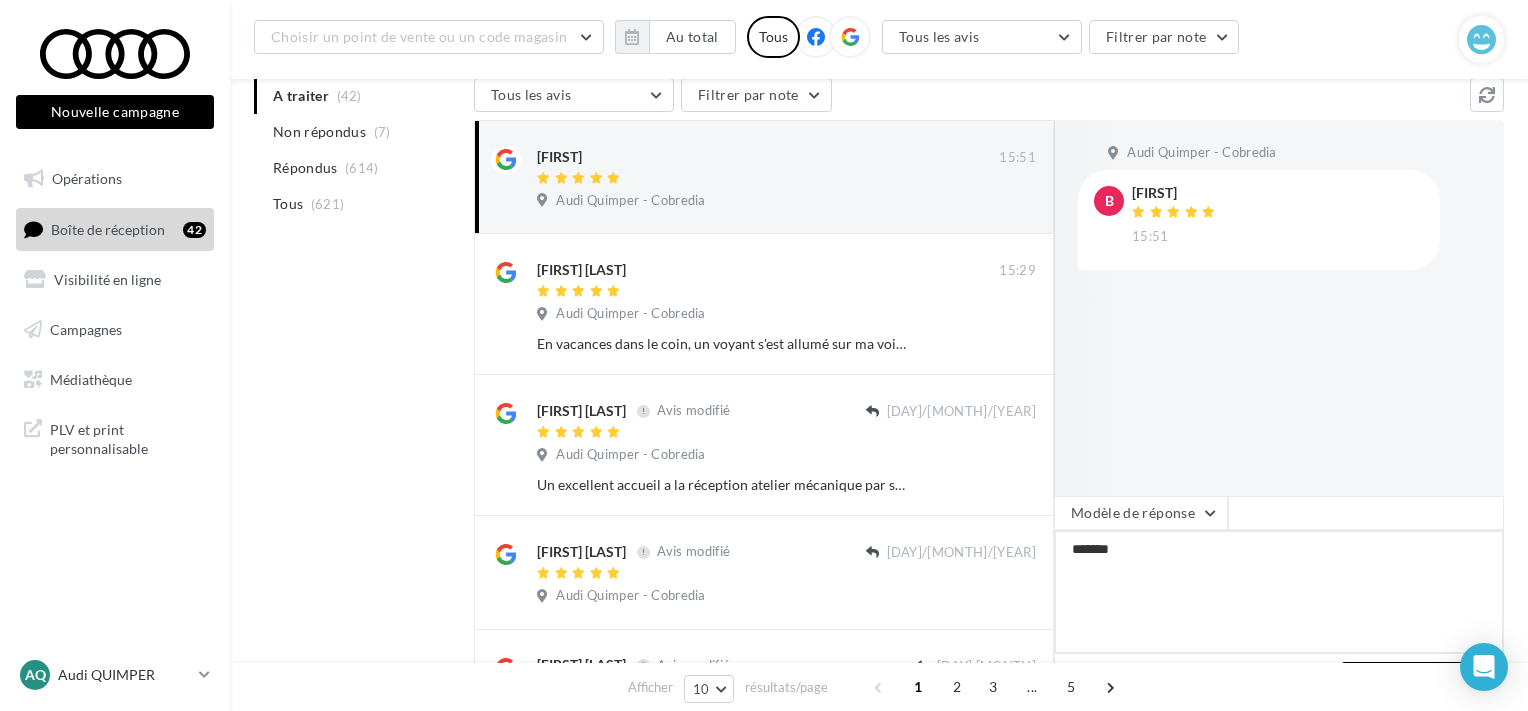 type on "********" 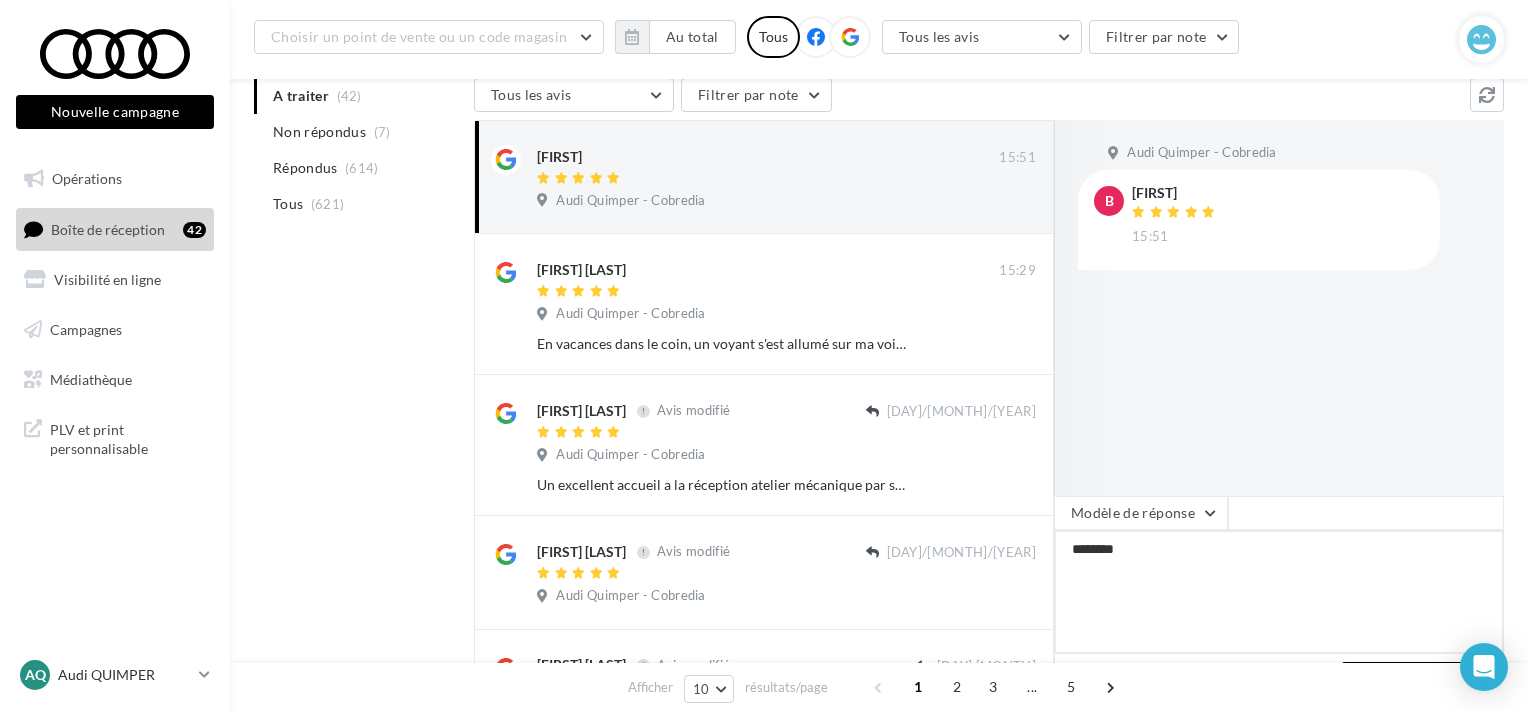 type on "********" 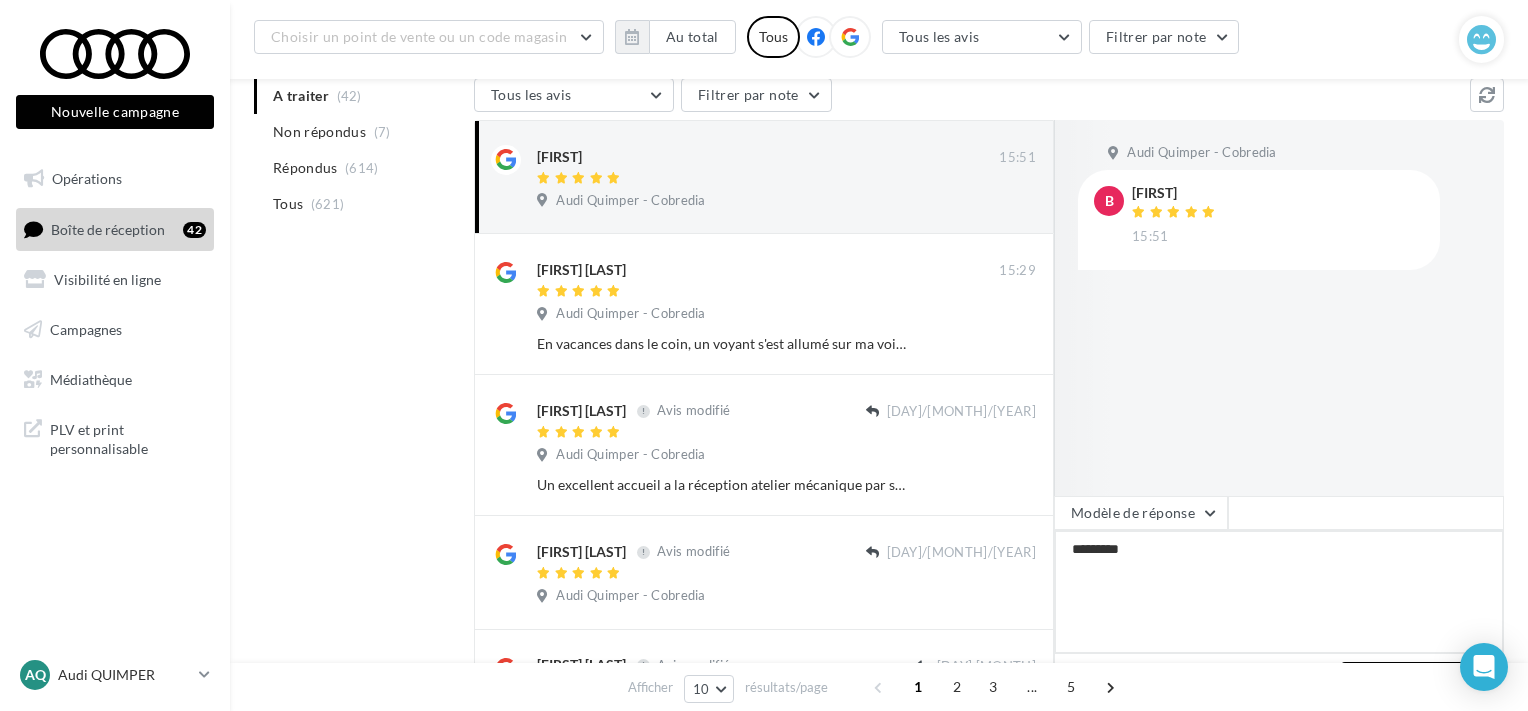 type on "**********" 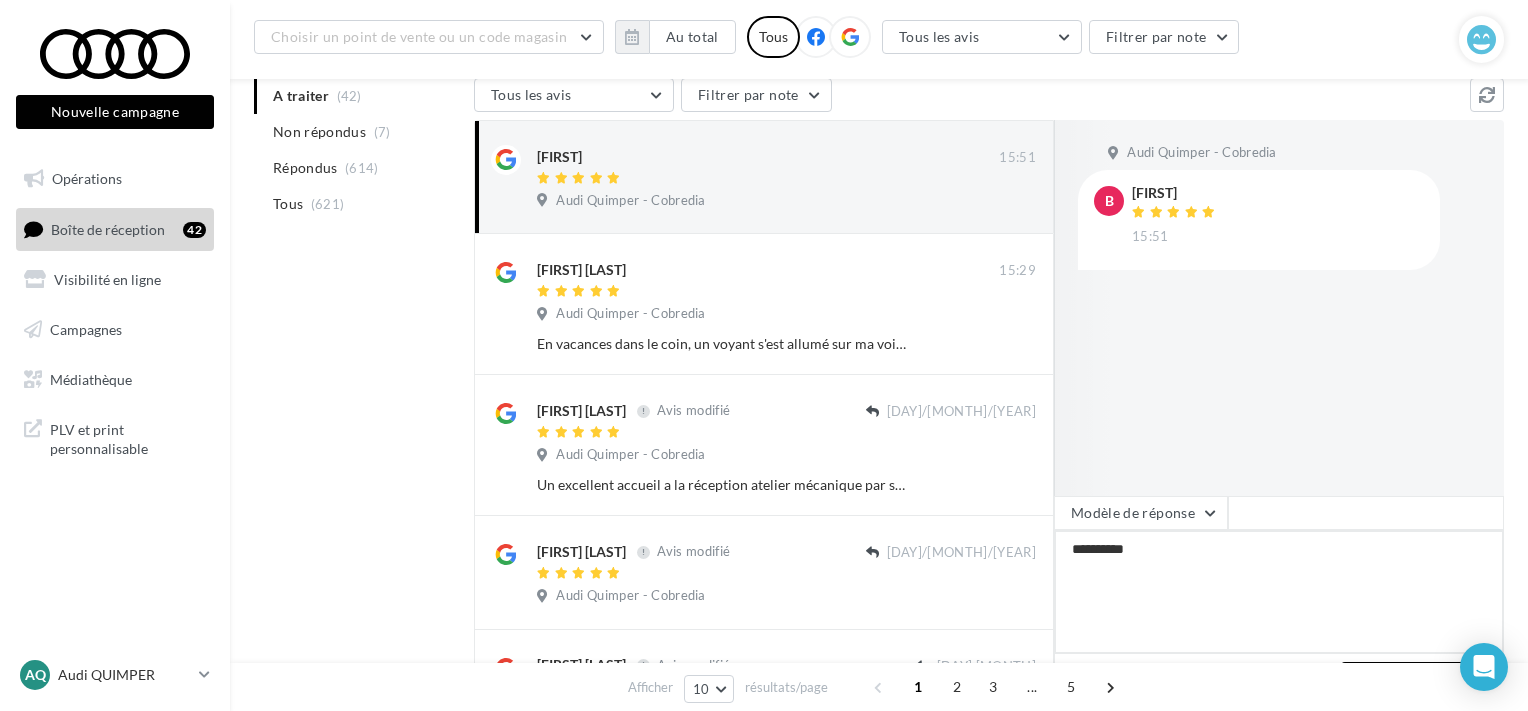 type on "**********" 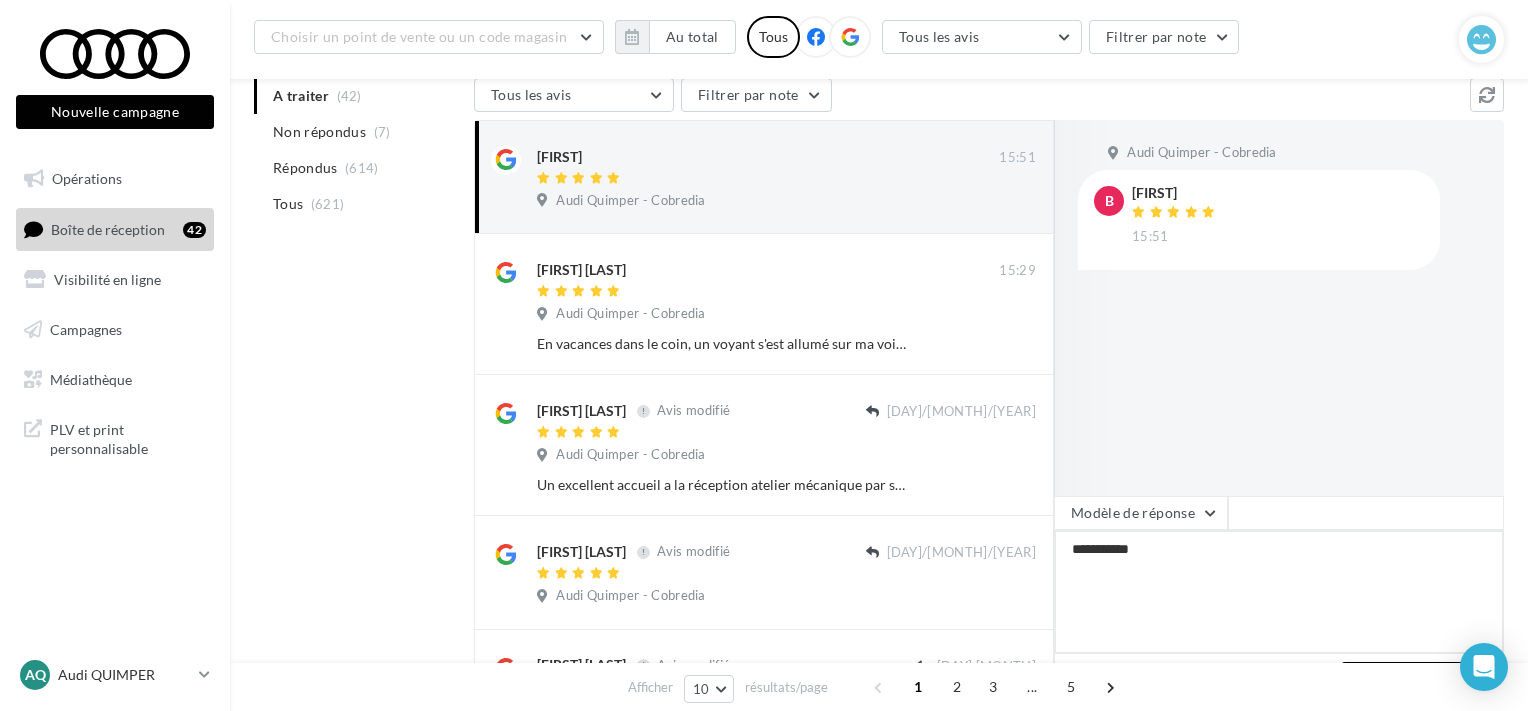 type on "**********" 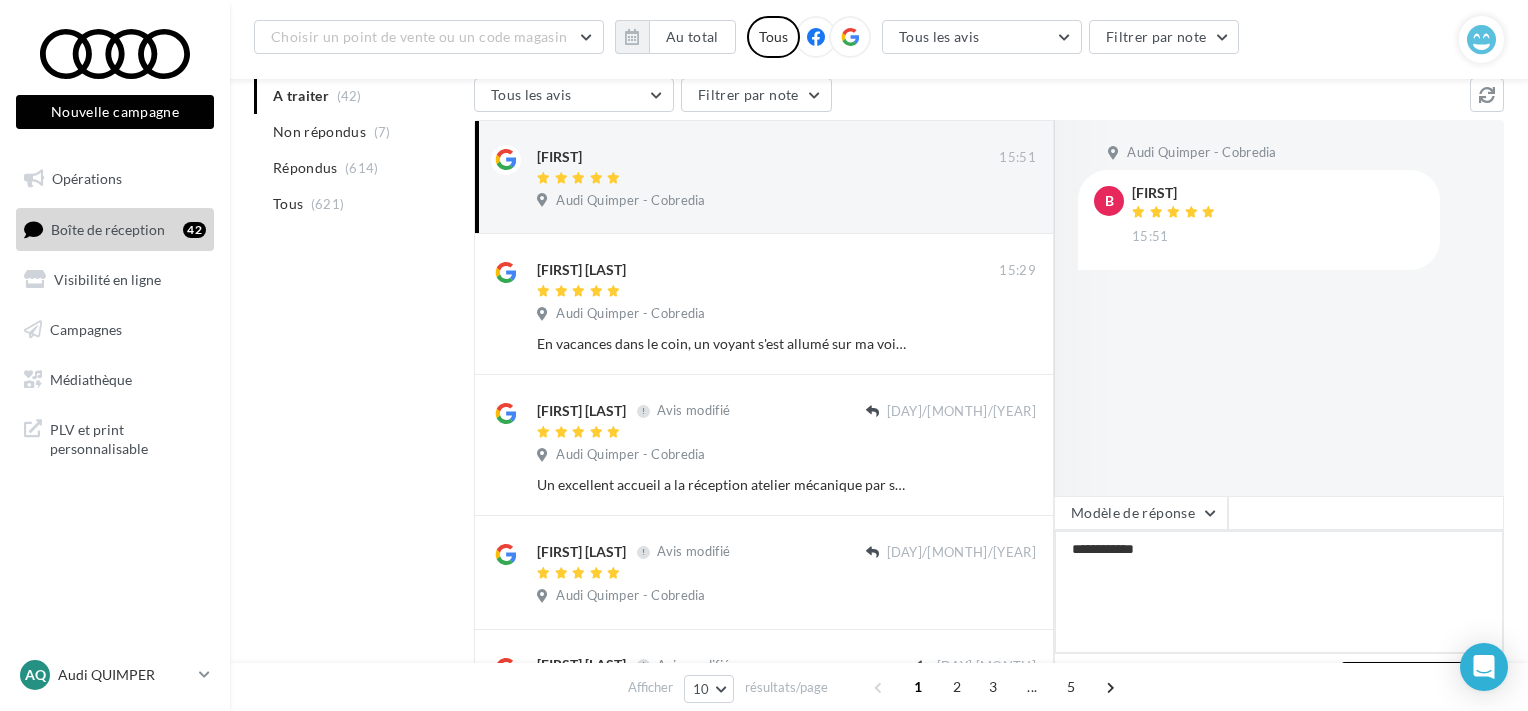 type on "**********" 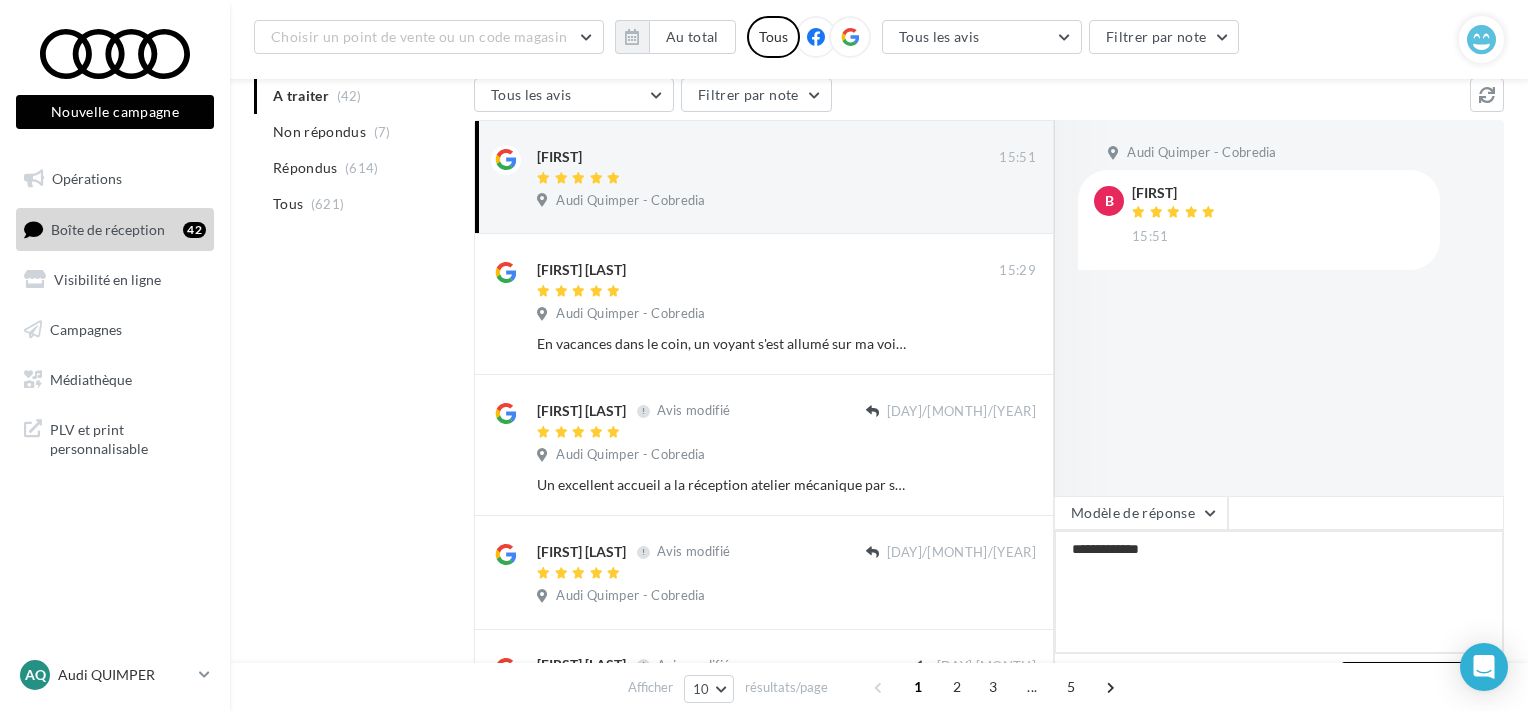 type on "**********" 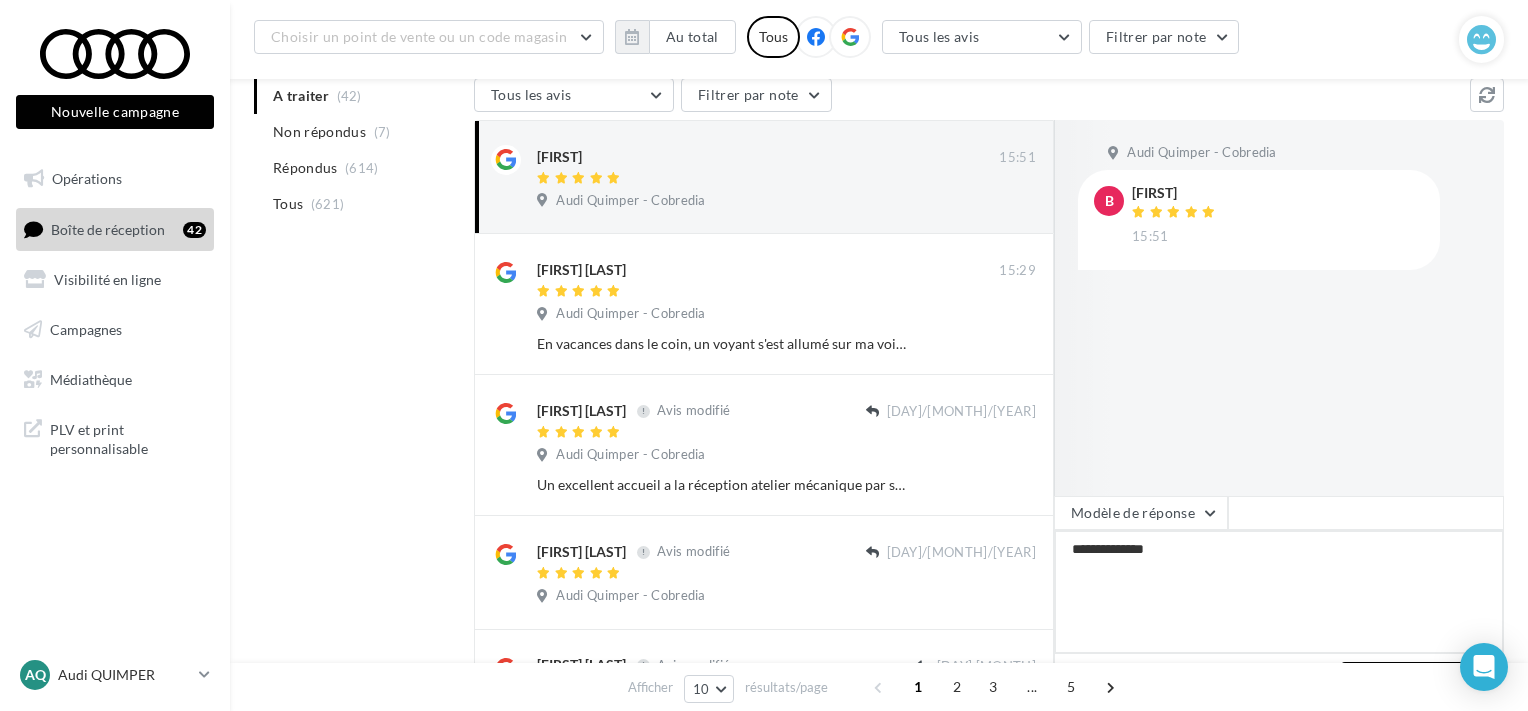 type on "**********" 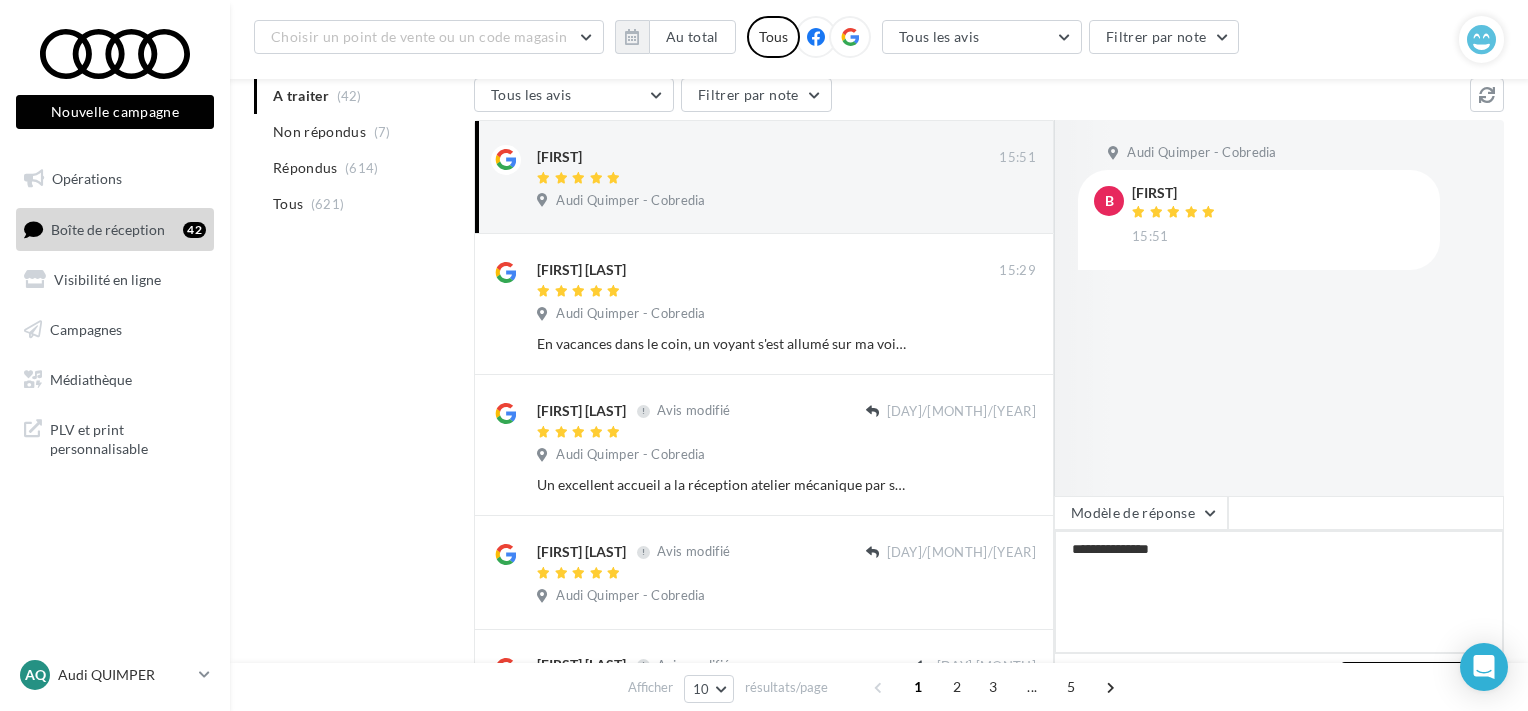 type on "**********" 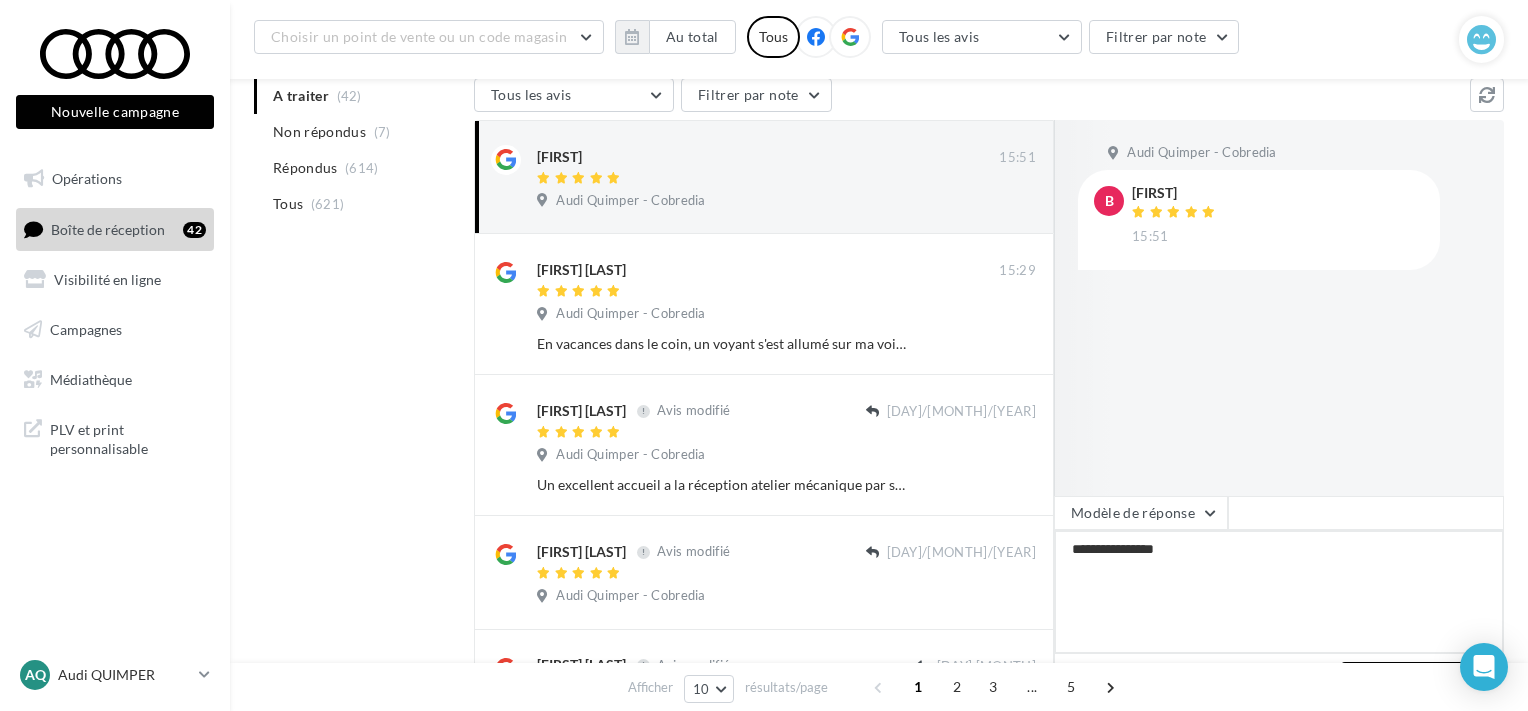 type on "**********" 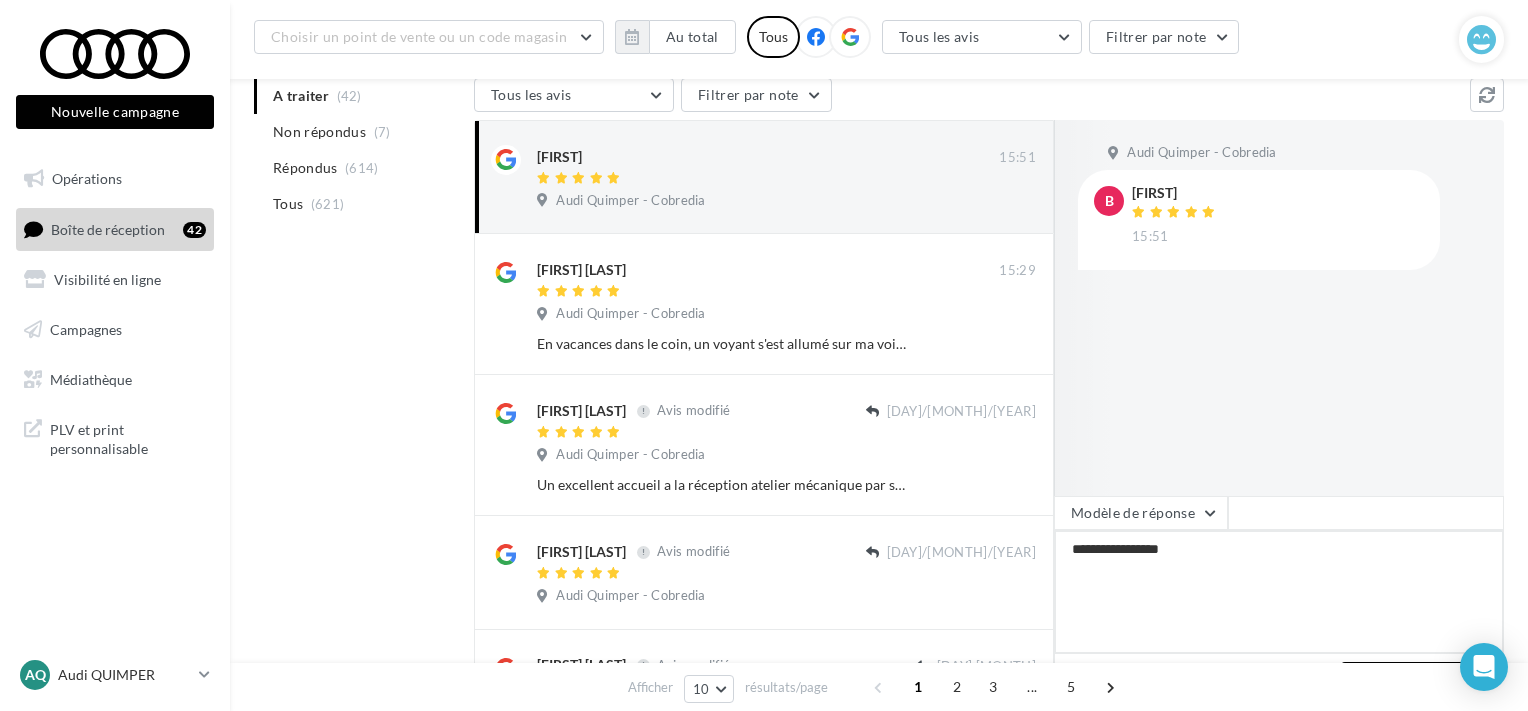 type on "**********" 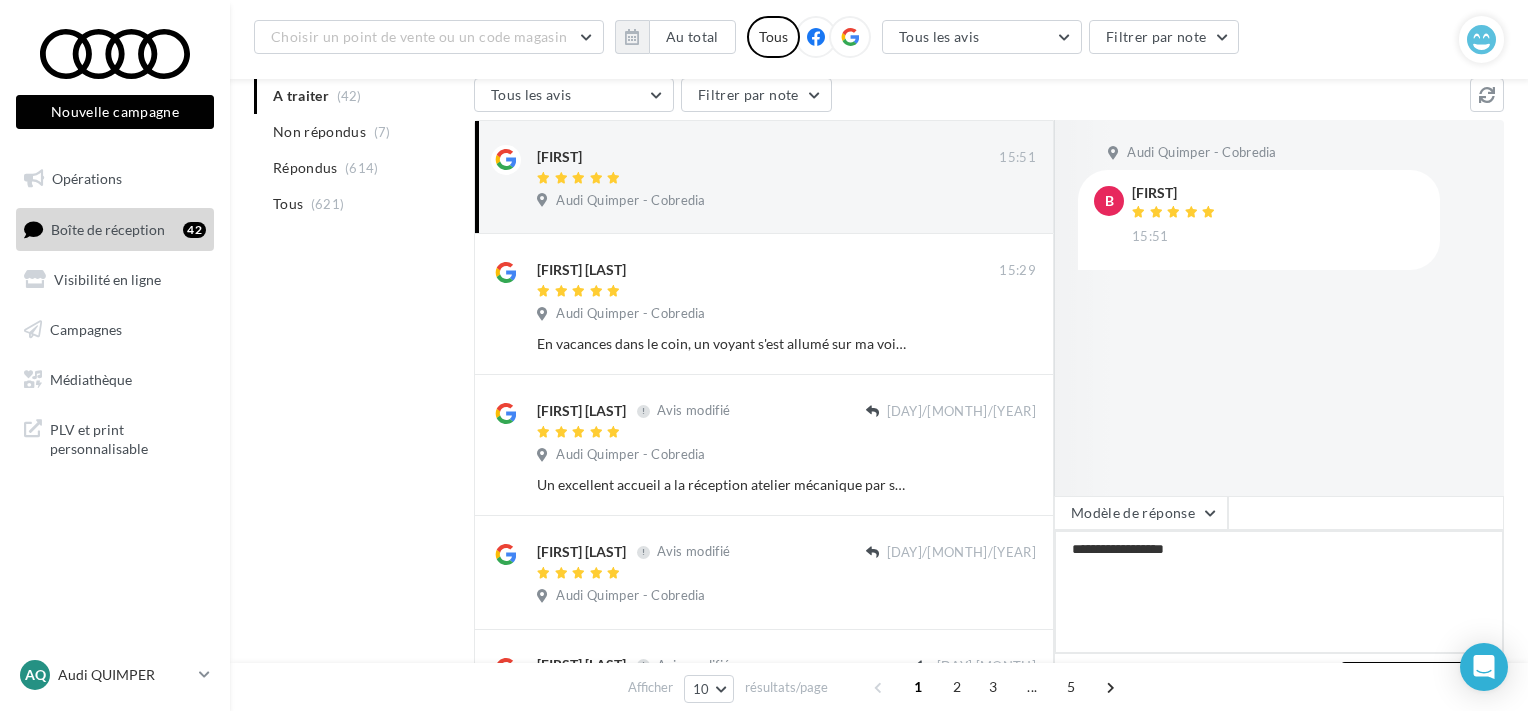 type on "**********" 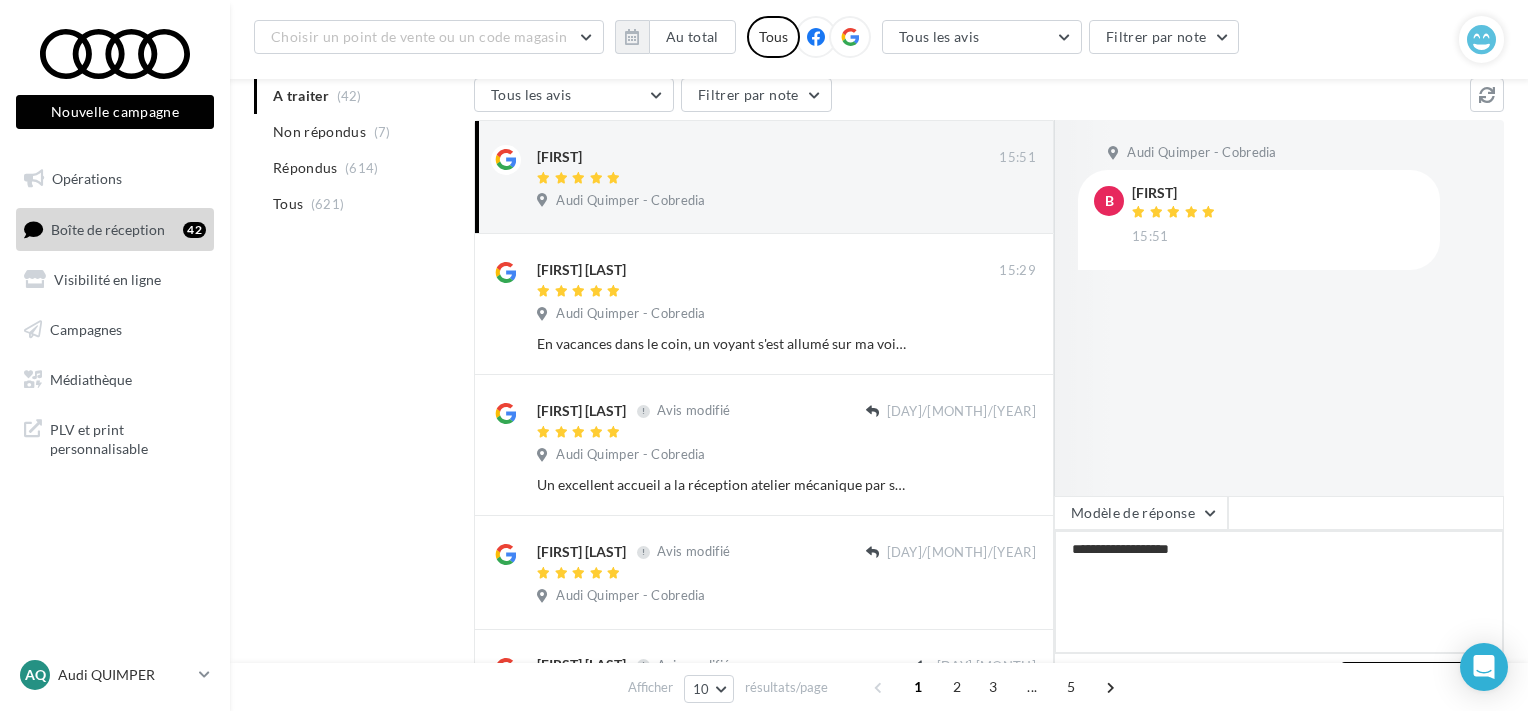type on "**********" 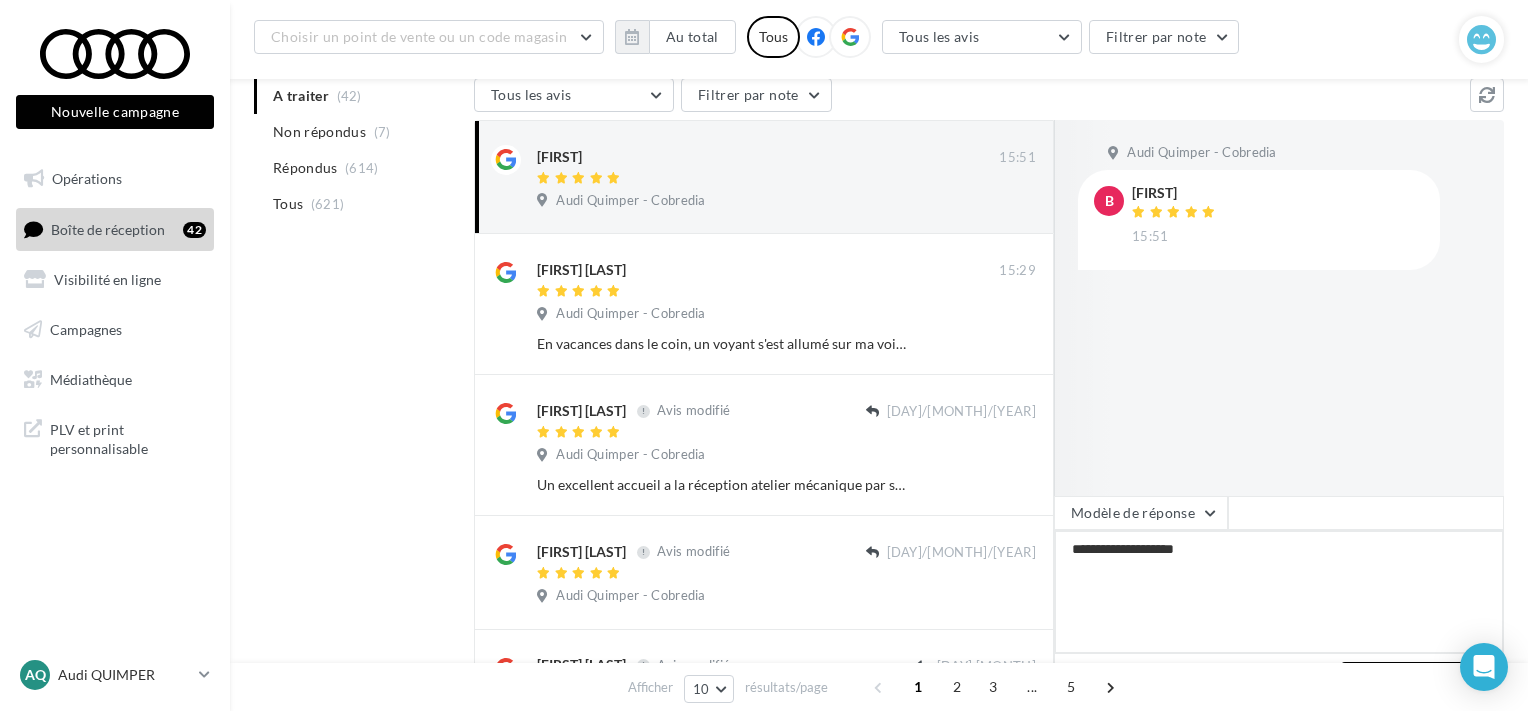 type on "**********" 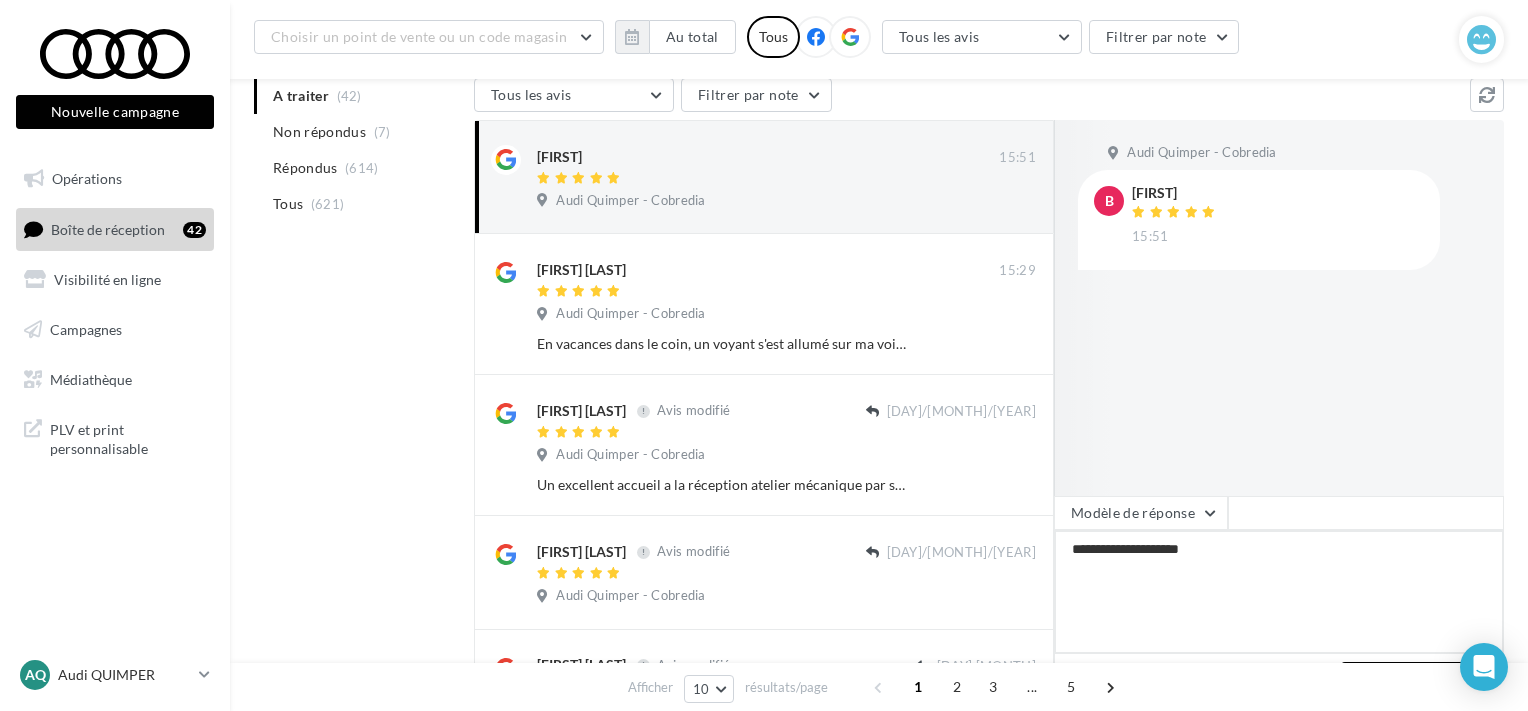 type on "**********" 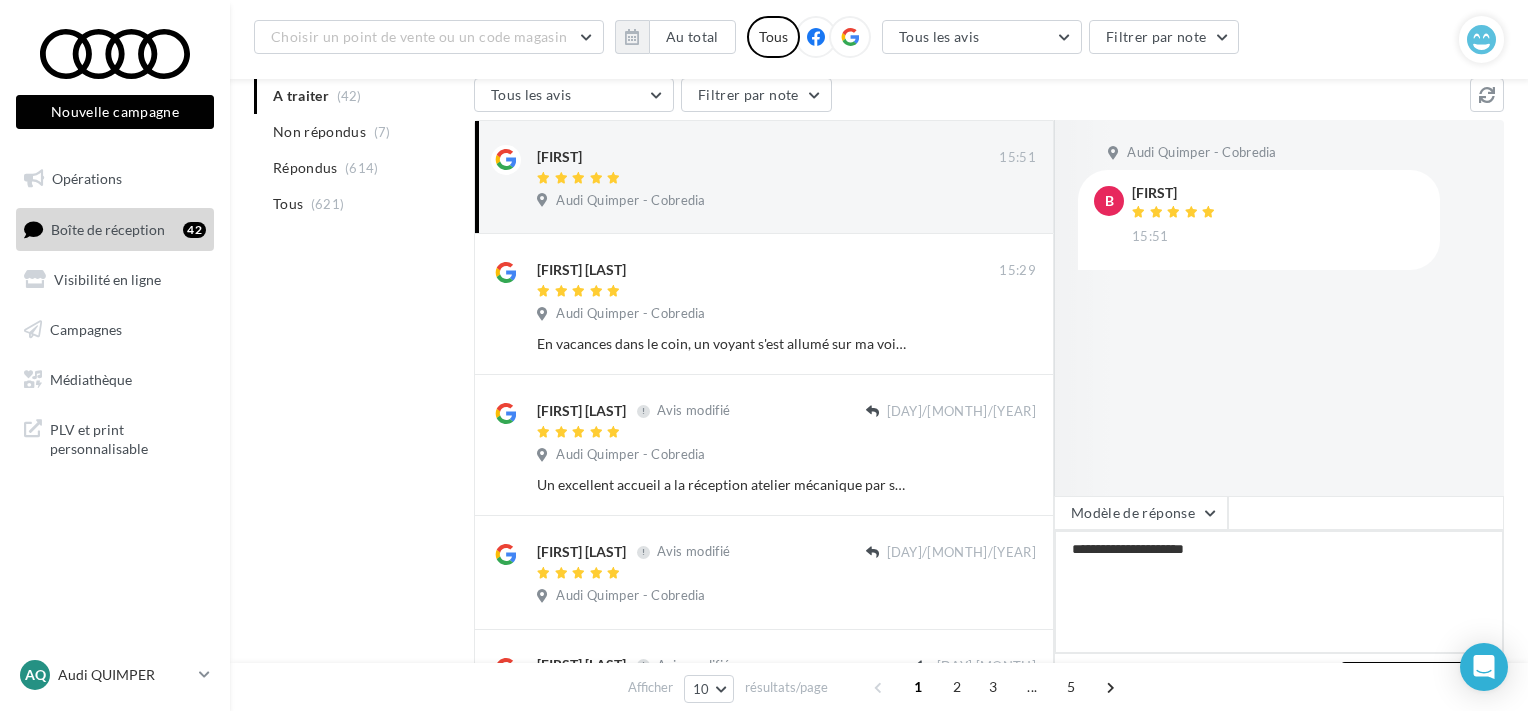 type on "**********" 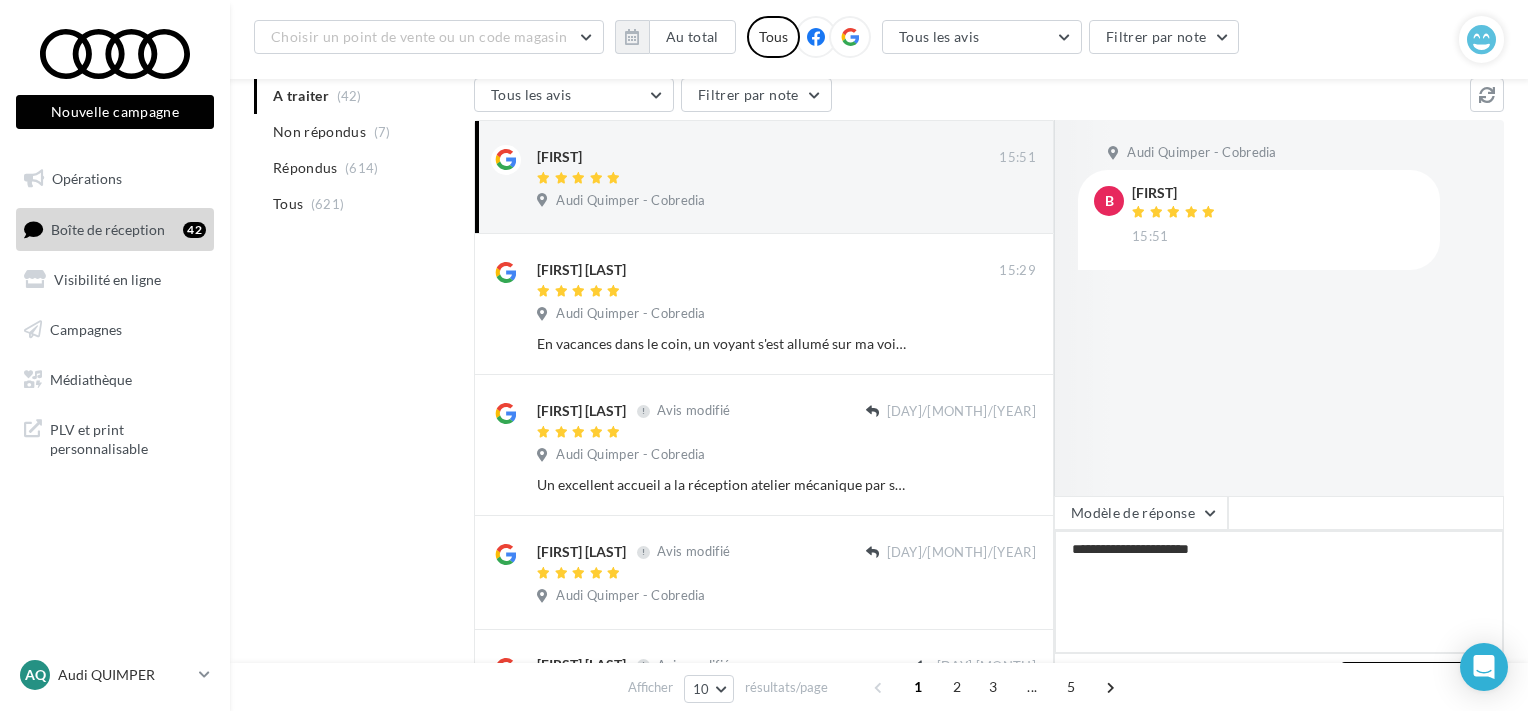 type on "**********" 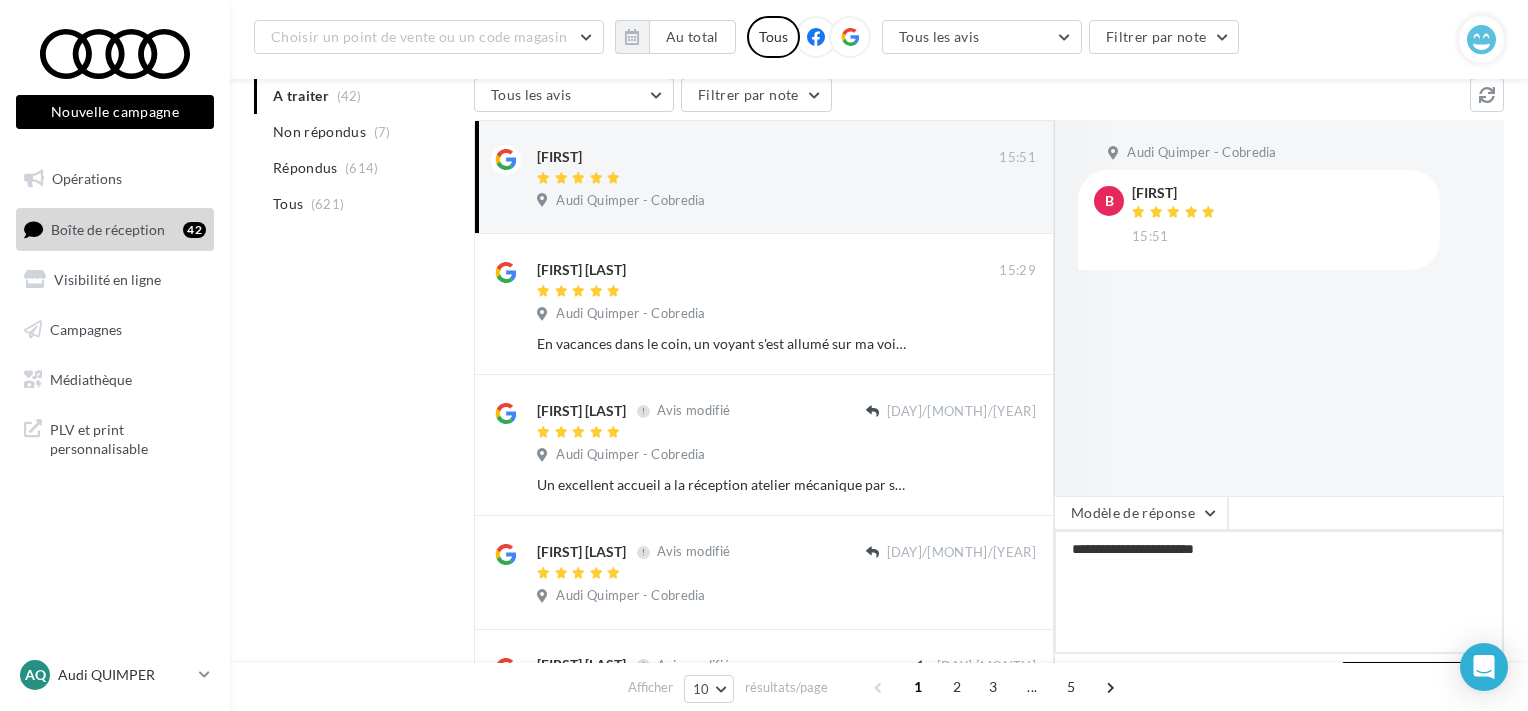 type on "**********" 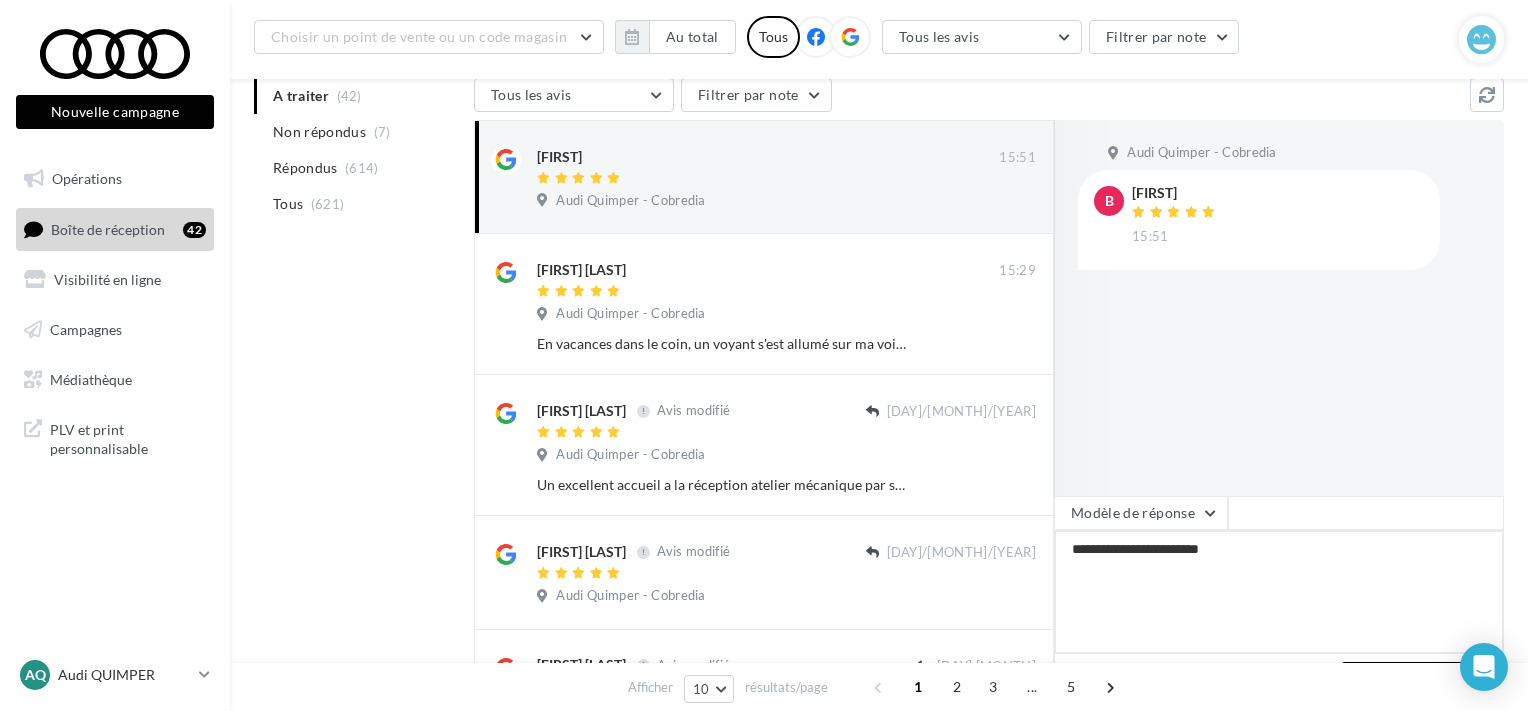 type on "**********" 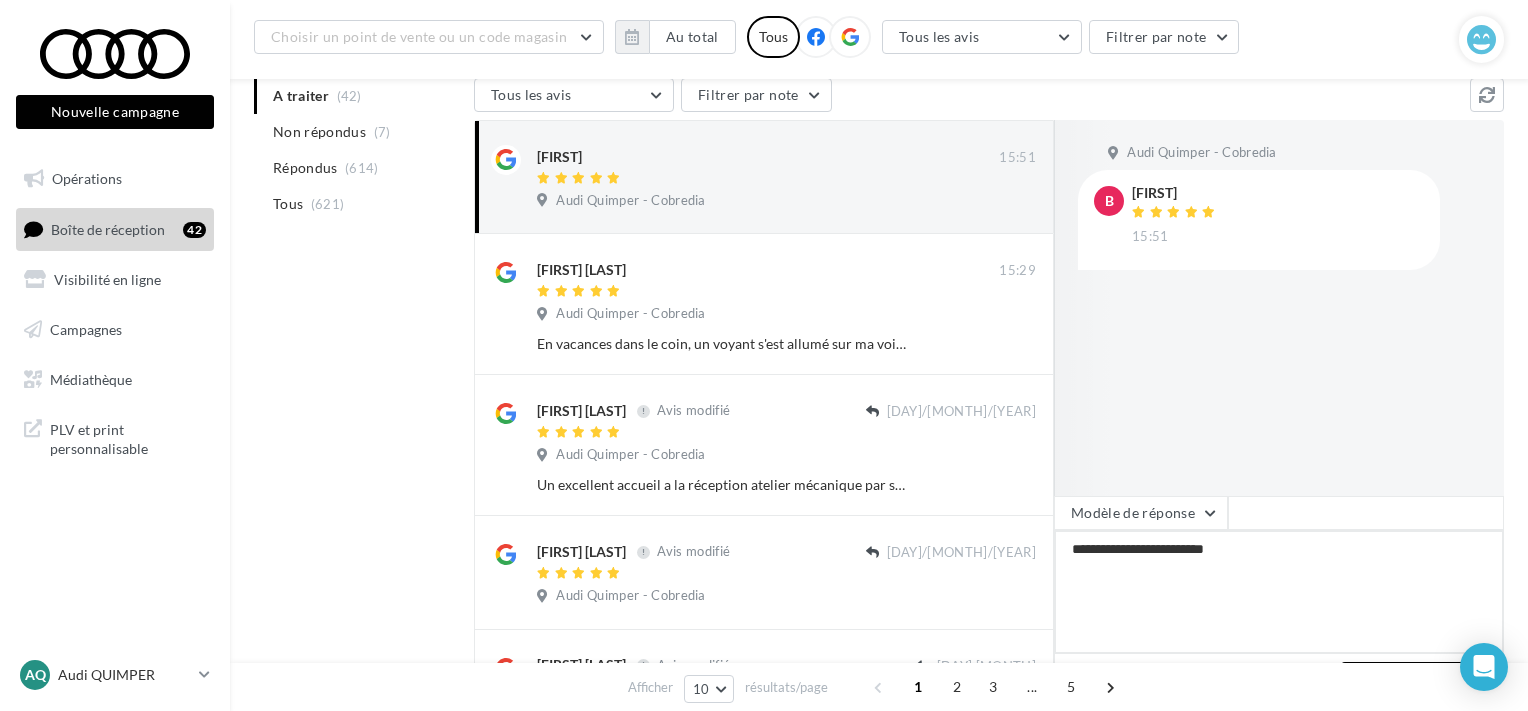 type on "**********" 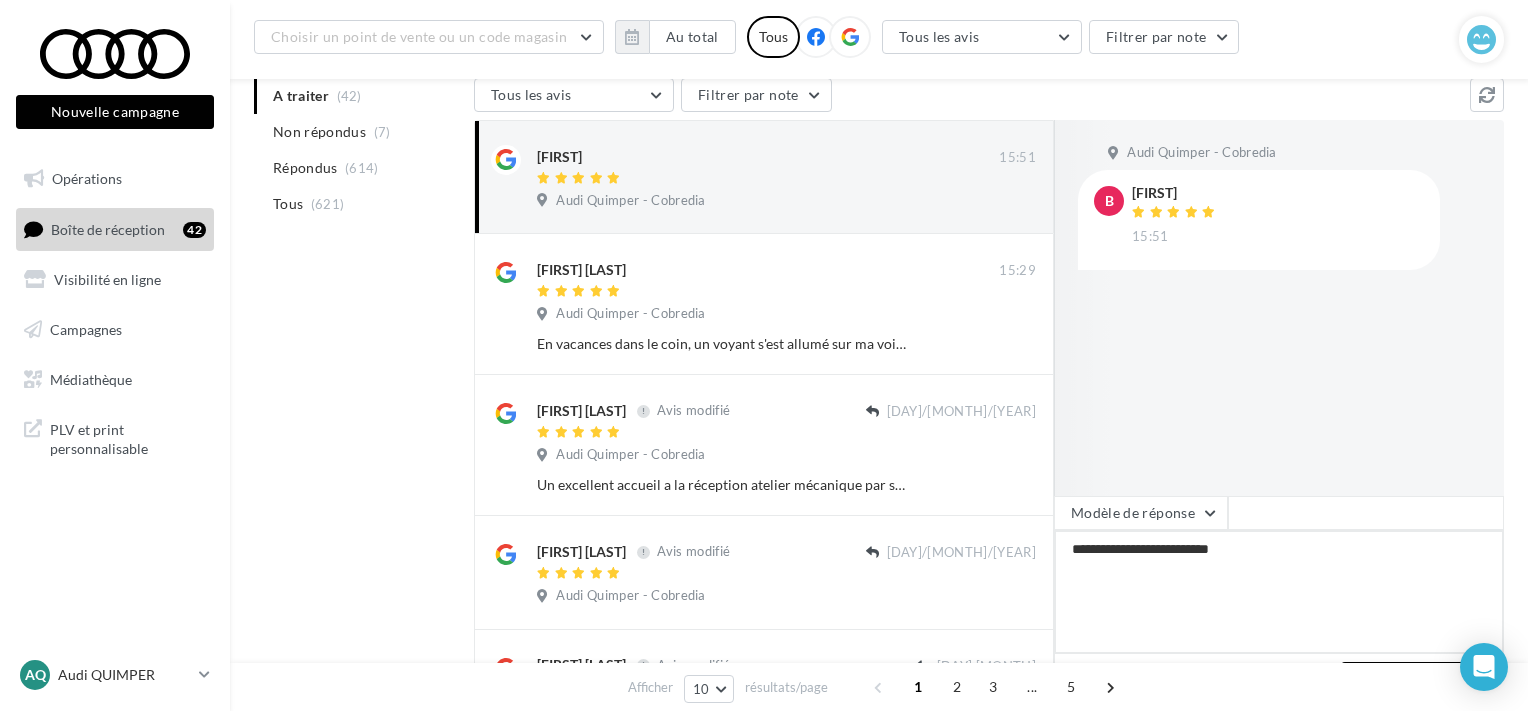 type on "**********" 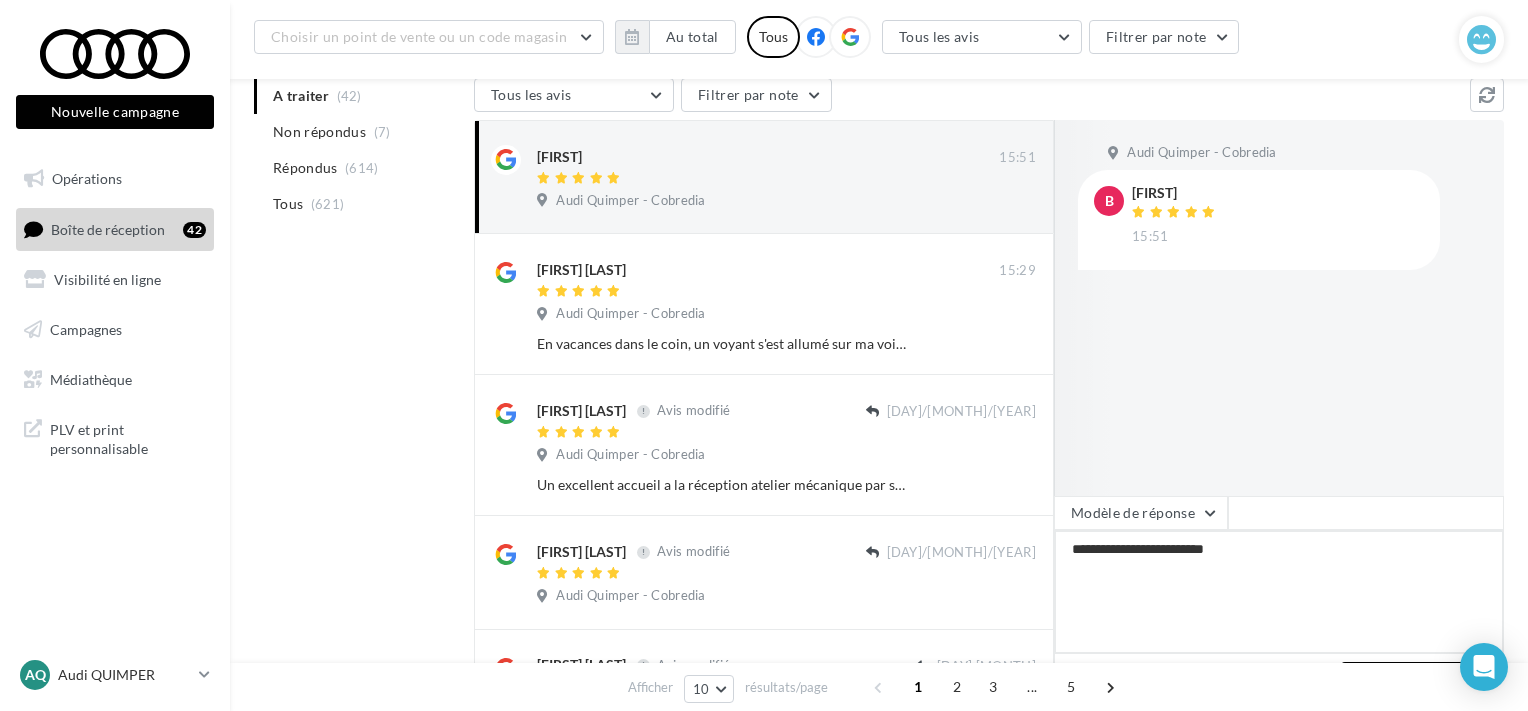 type on "**********" 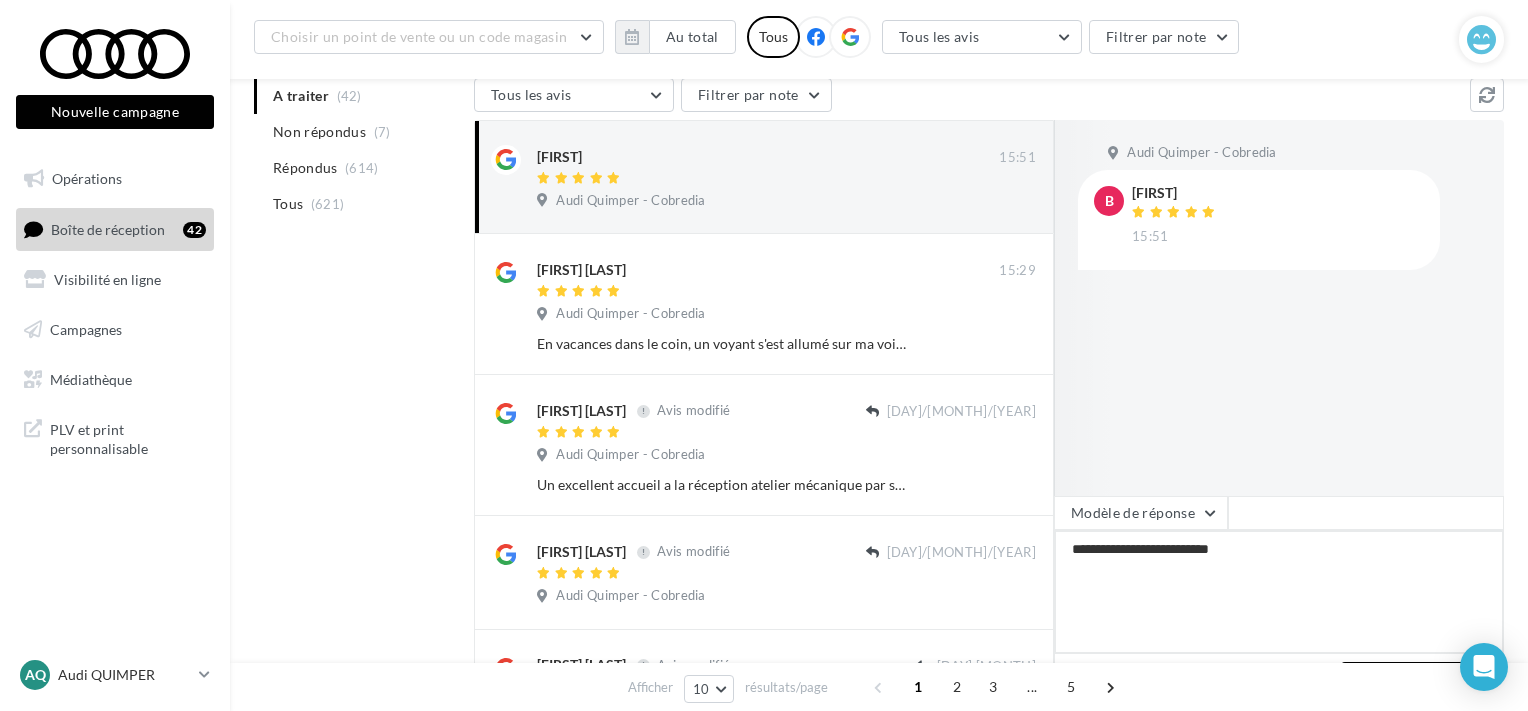 type on "**********" 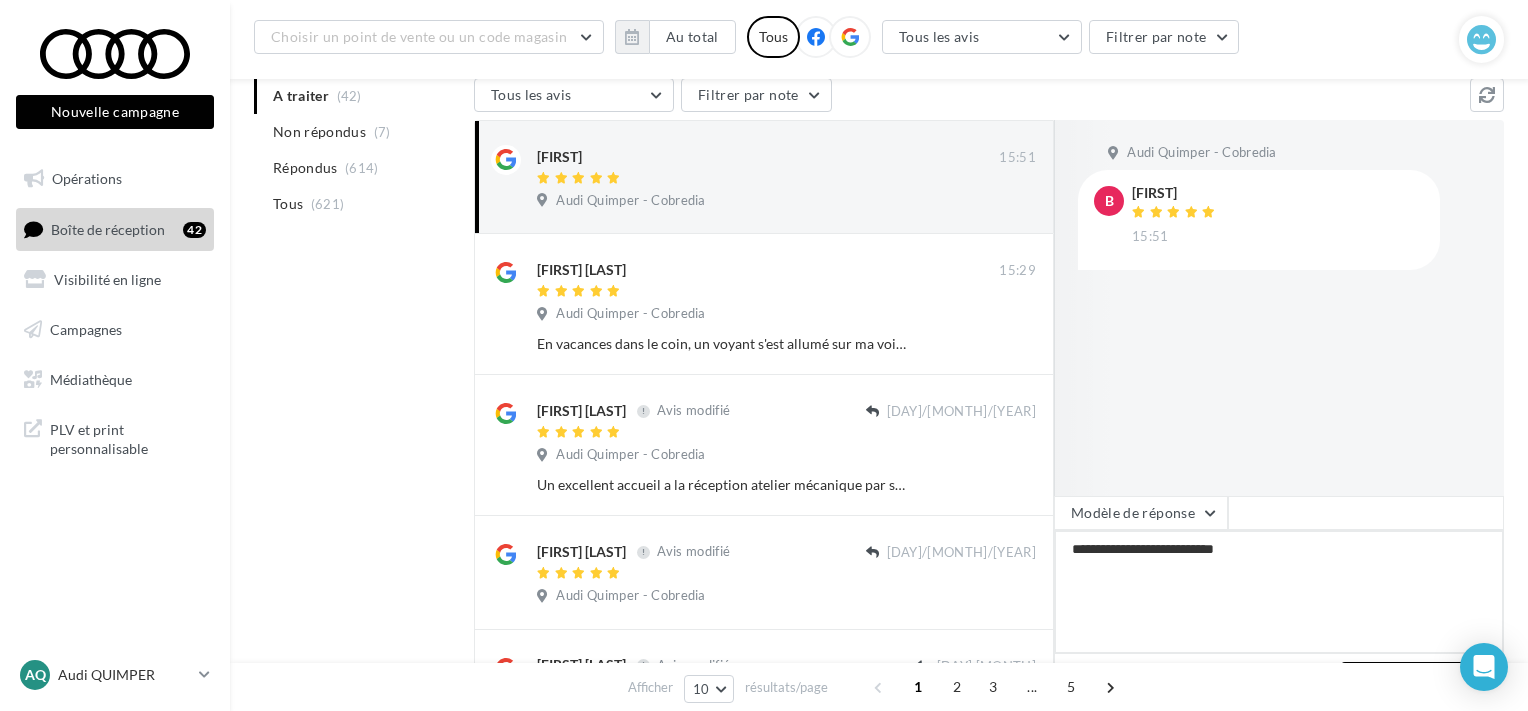 type on "**********" 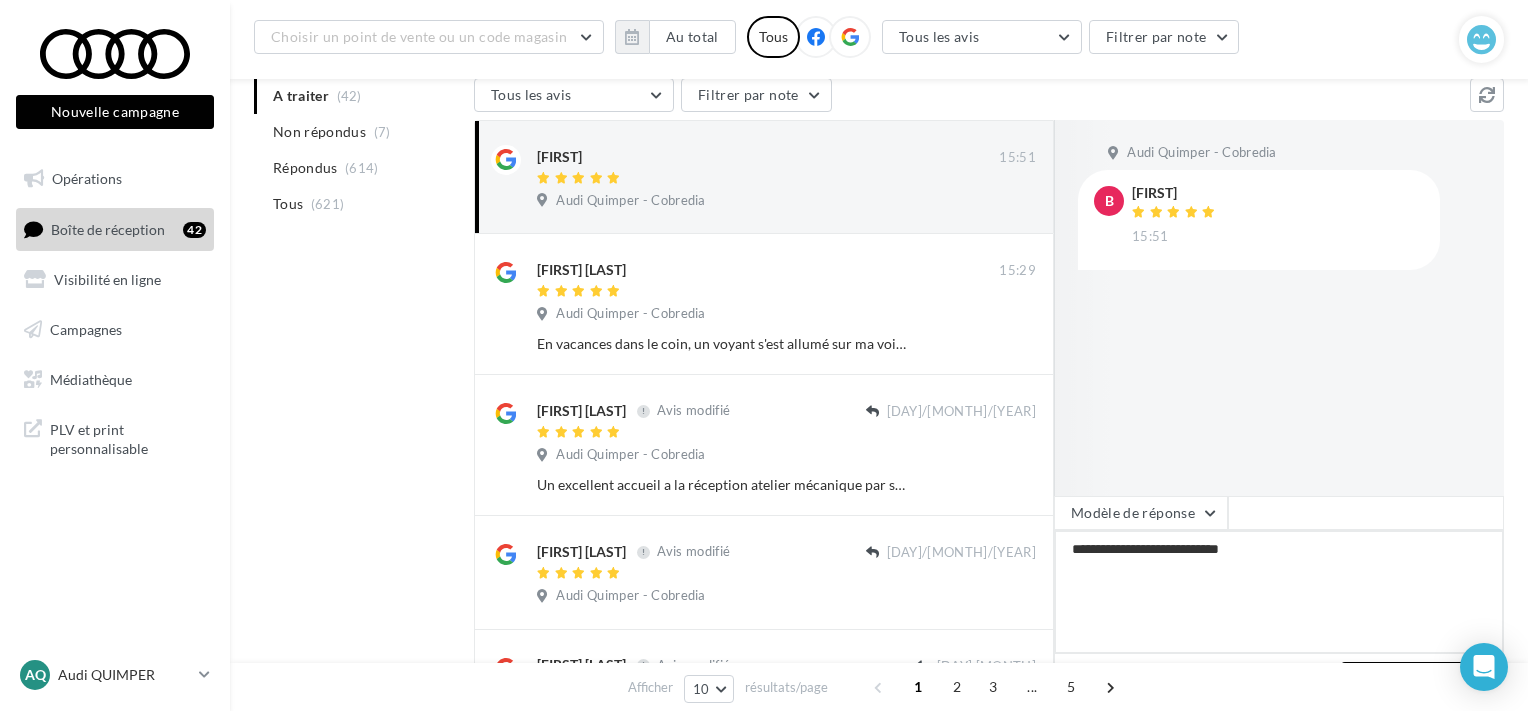 type on "**********" 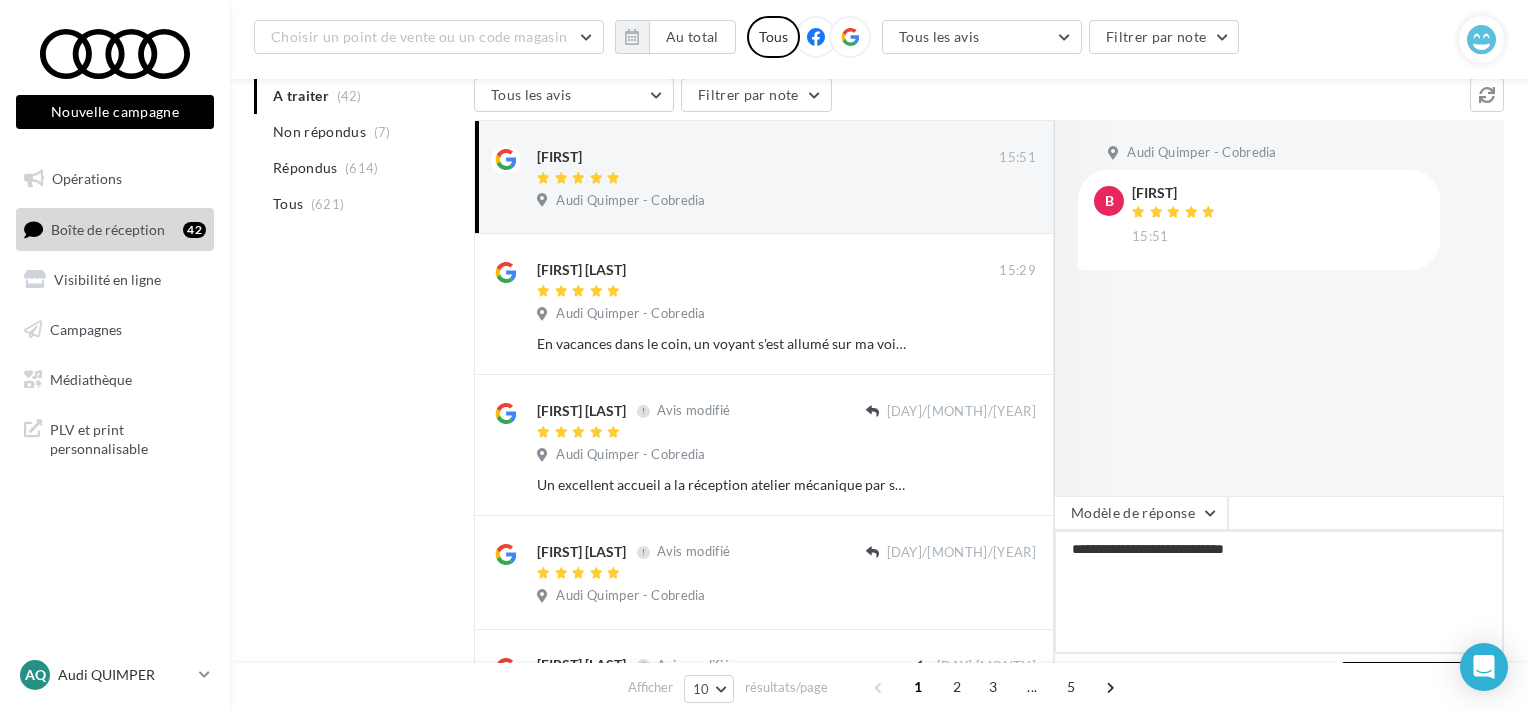 type on "**********" 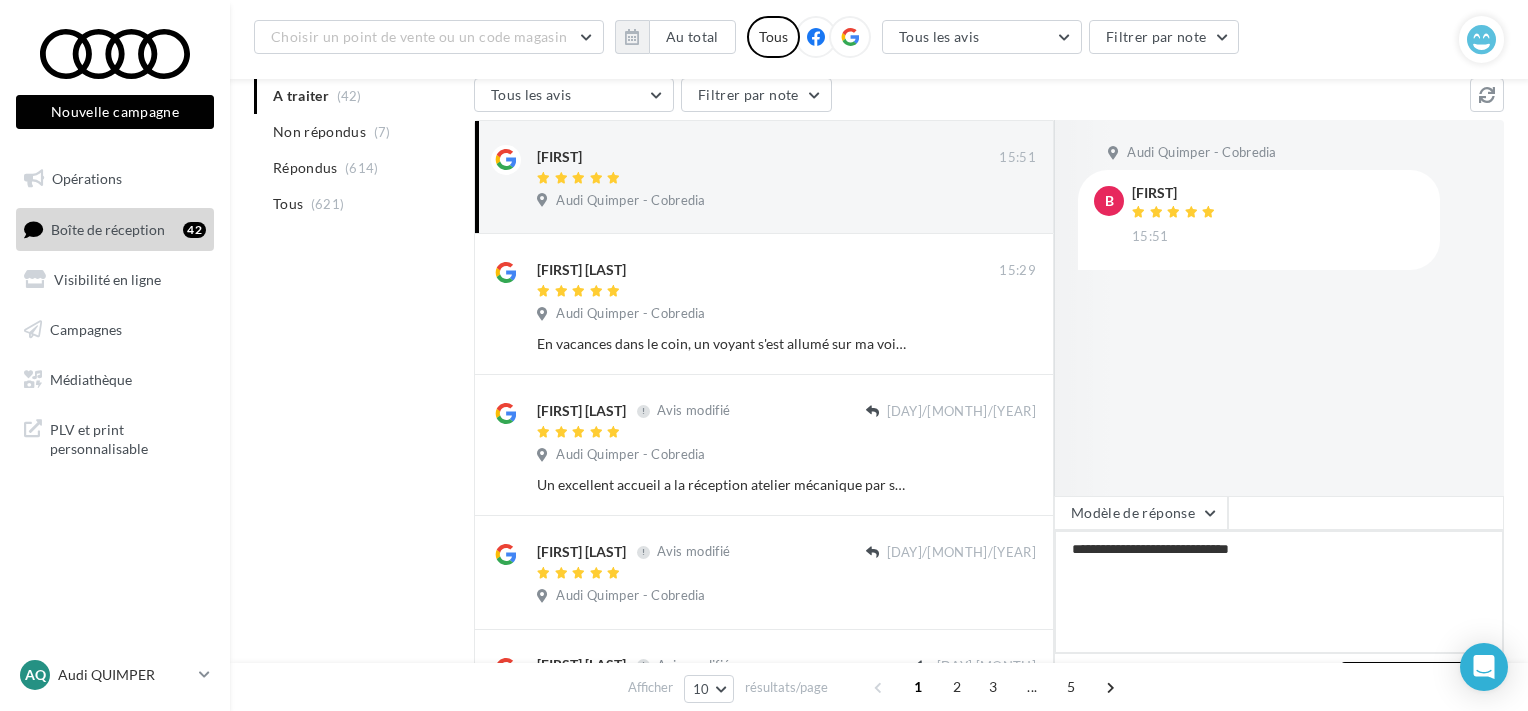 type on "**********" 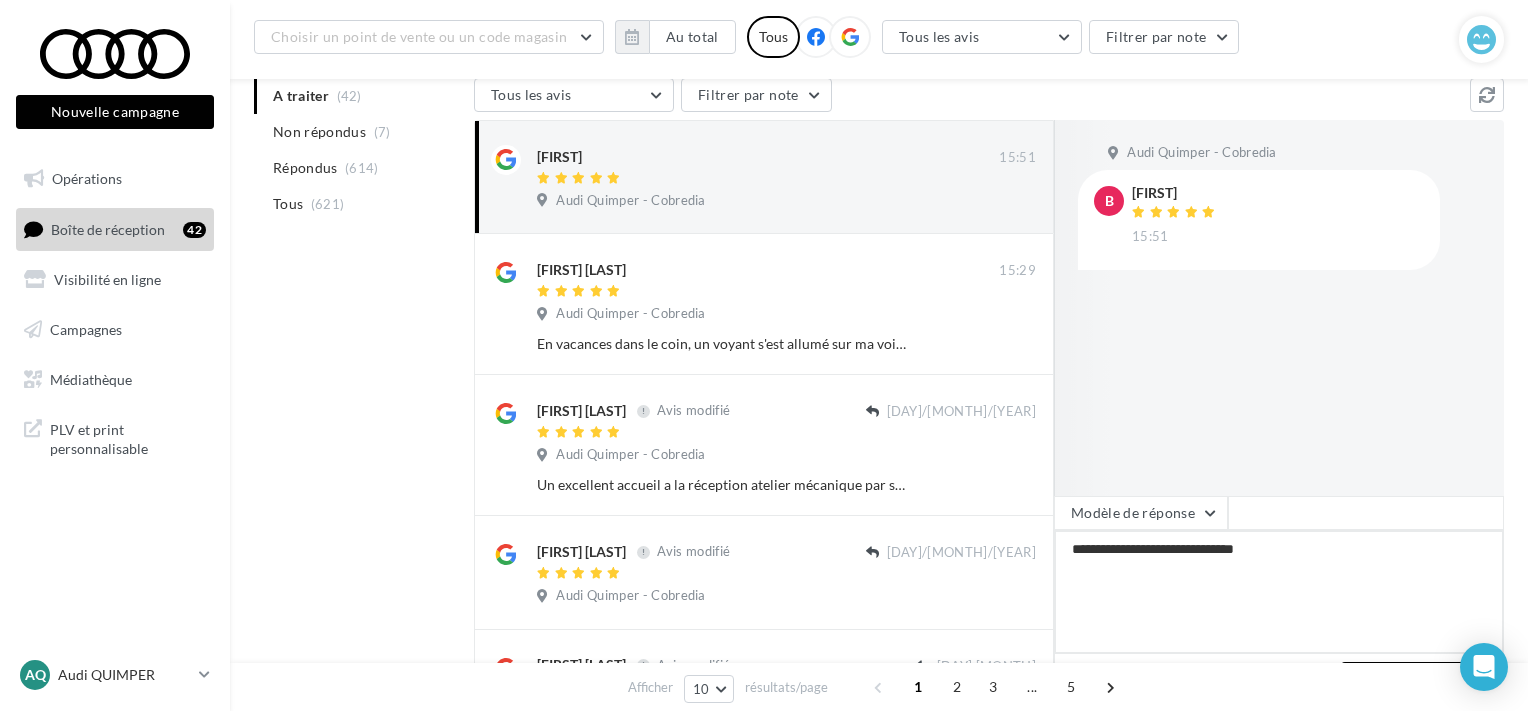 type on "**********" 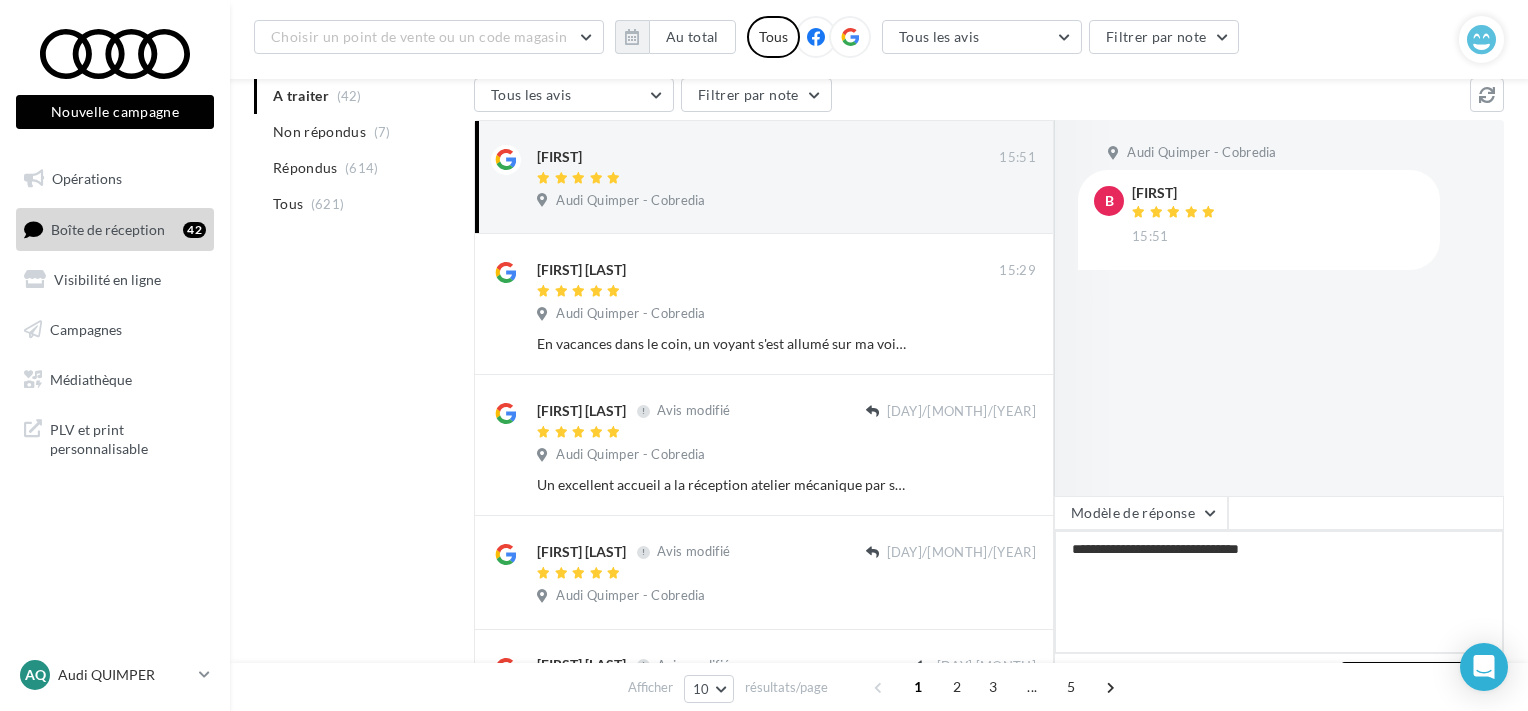 type on "**********" 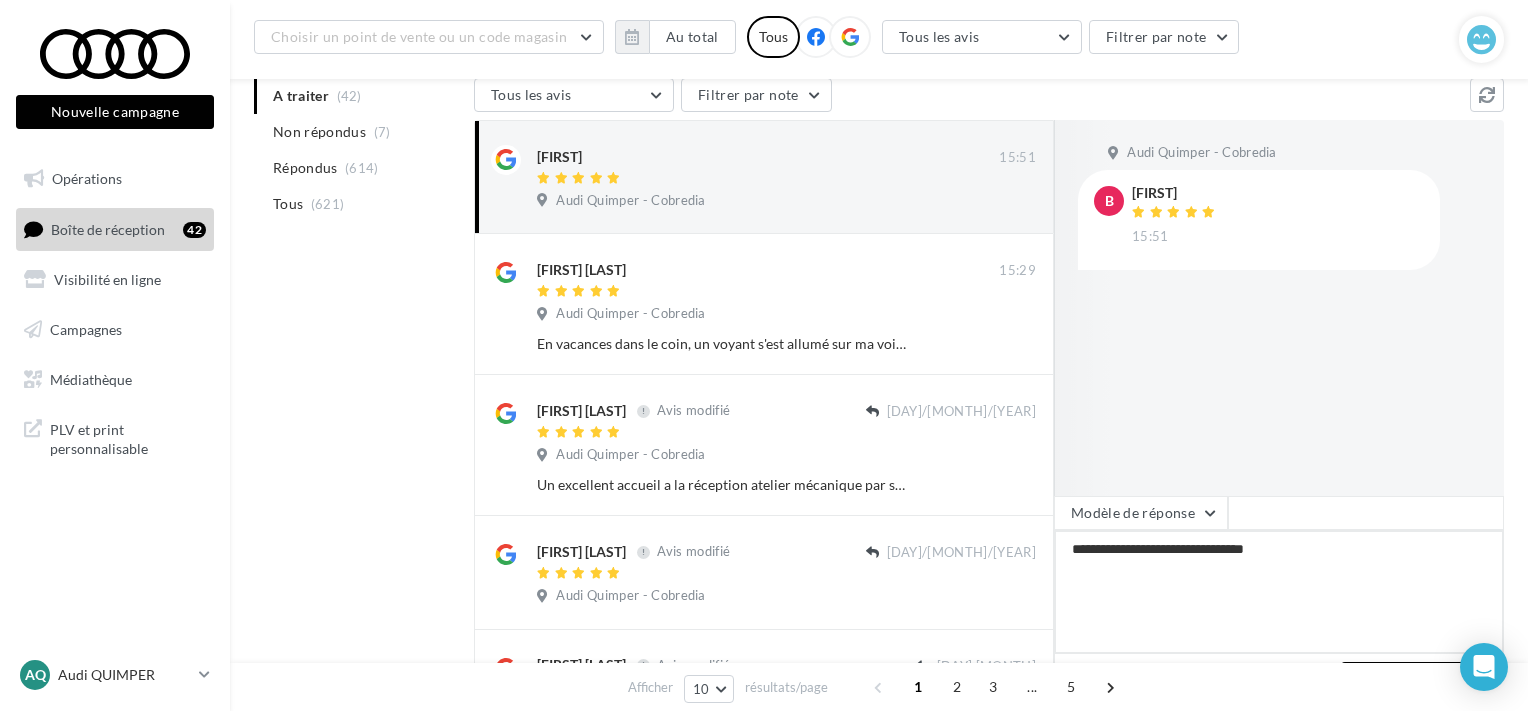 type on "**********" 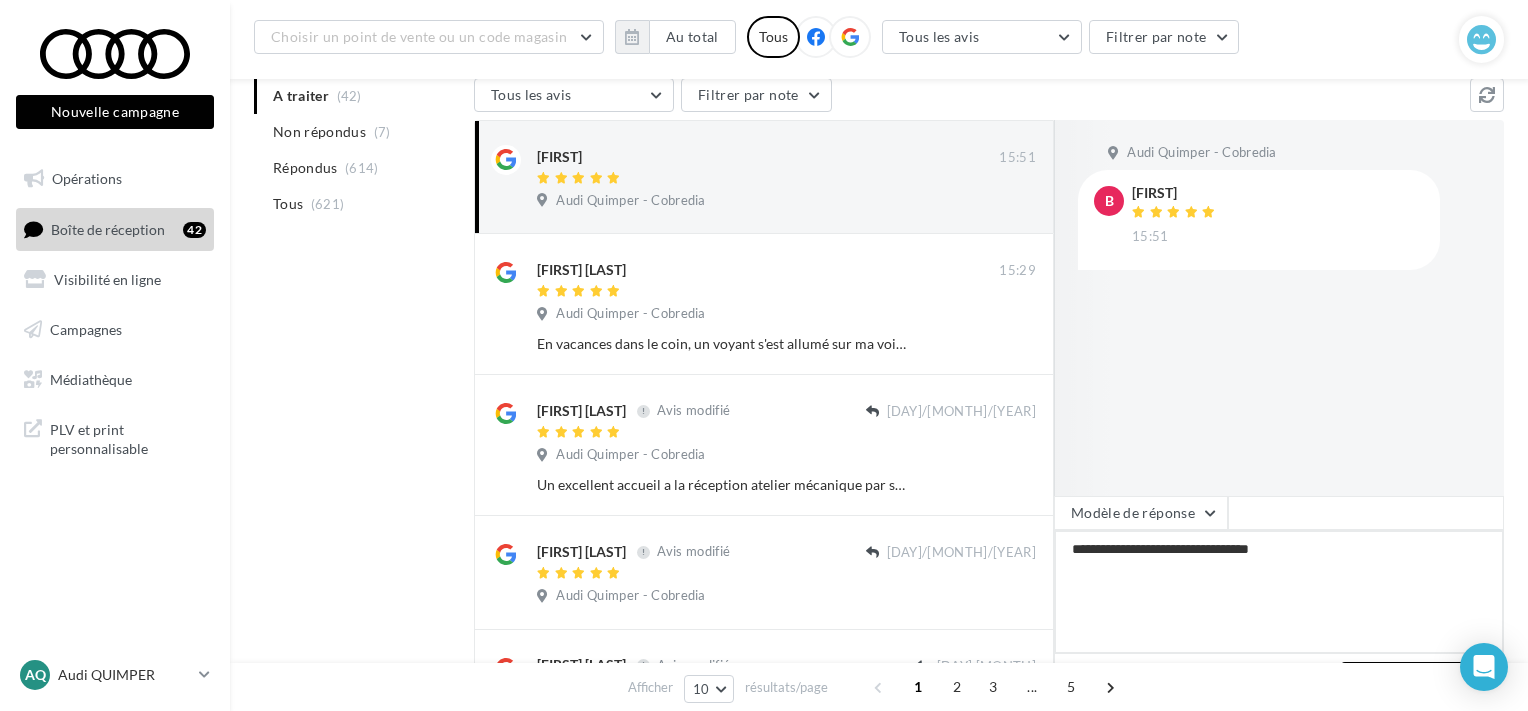 type on "**********" 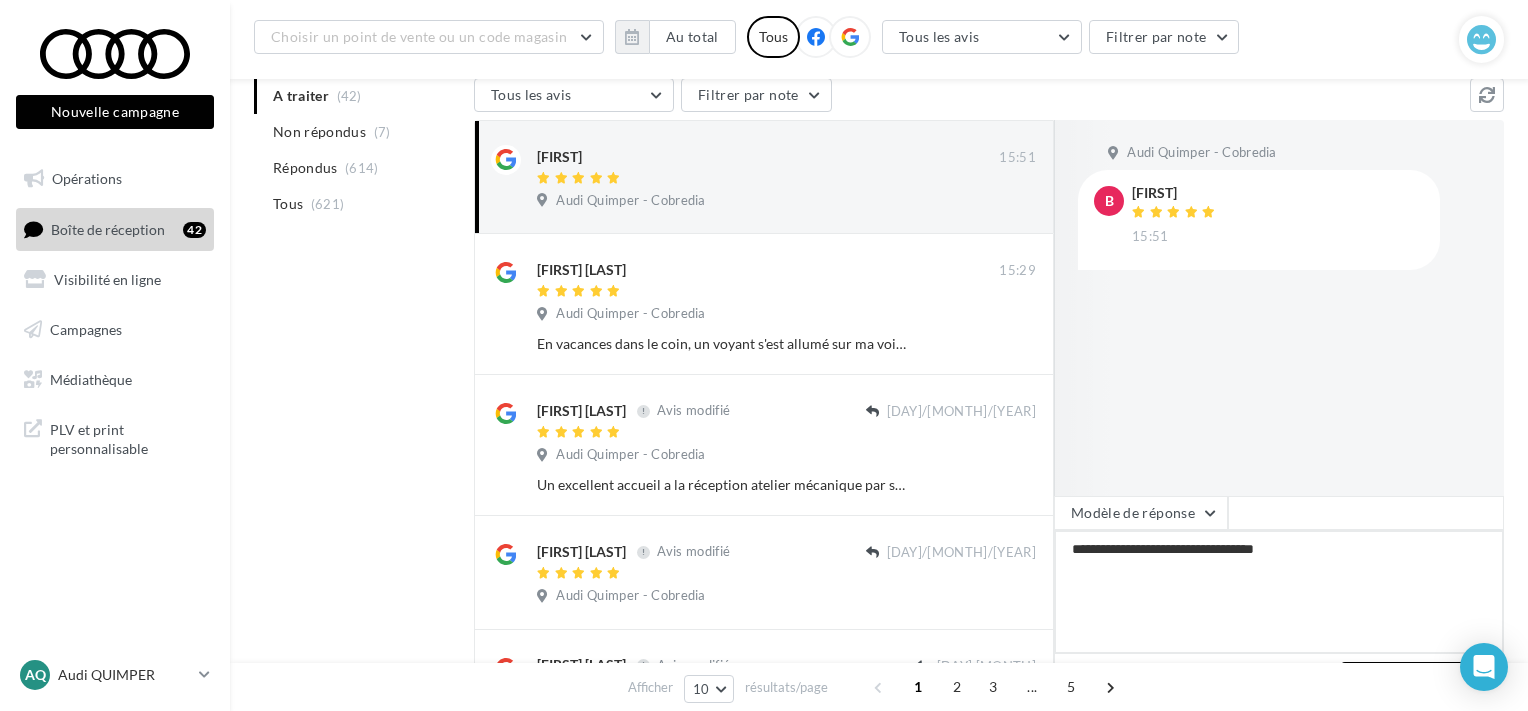 type on "**********" 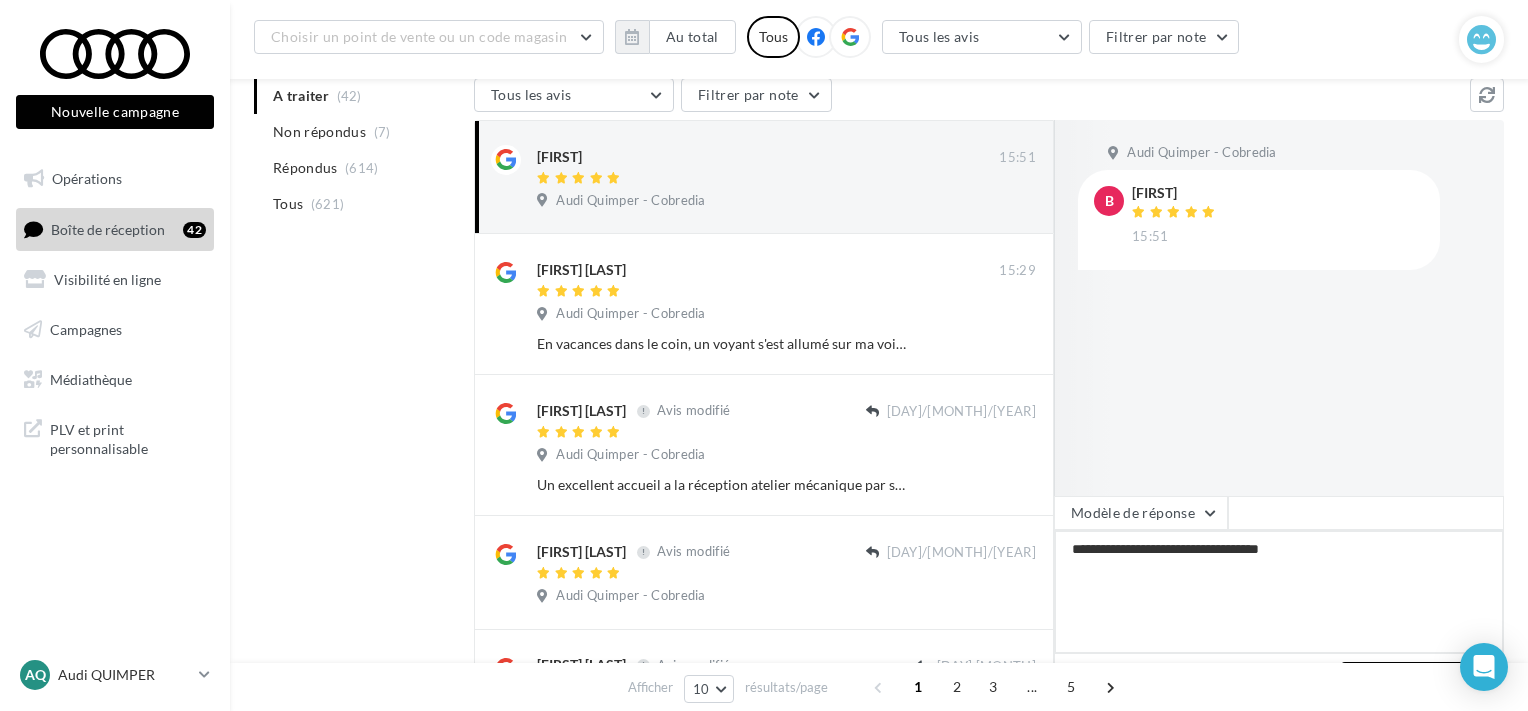 type on "**********" 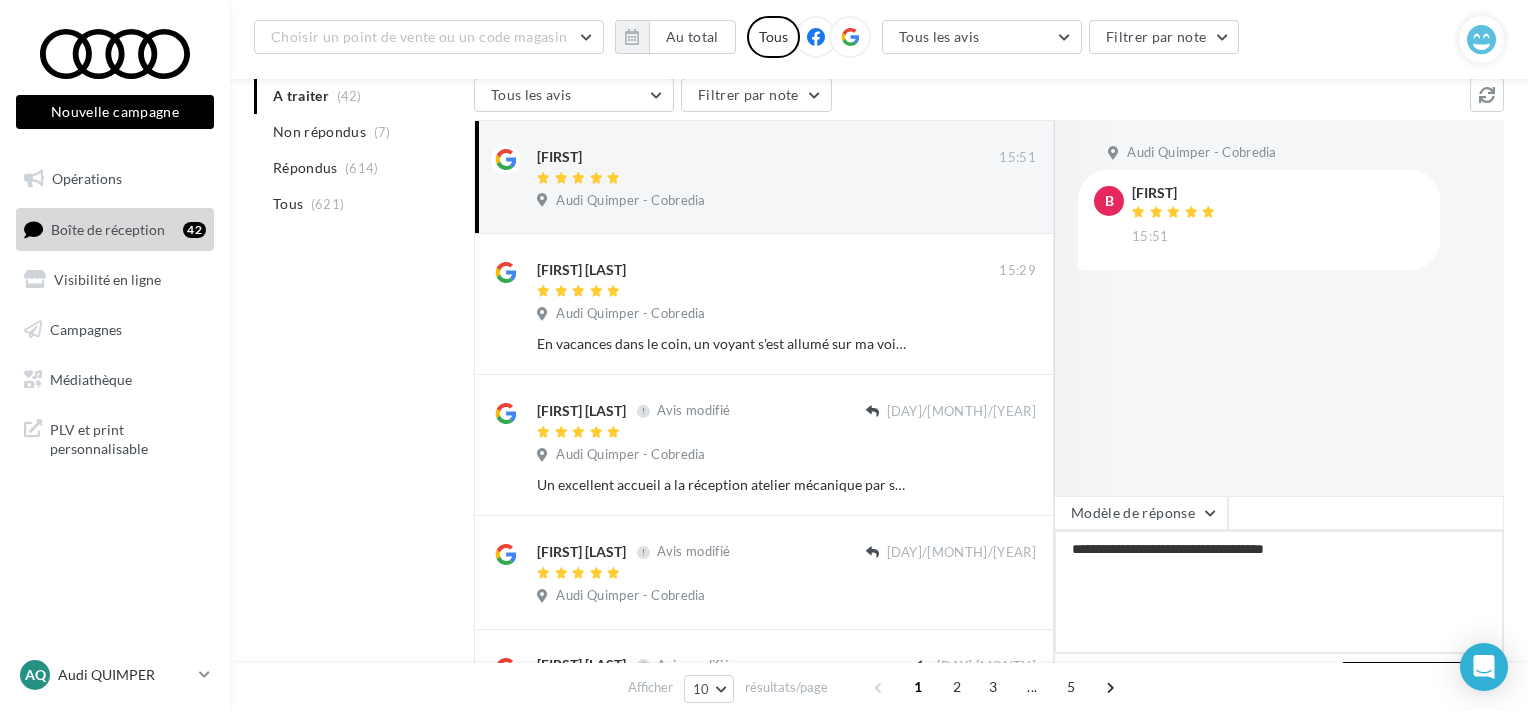 type on "**********" 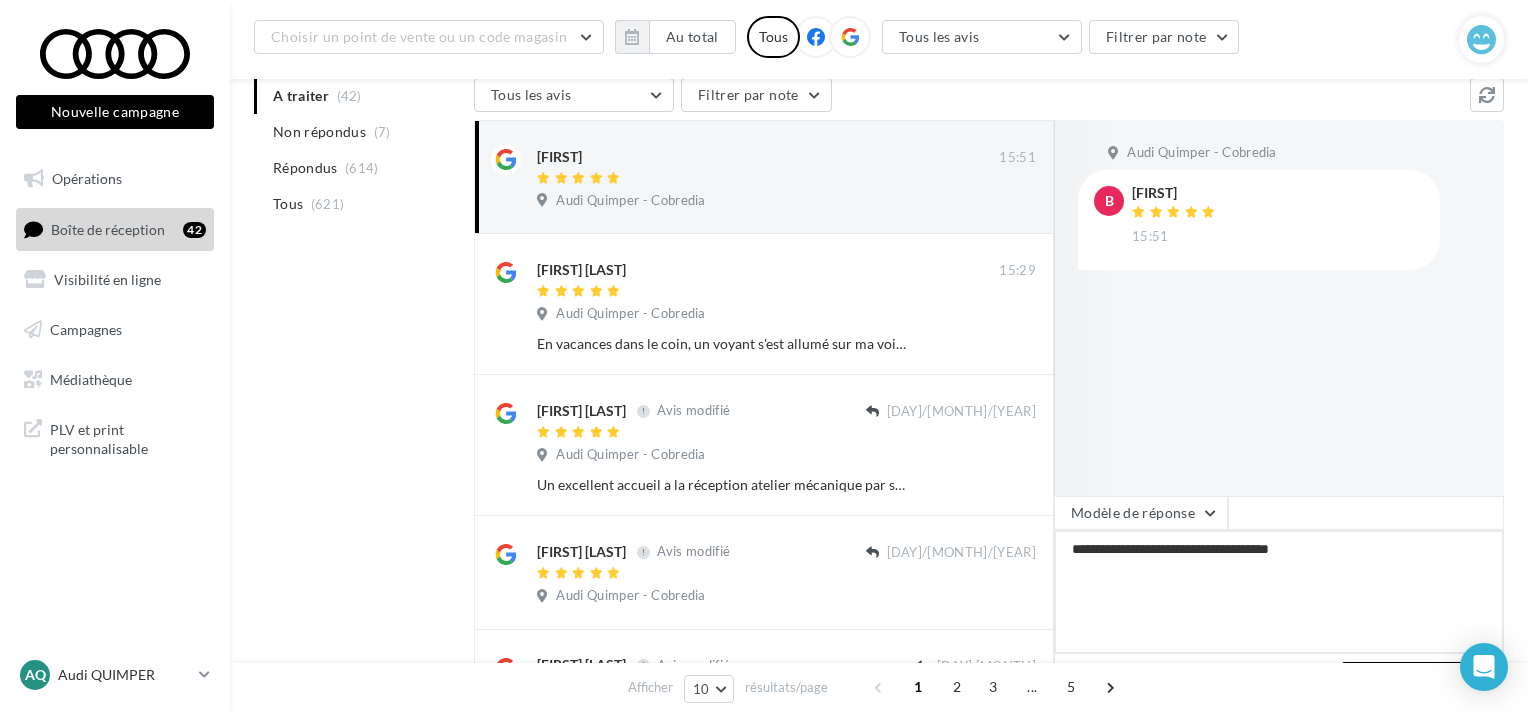 type on "**********" 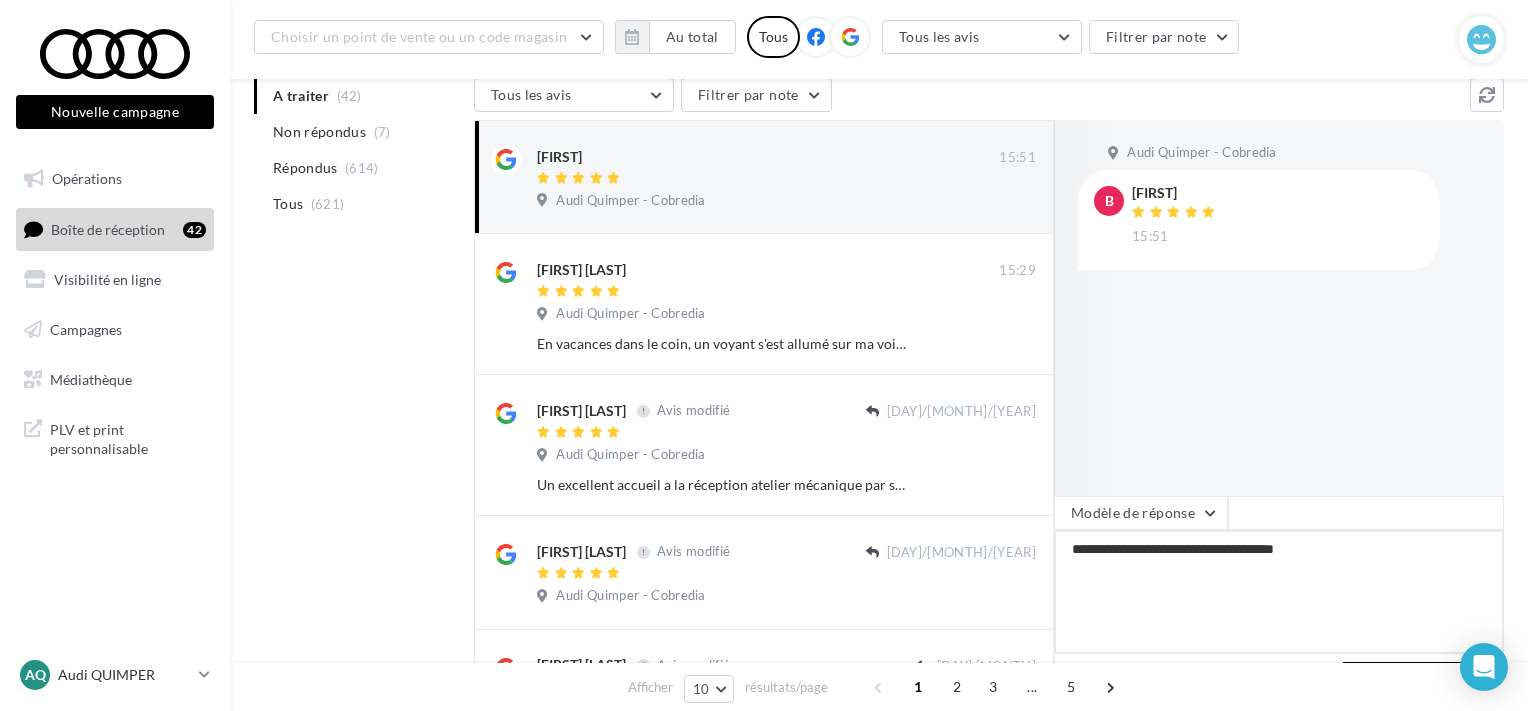 type on "**********" 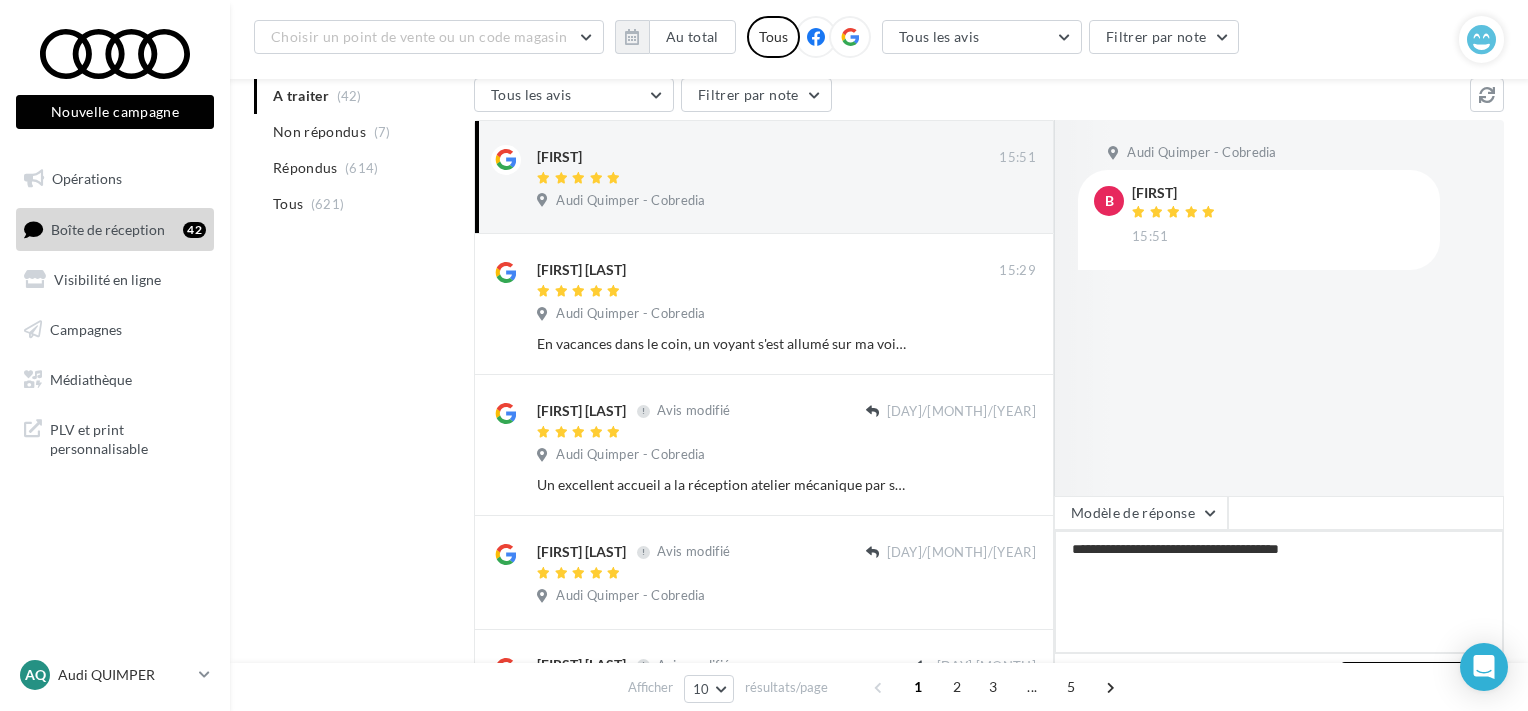 type on "**********" 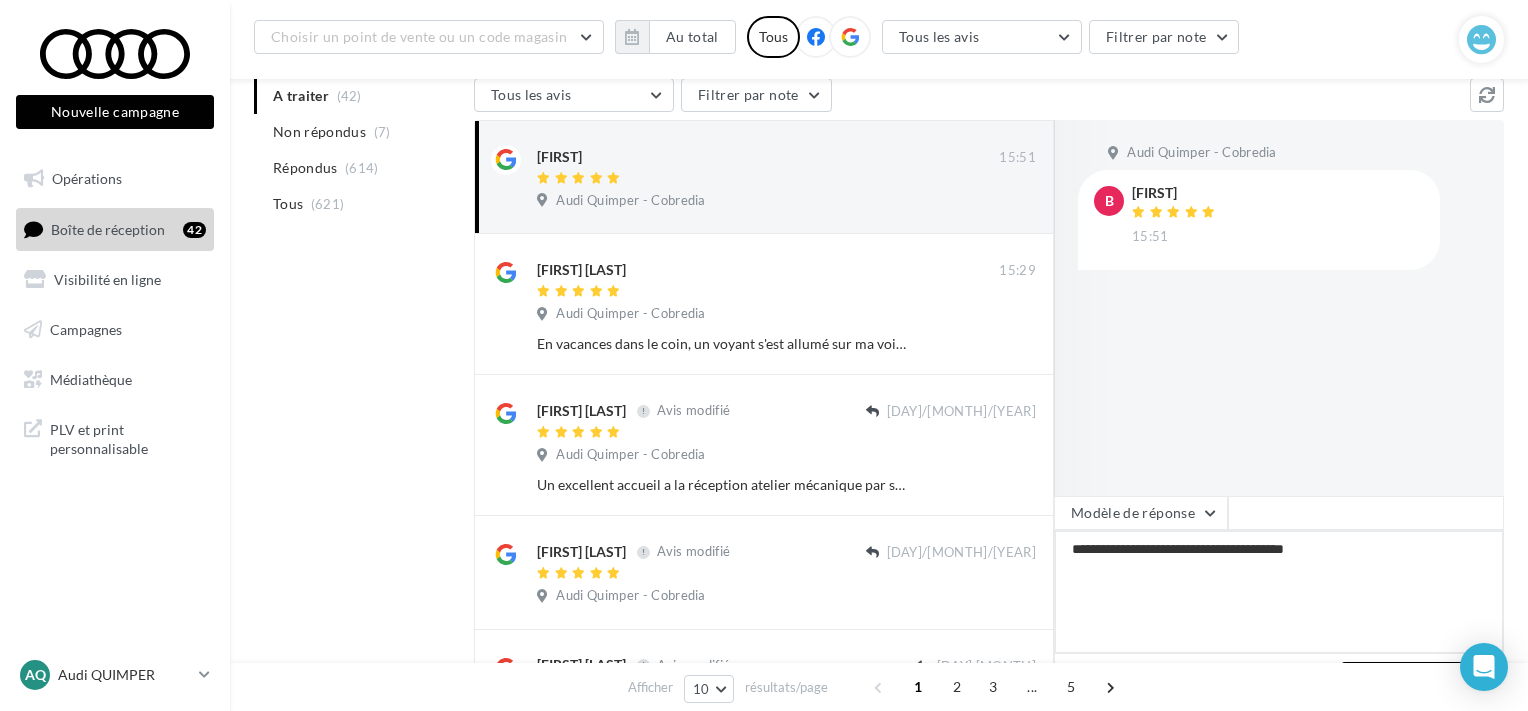 type on "**********" 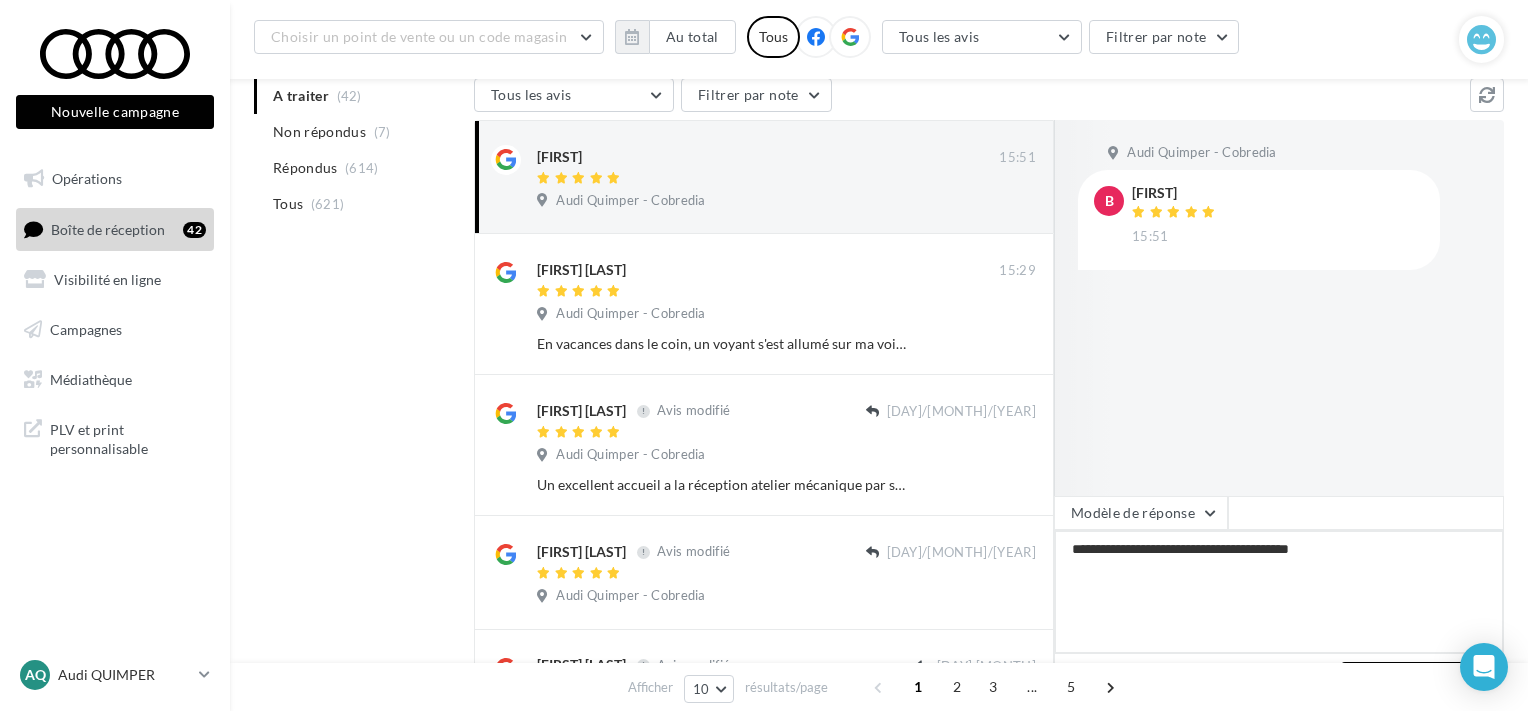 type on "**********" 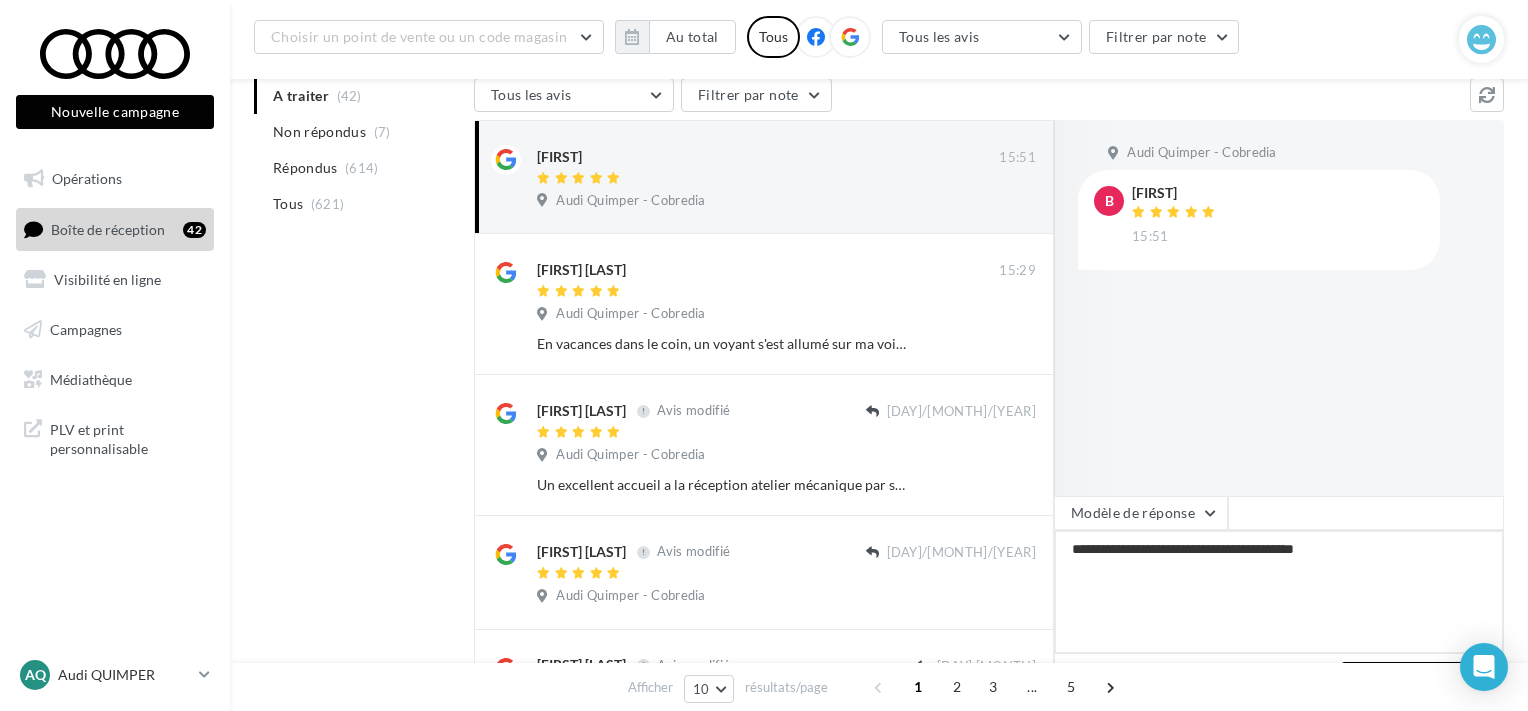 type on "**********" 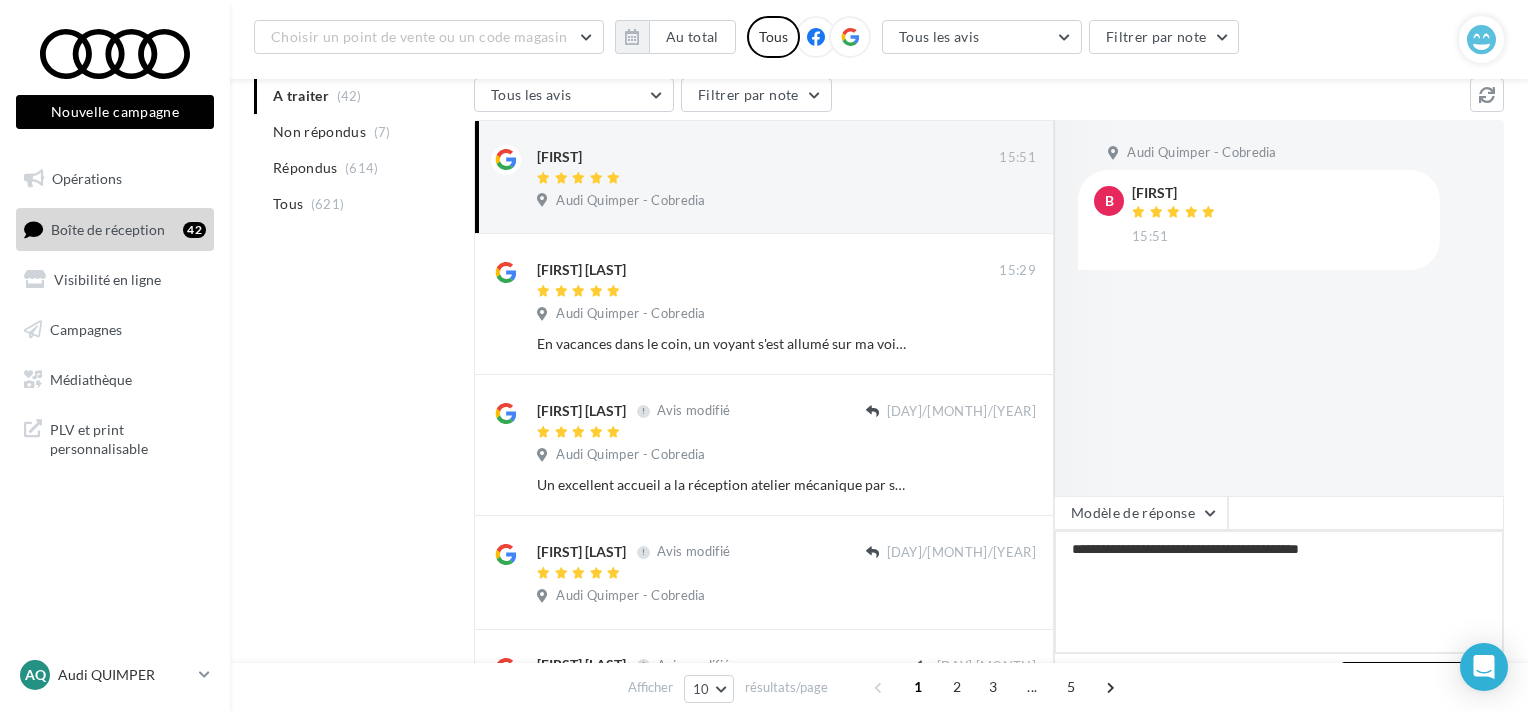 type on "**********" 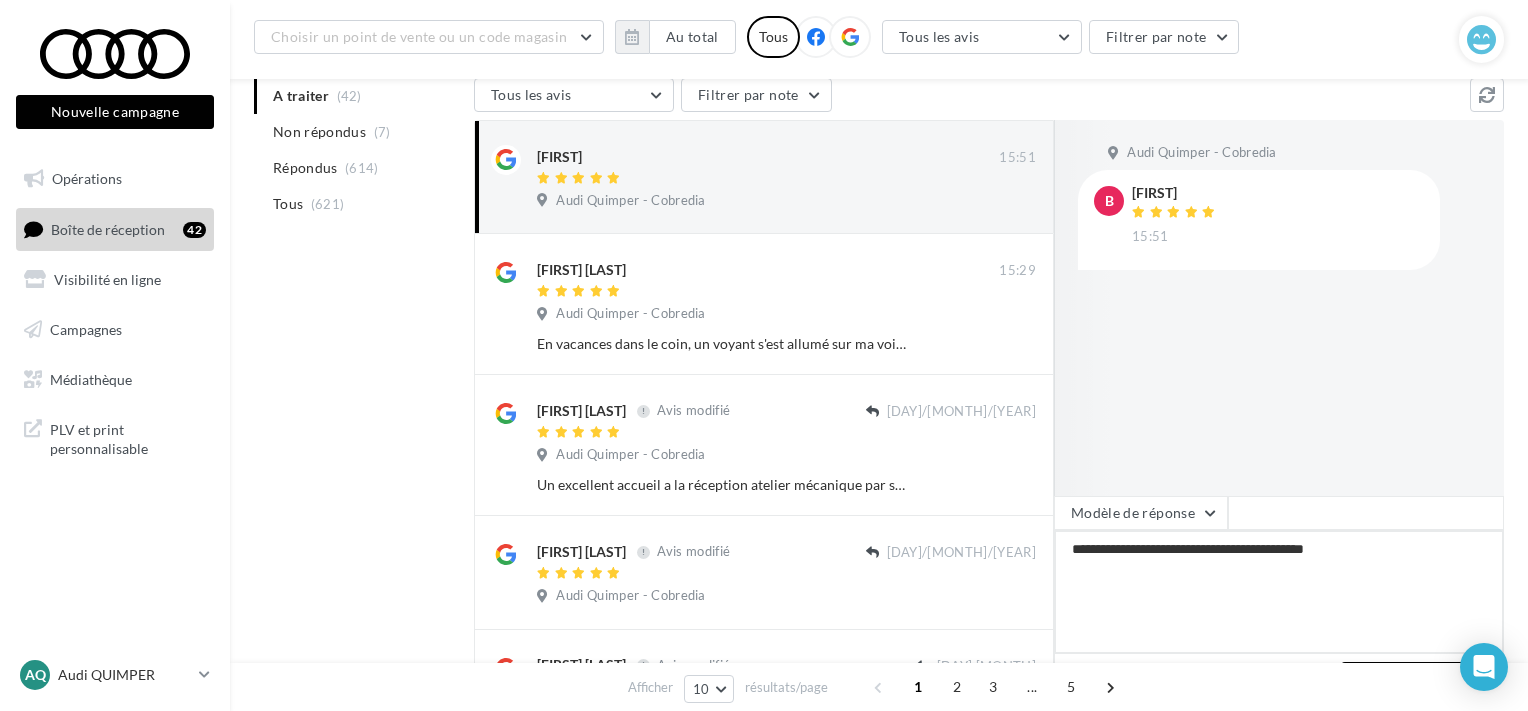 type on "**********" 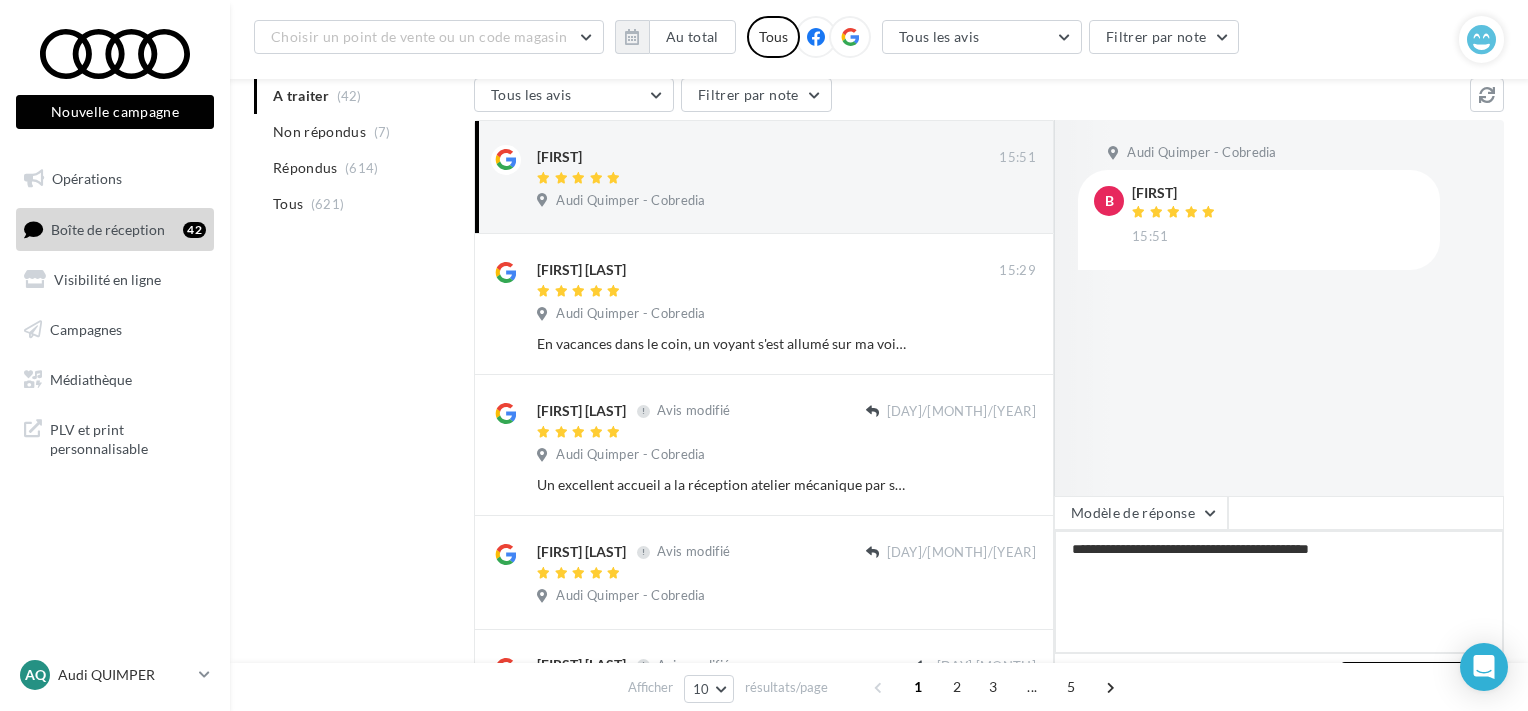 type on "**********" 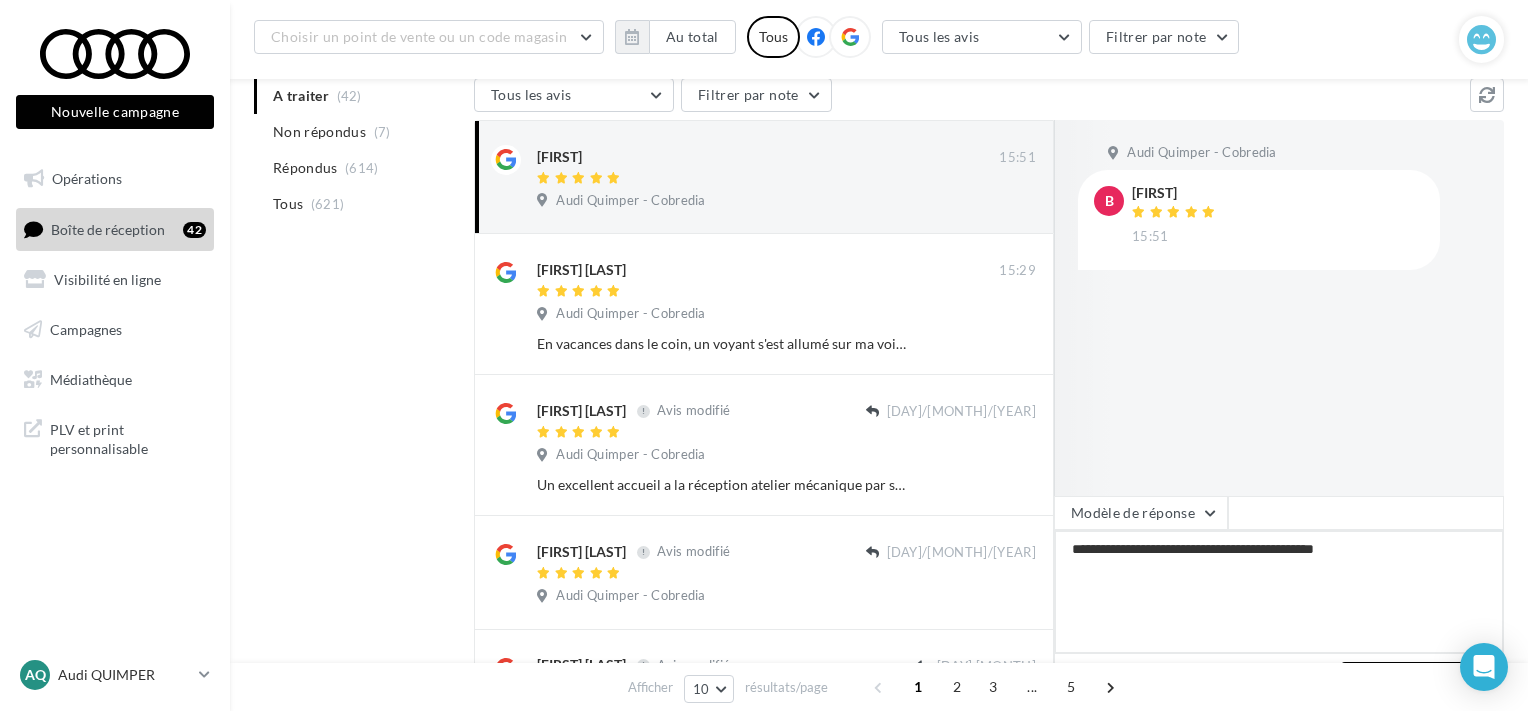 type on "**********" 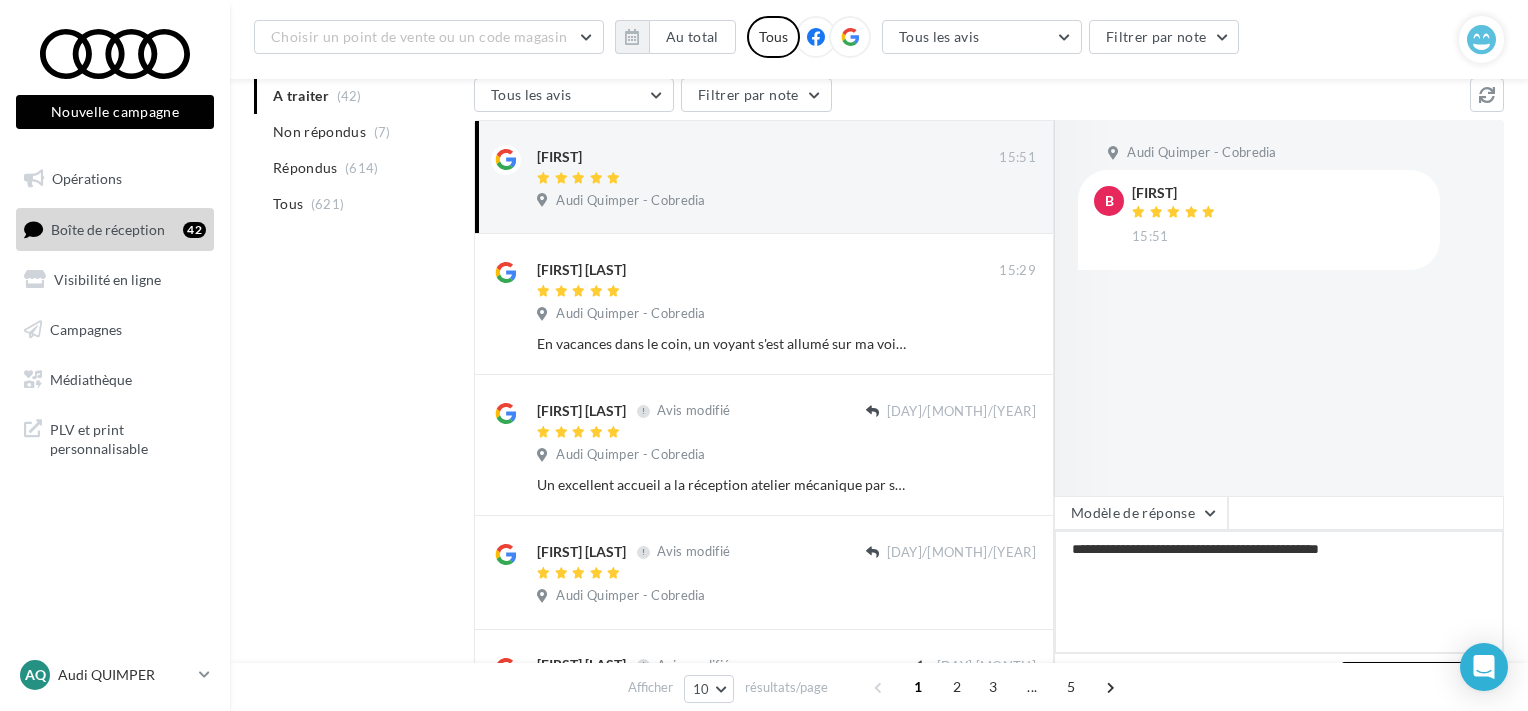 type on "**********" 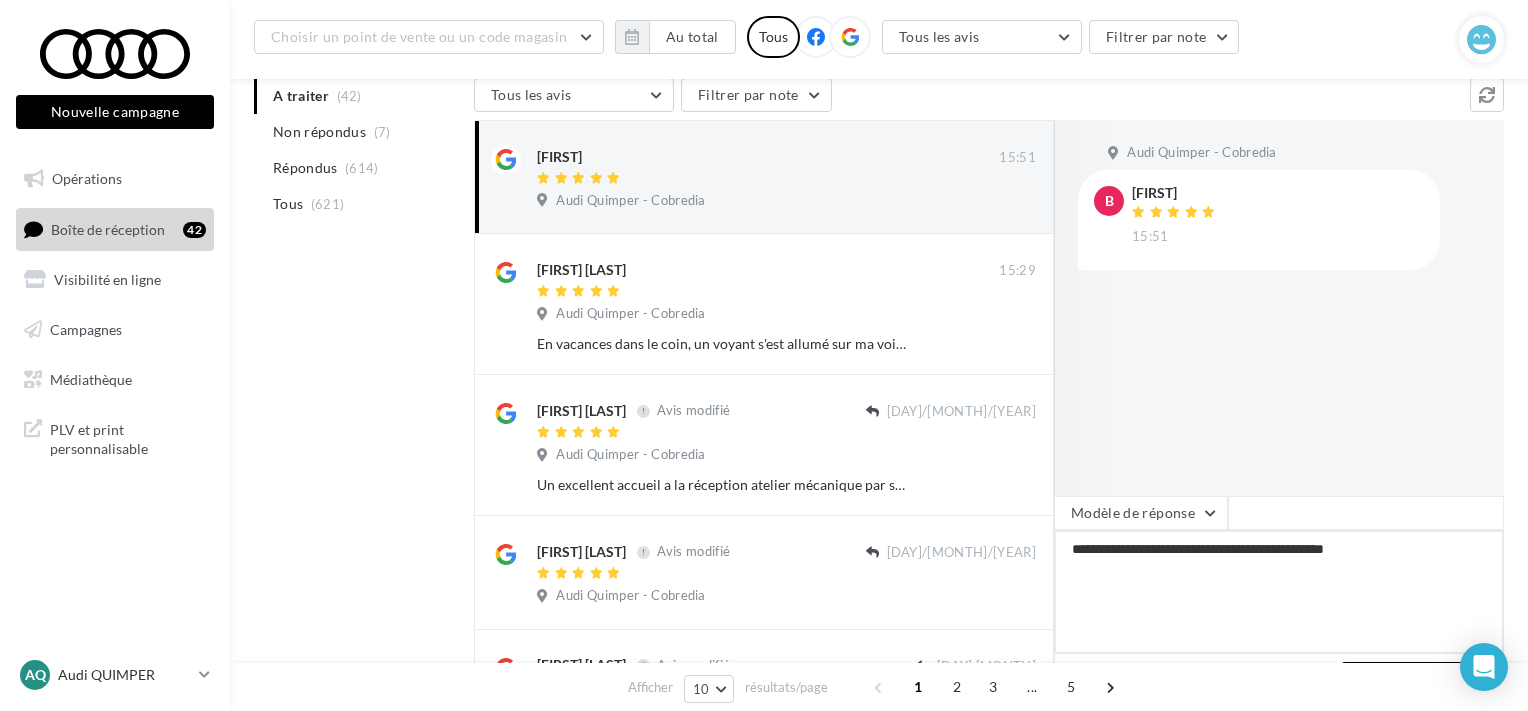 type on "**********" 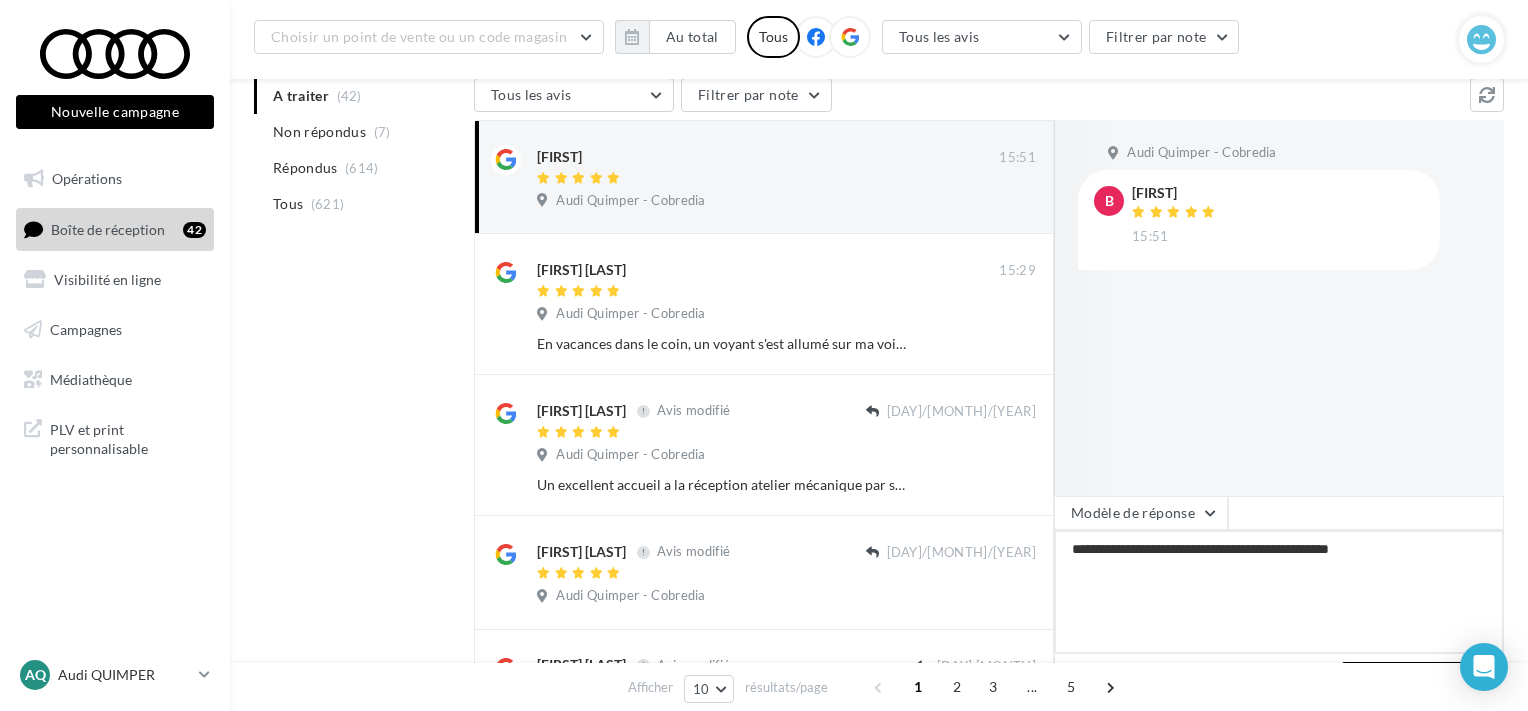 type on "**********" 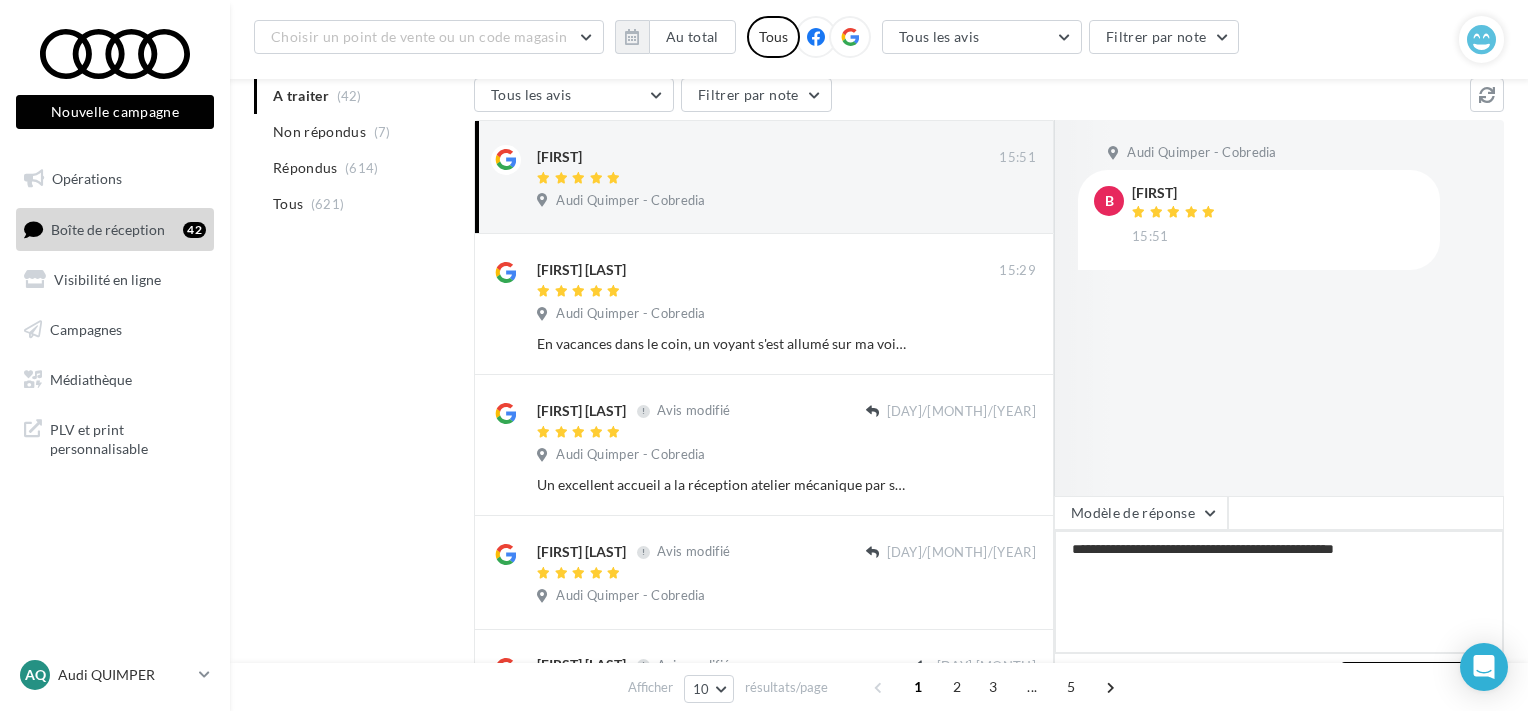 type on "**********" 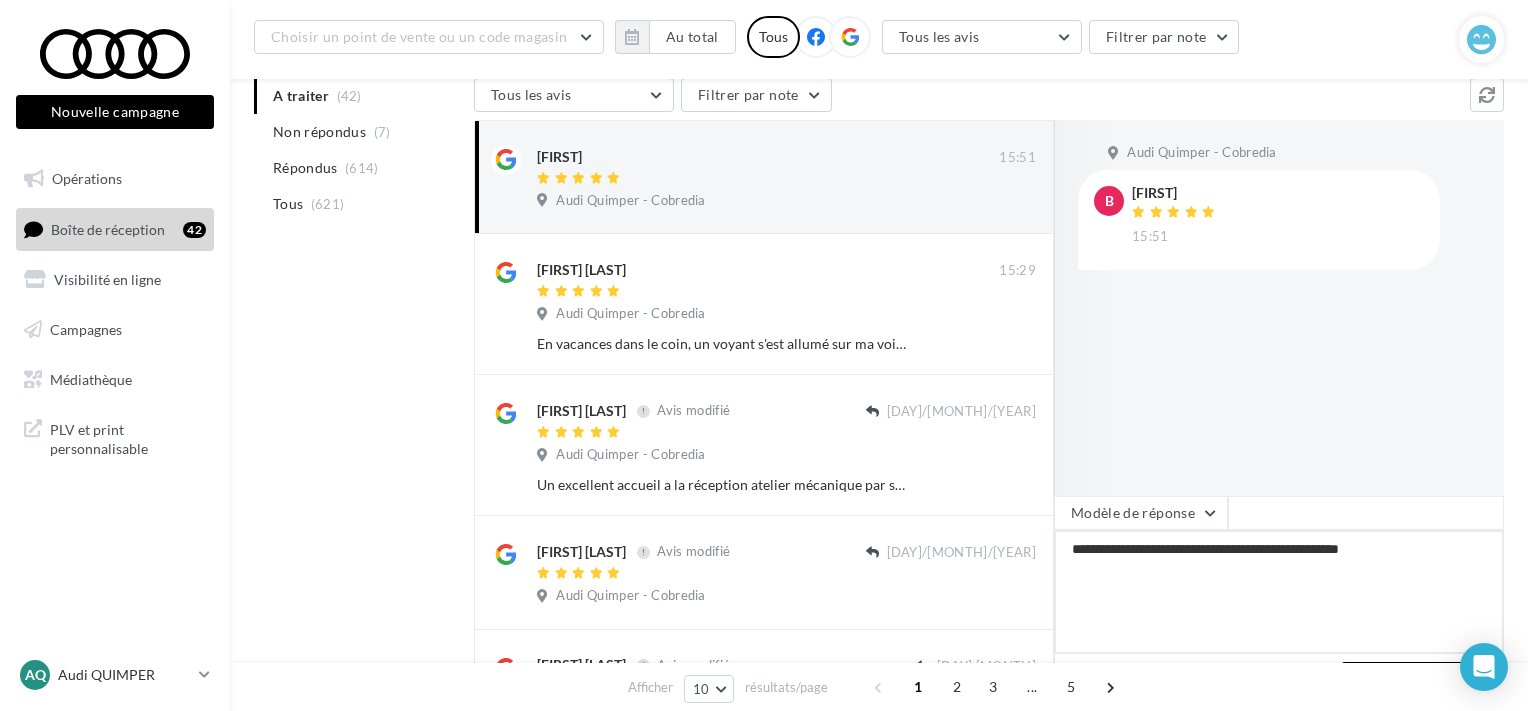 type on "**********" 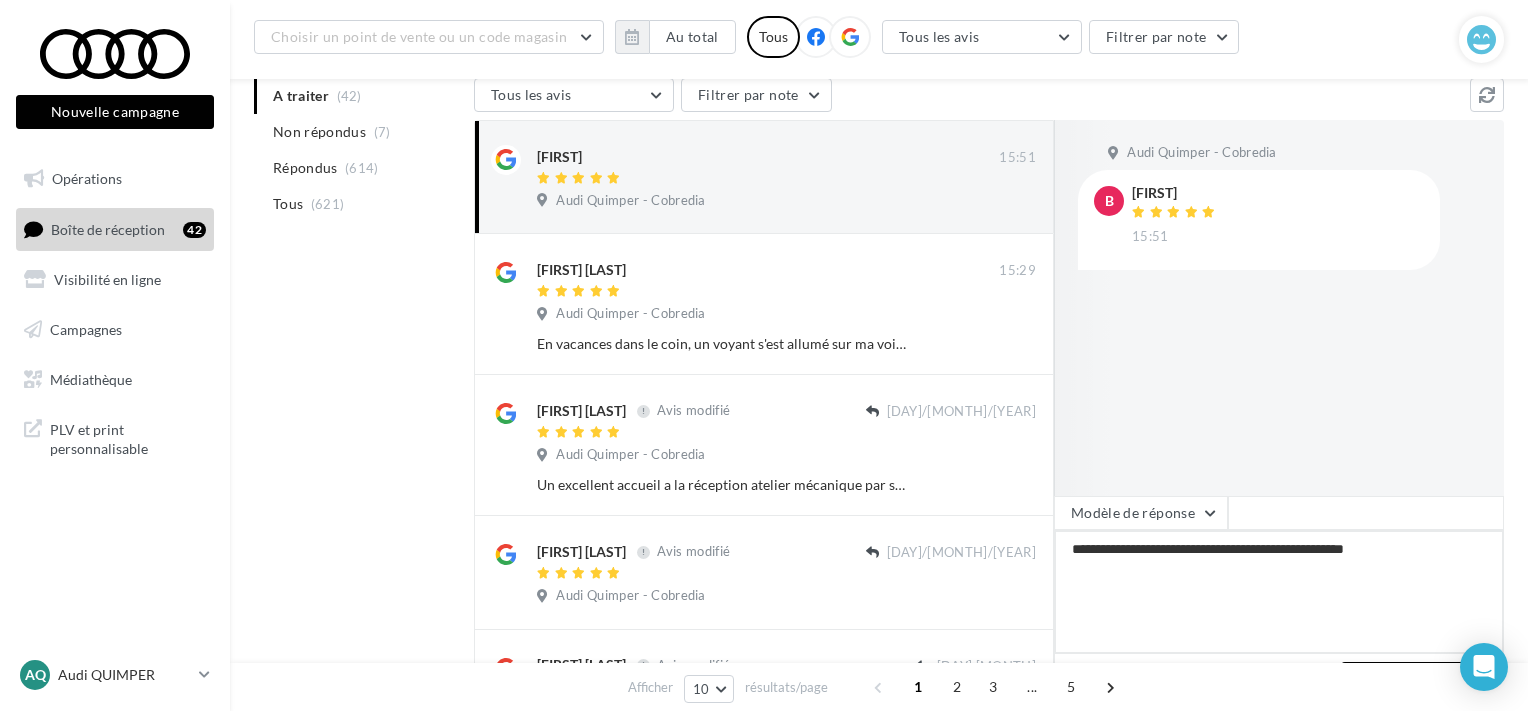 type on "**********" 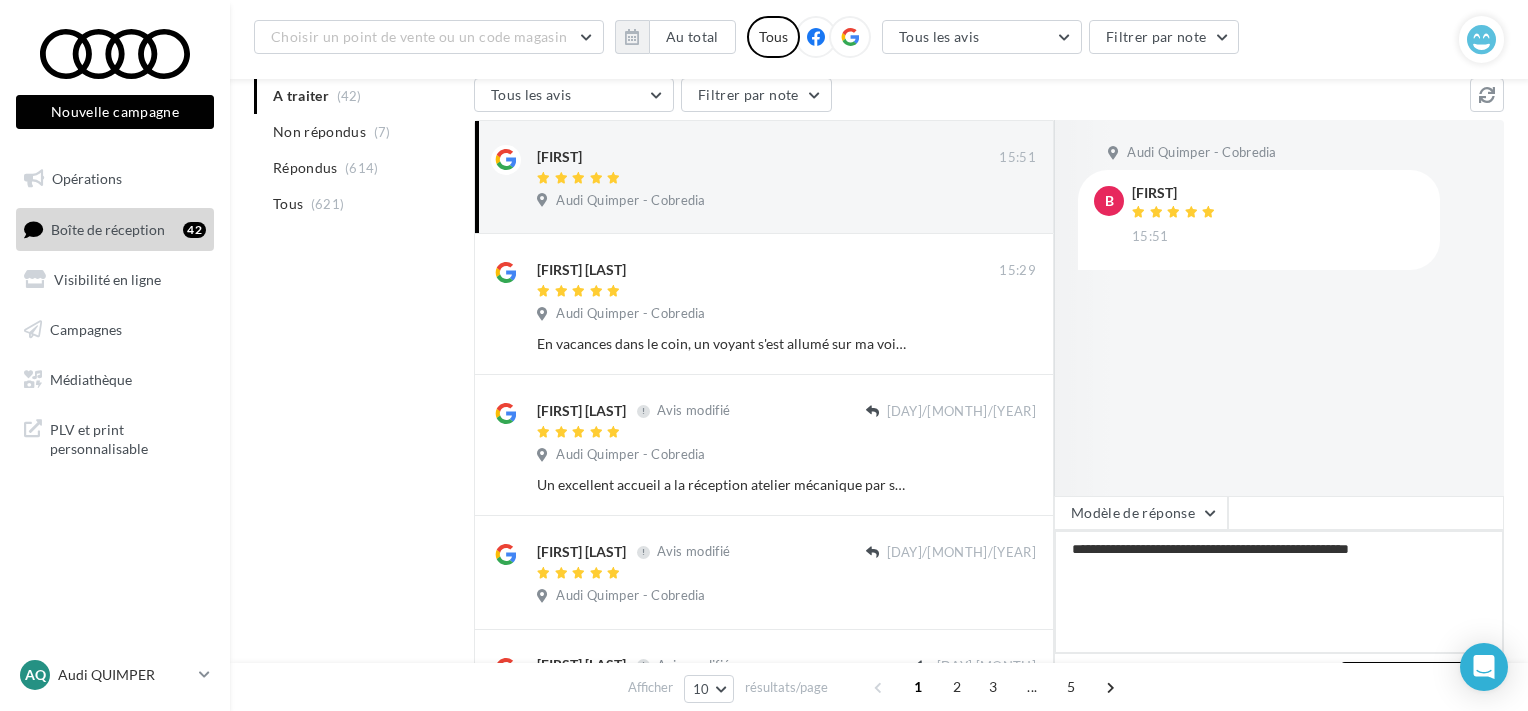 type on "**********" 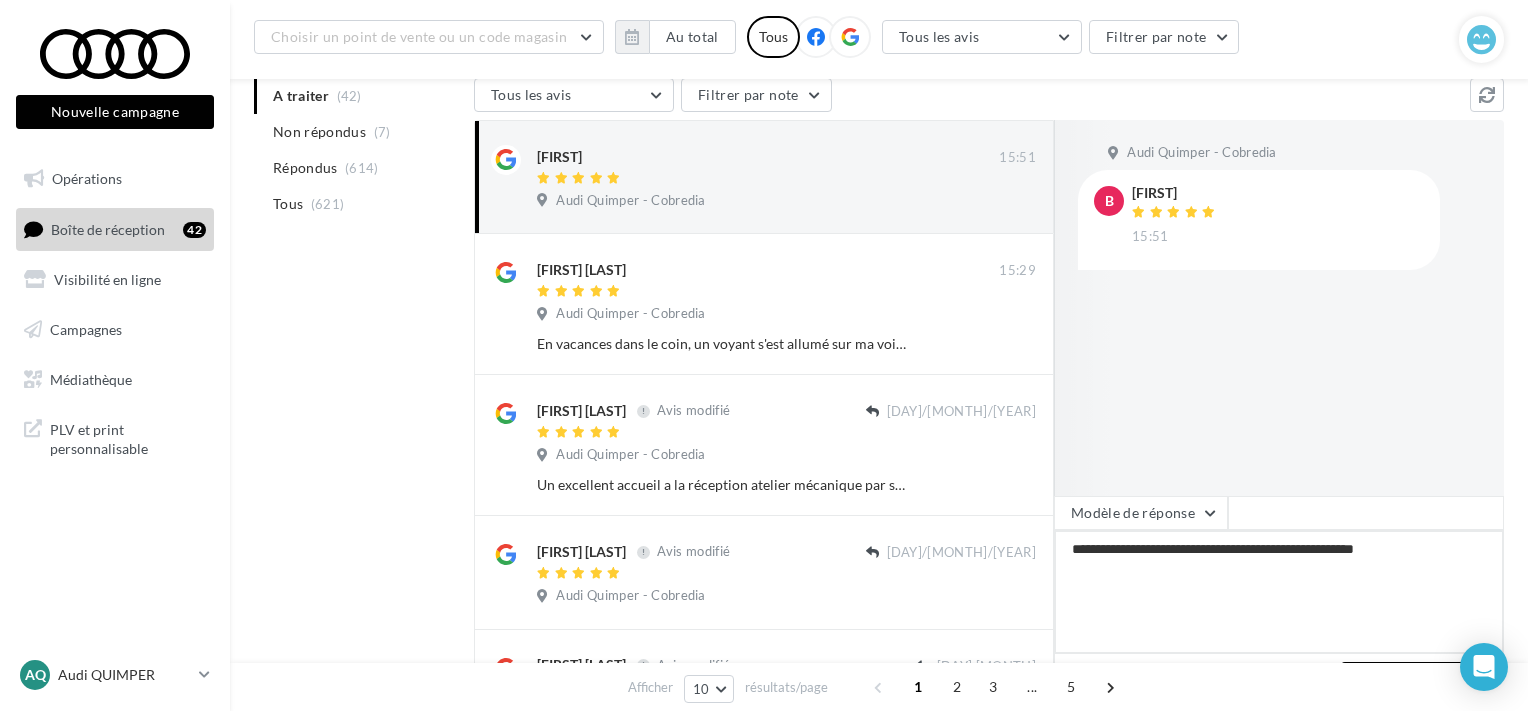 type on "**********" 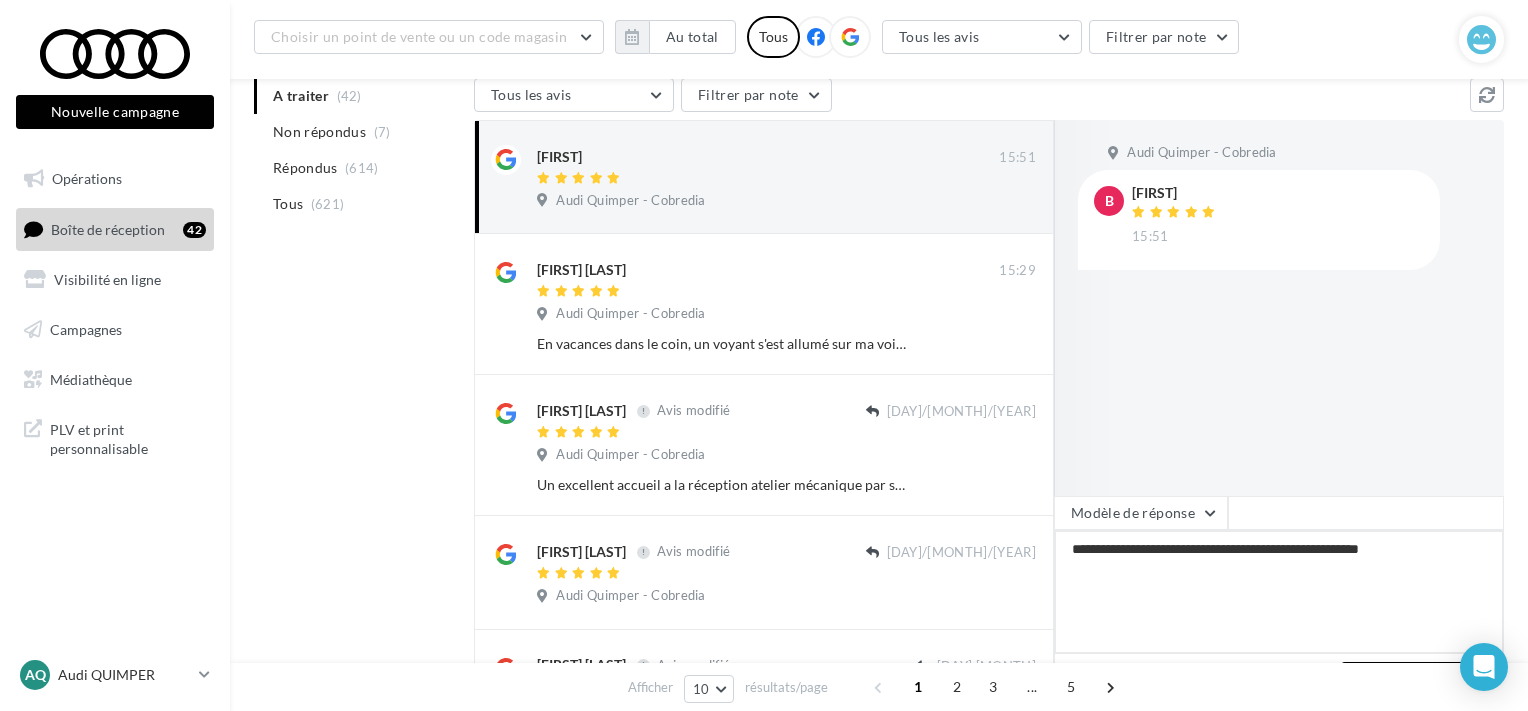 type on "**********" 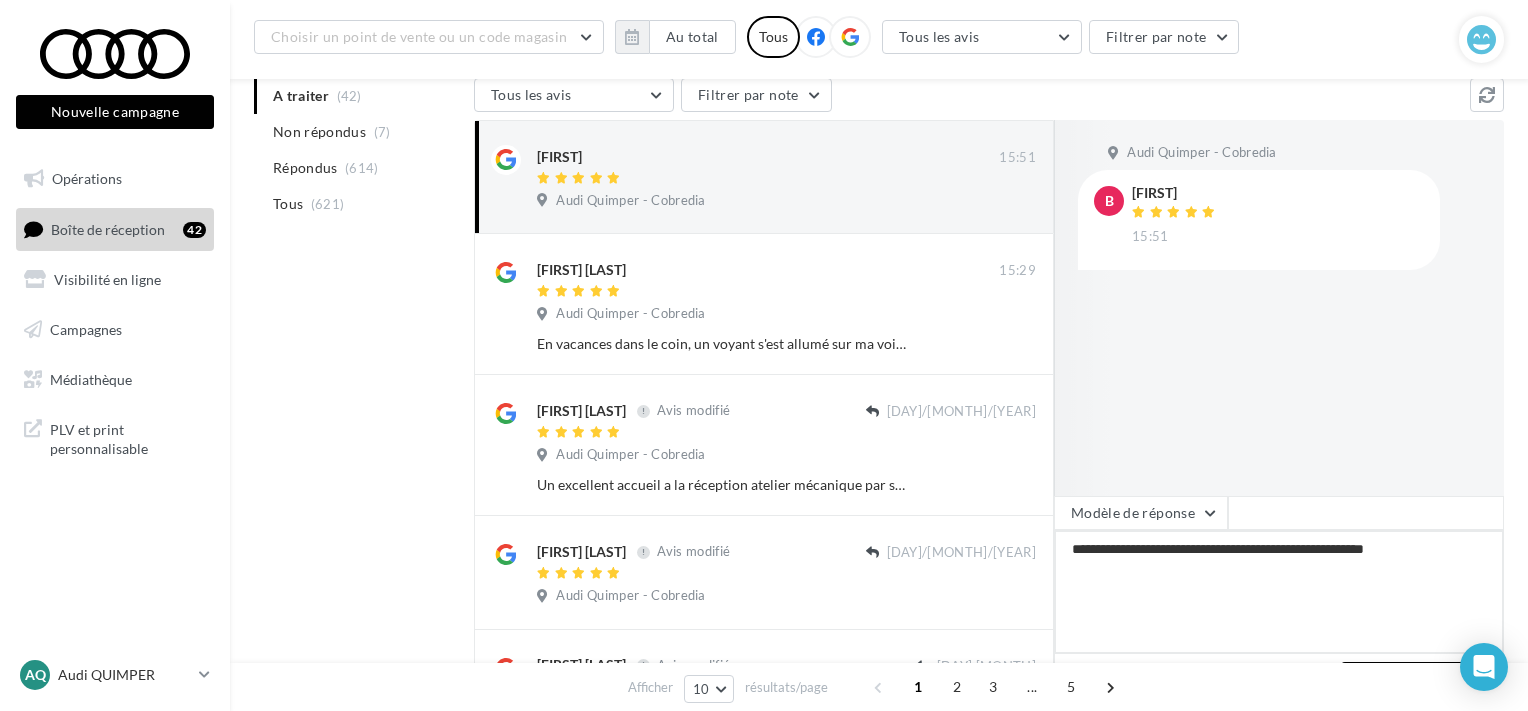 type on "**********" 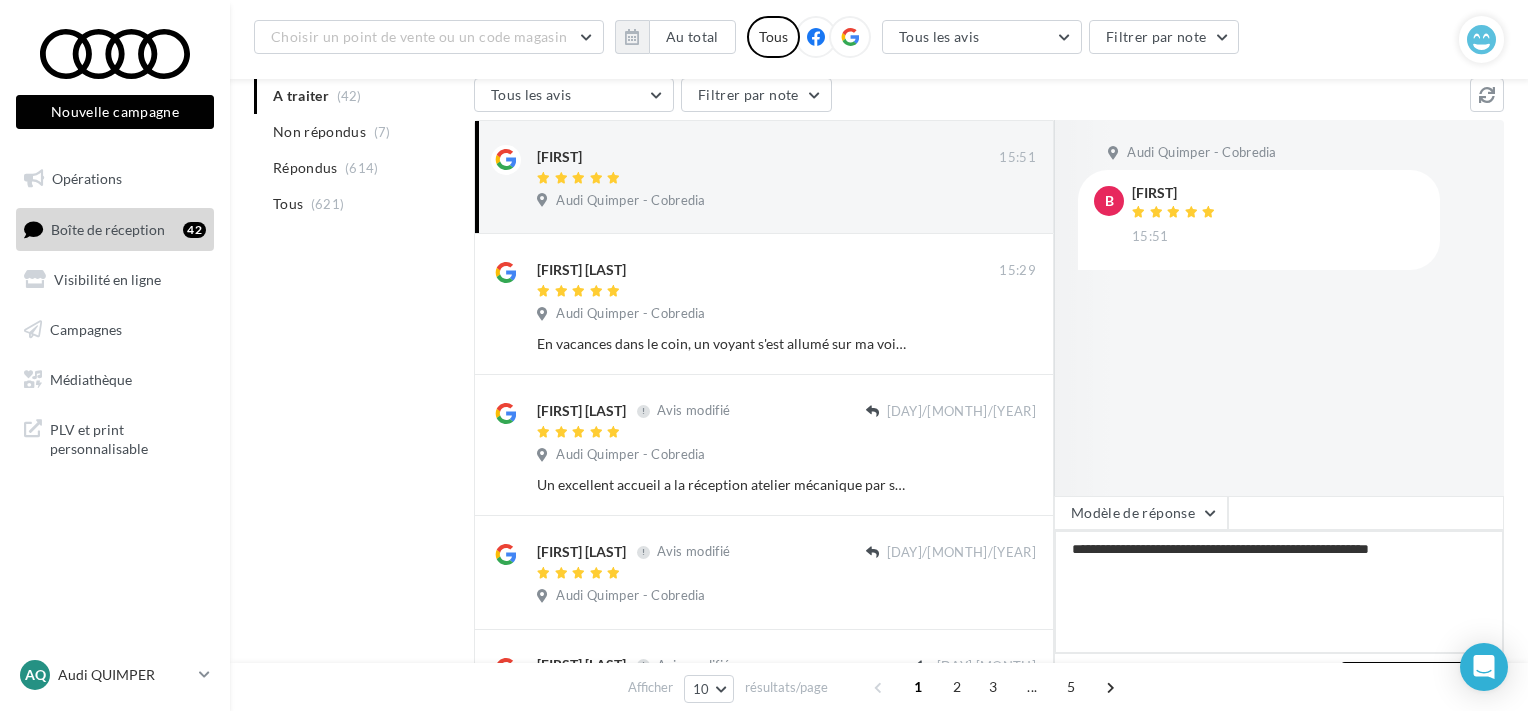 type on "**********" 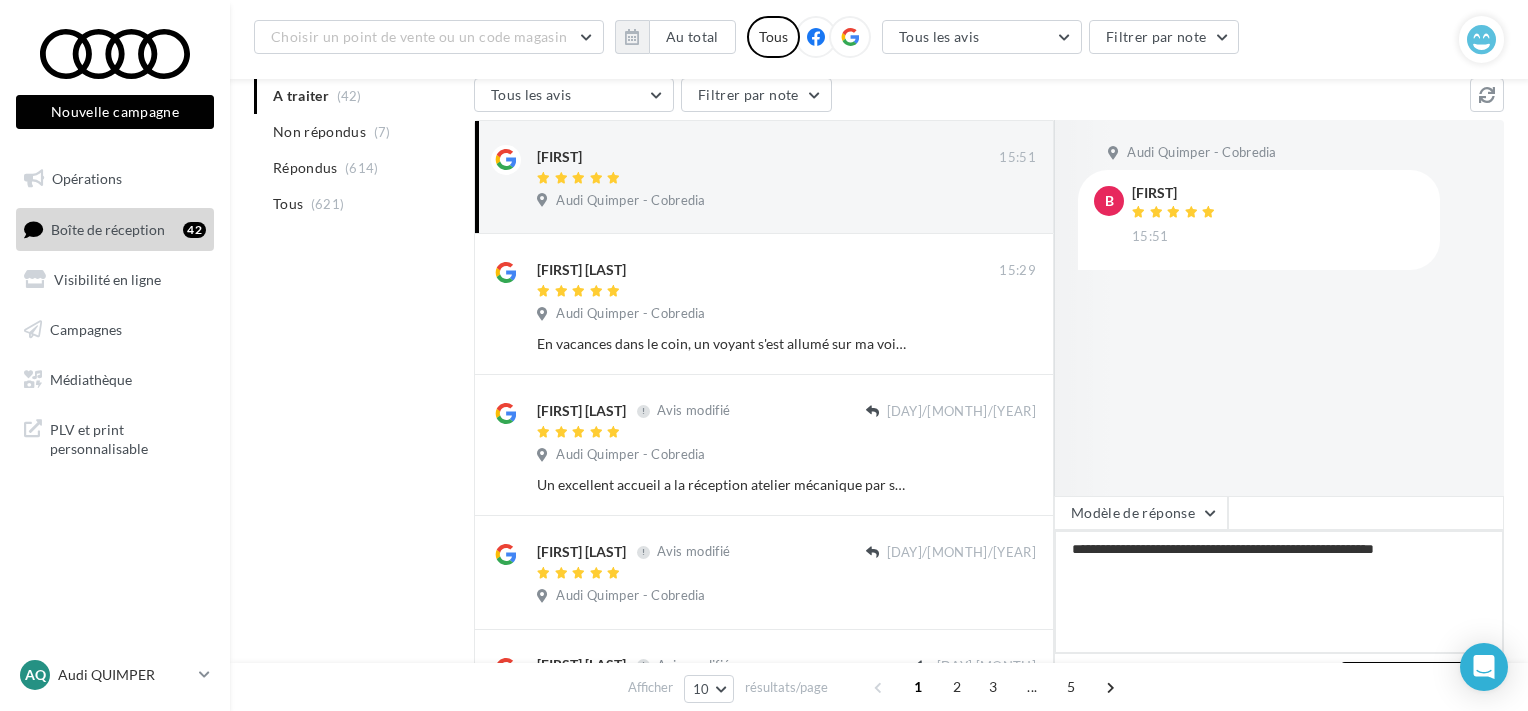 type on "**********" 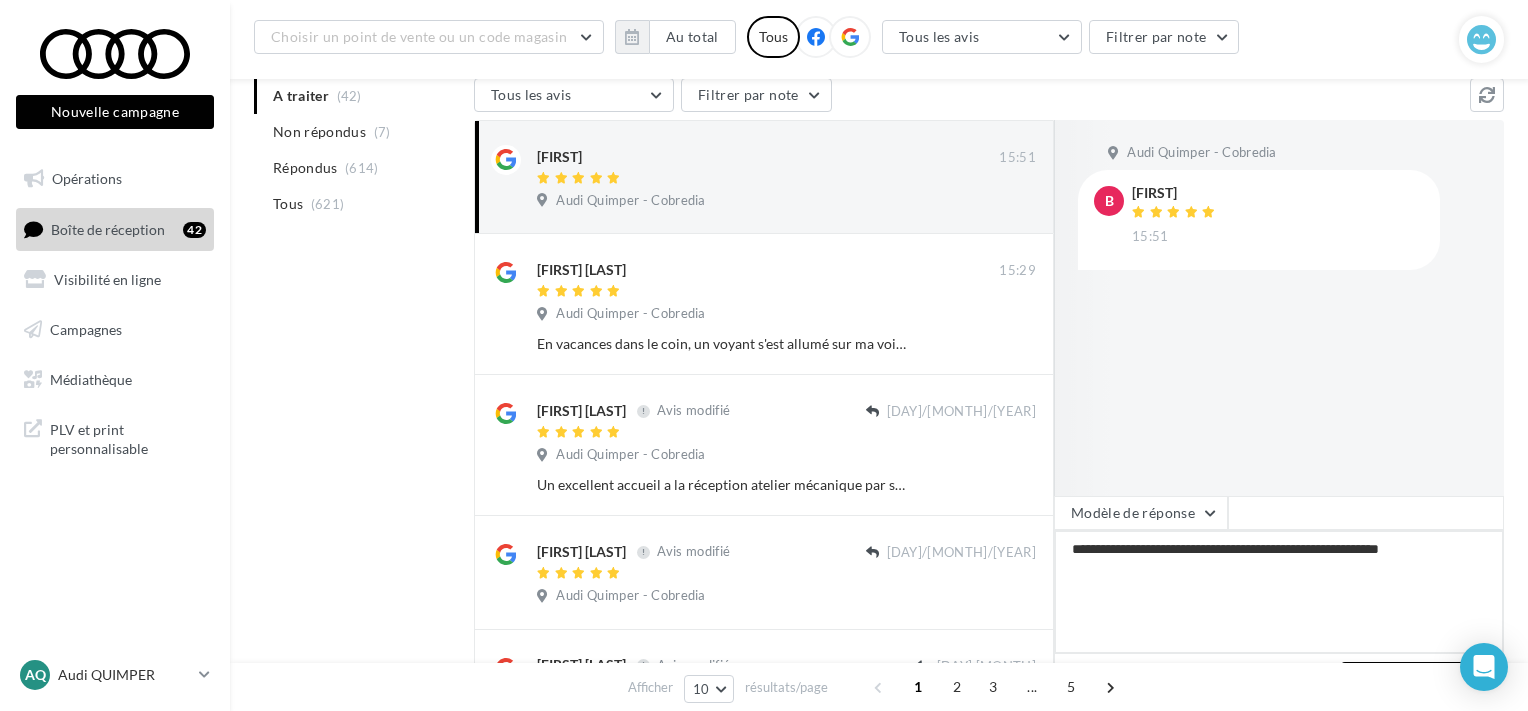 type on "**********" 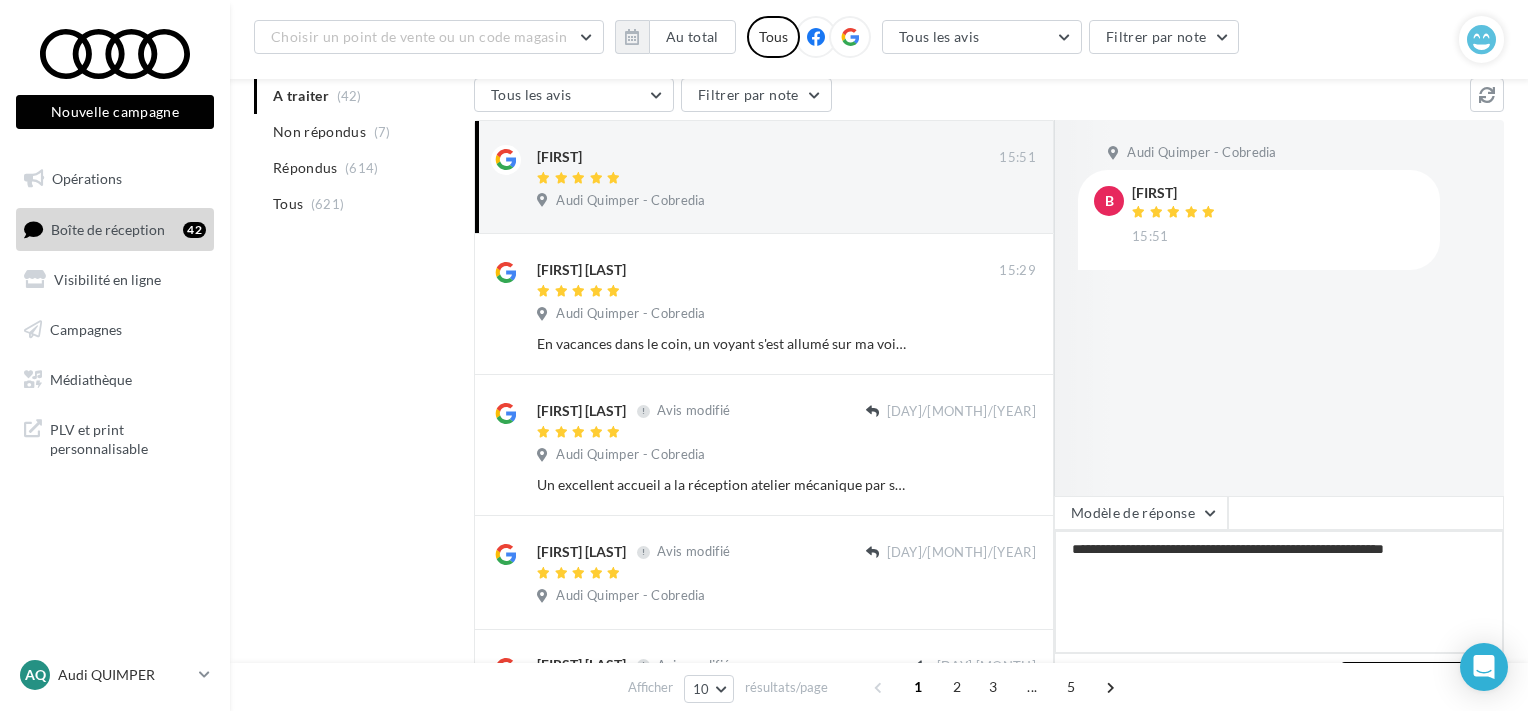 type on "**********" 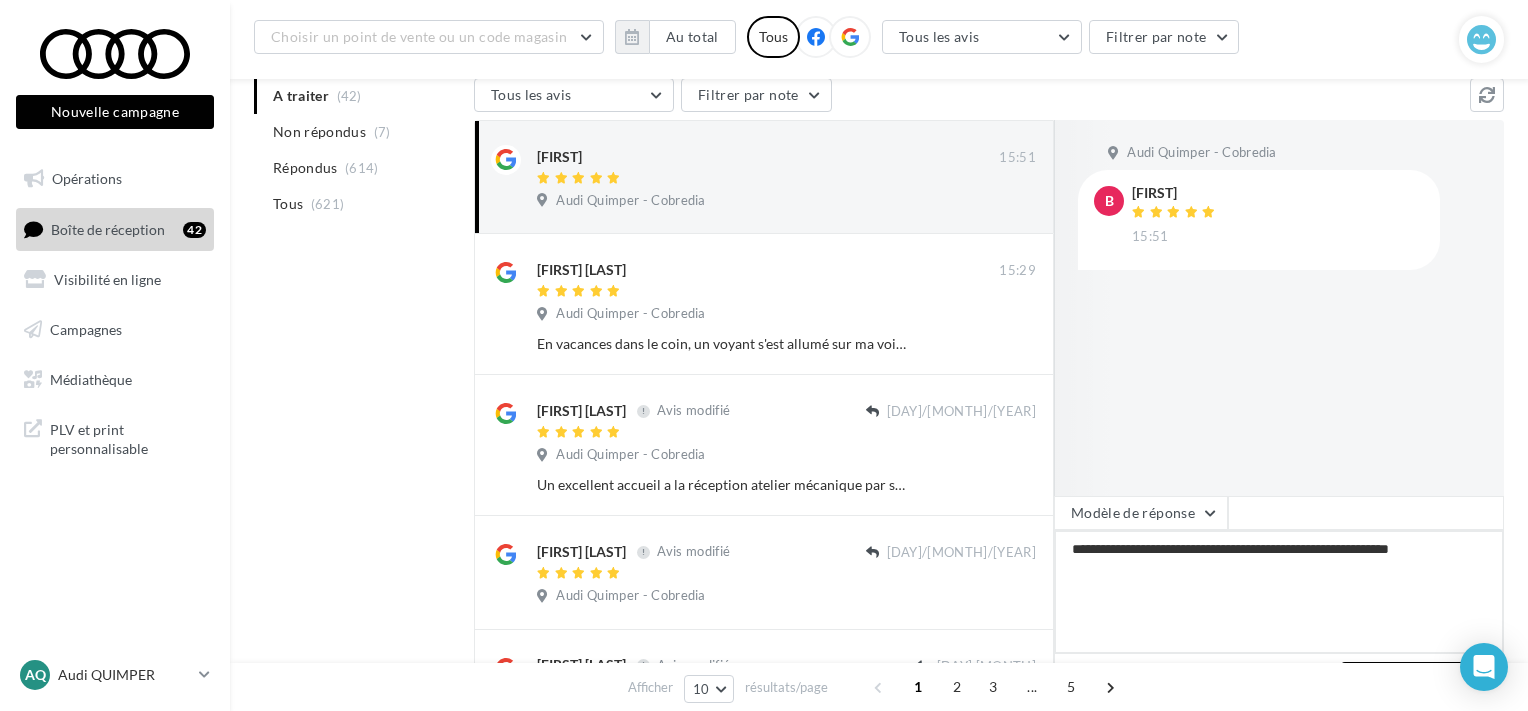 type on "**********" 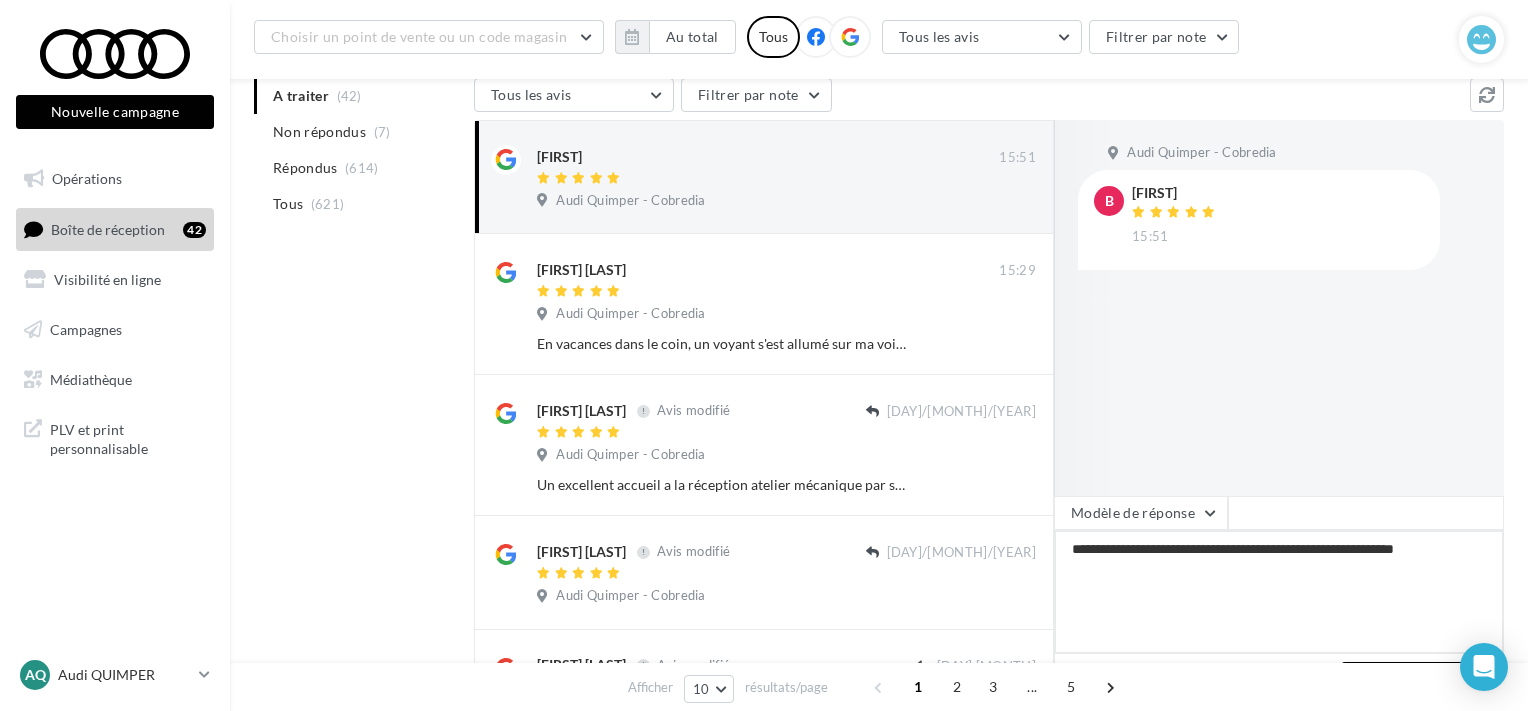 type on "**********" 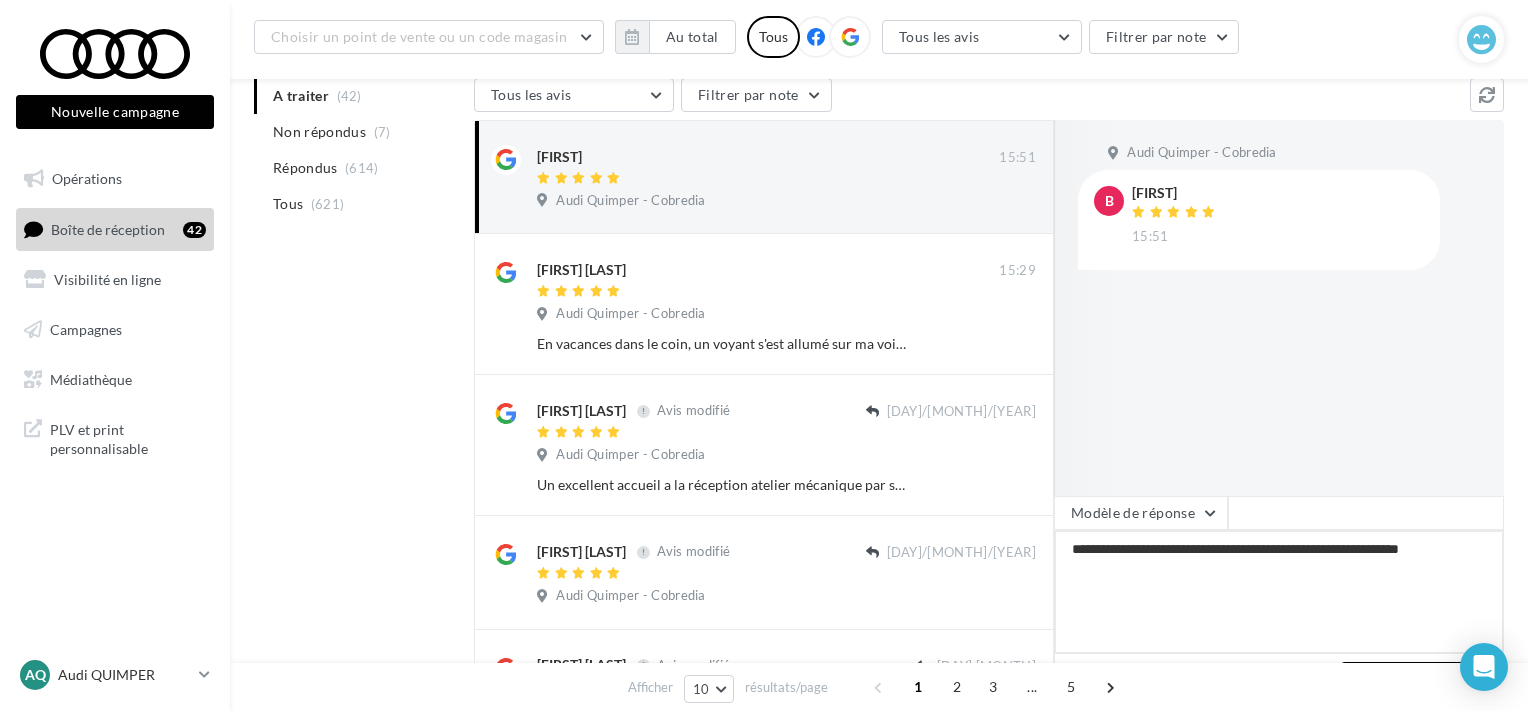 type on "**********" 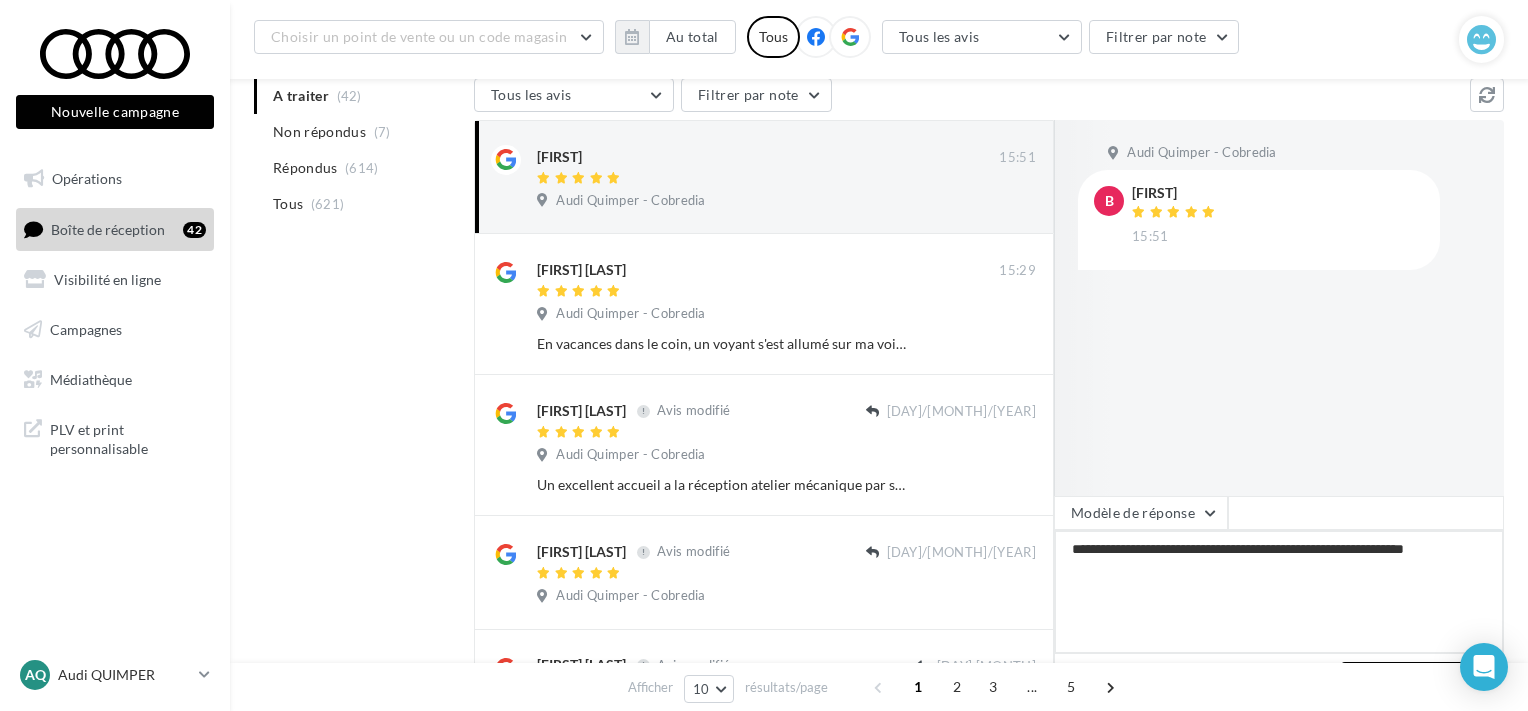 type on "**********" 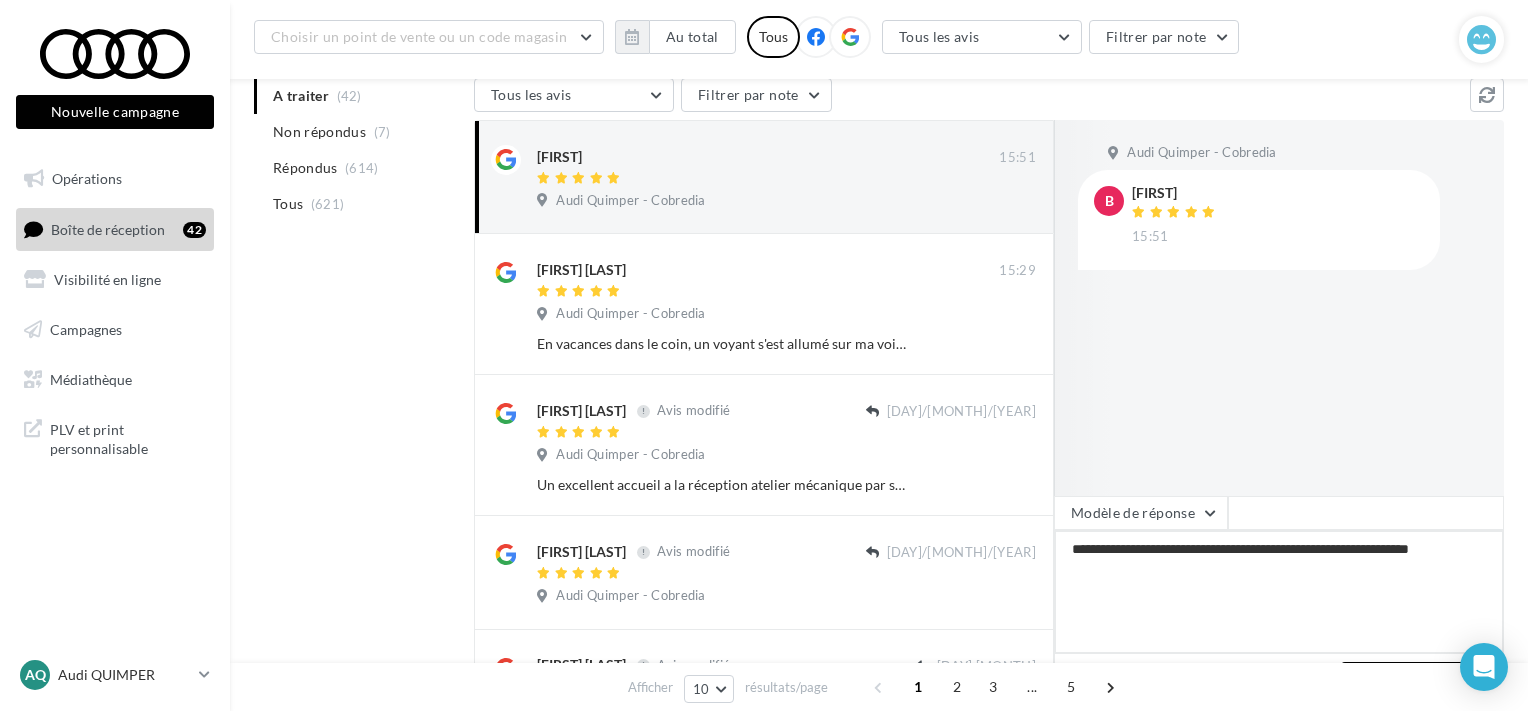 type on "**********" 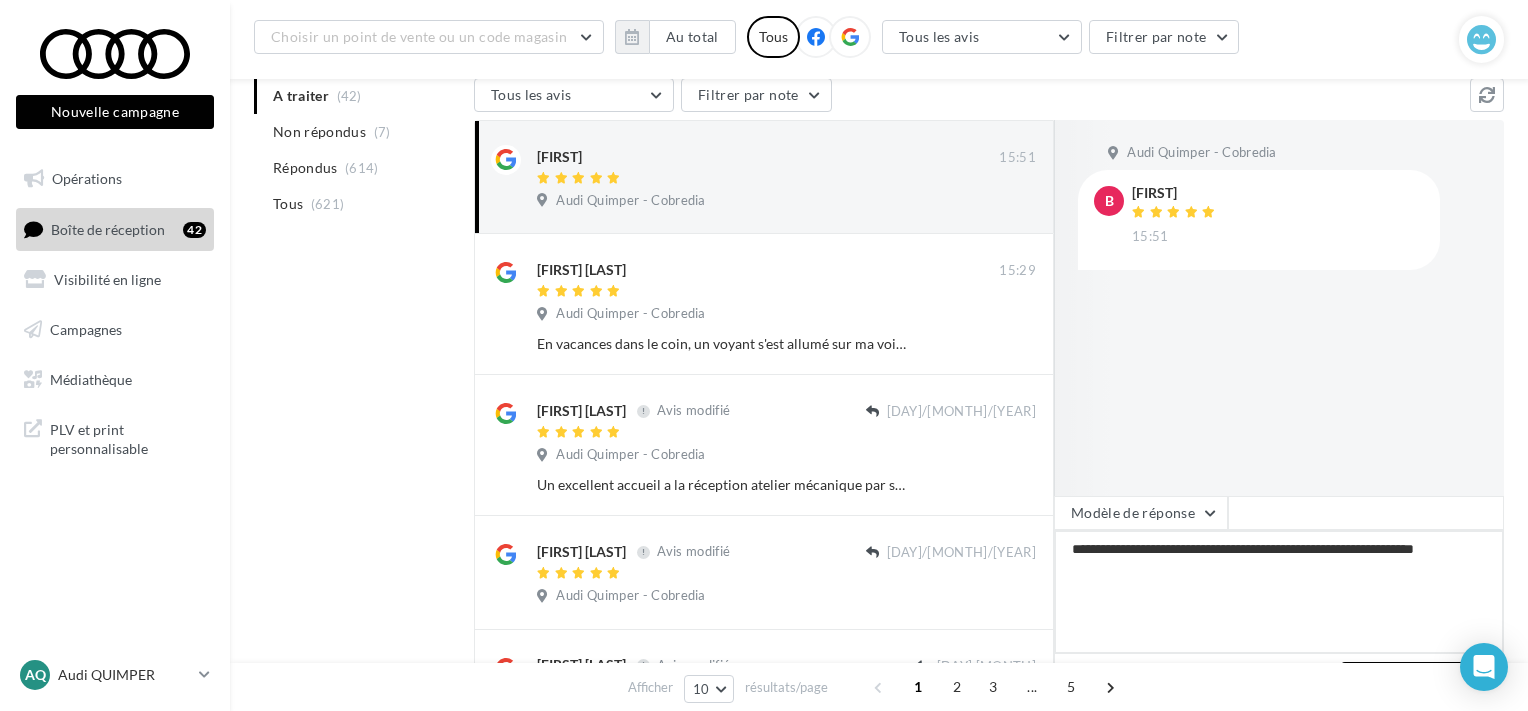 type on "**********" 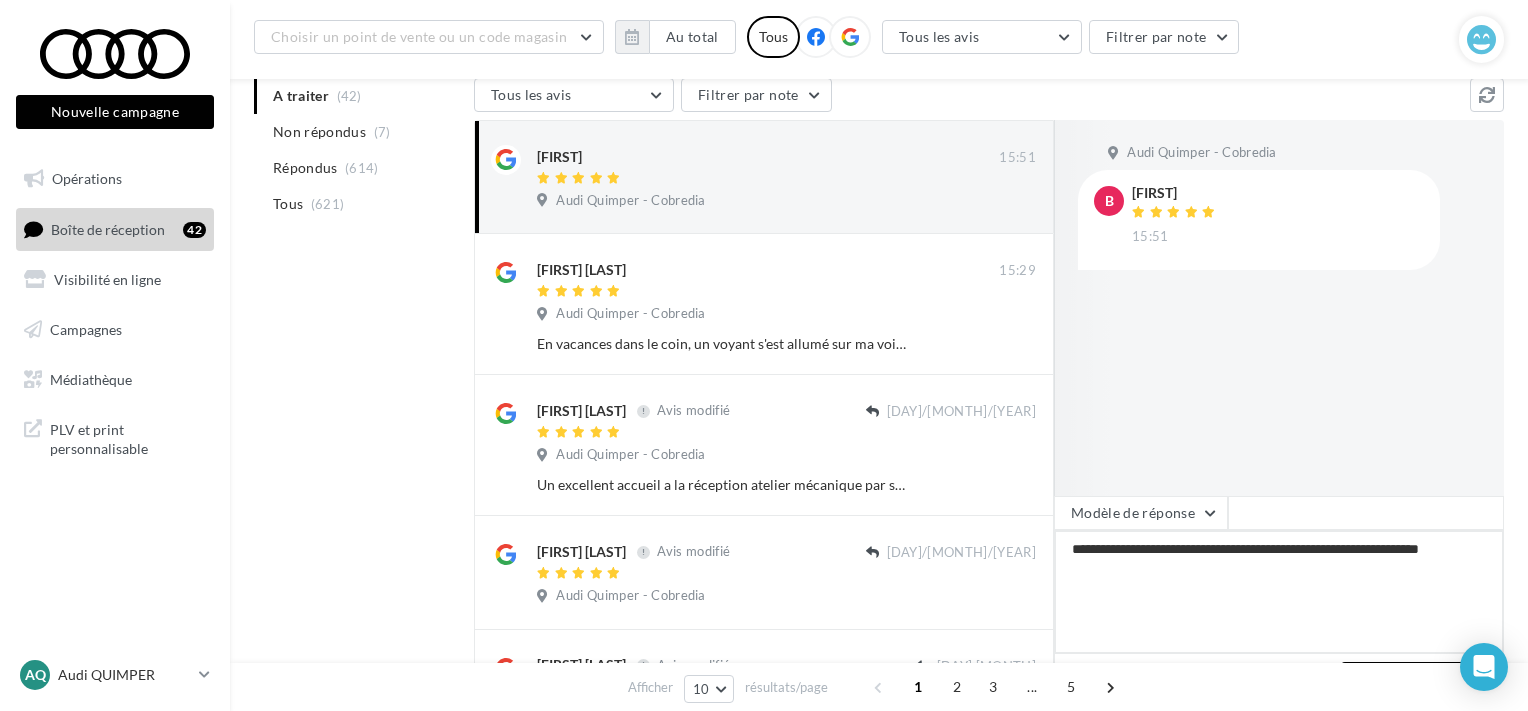type on "**********" 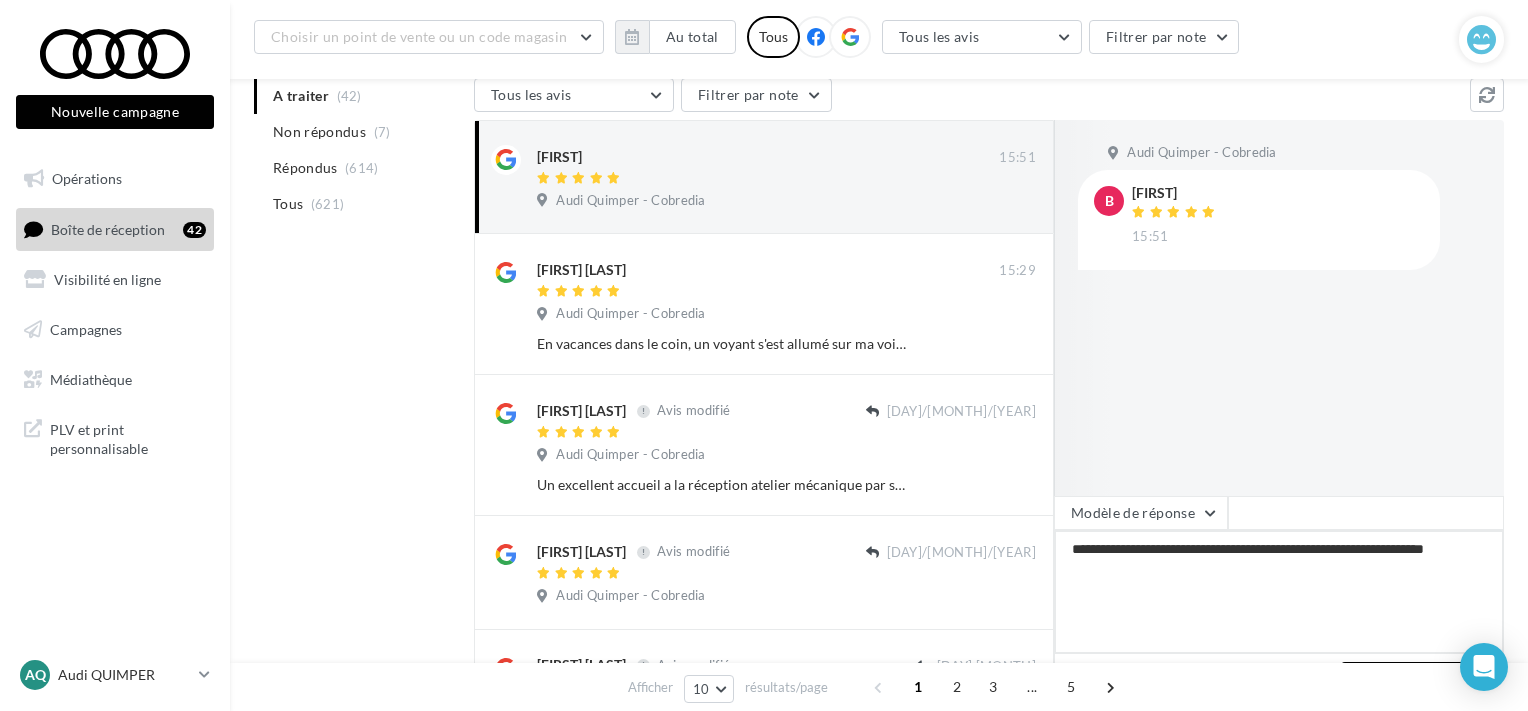 type on "**********" 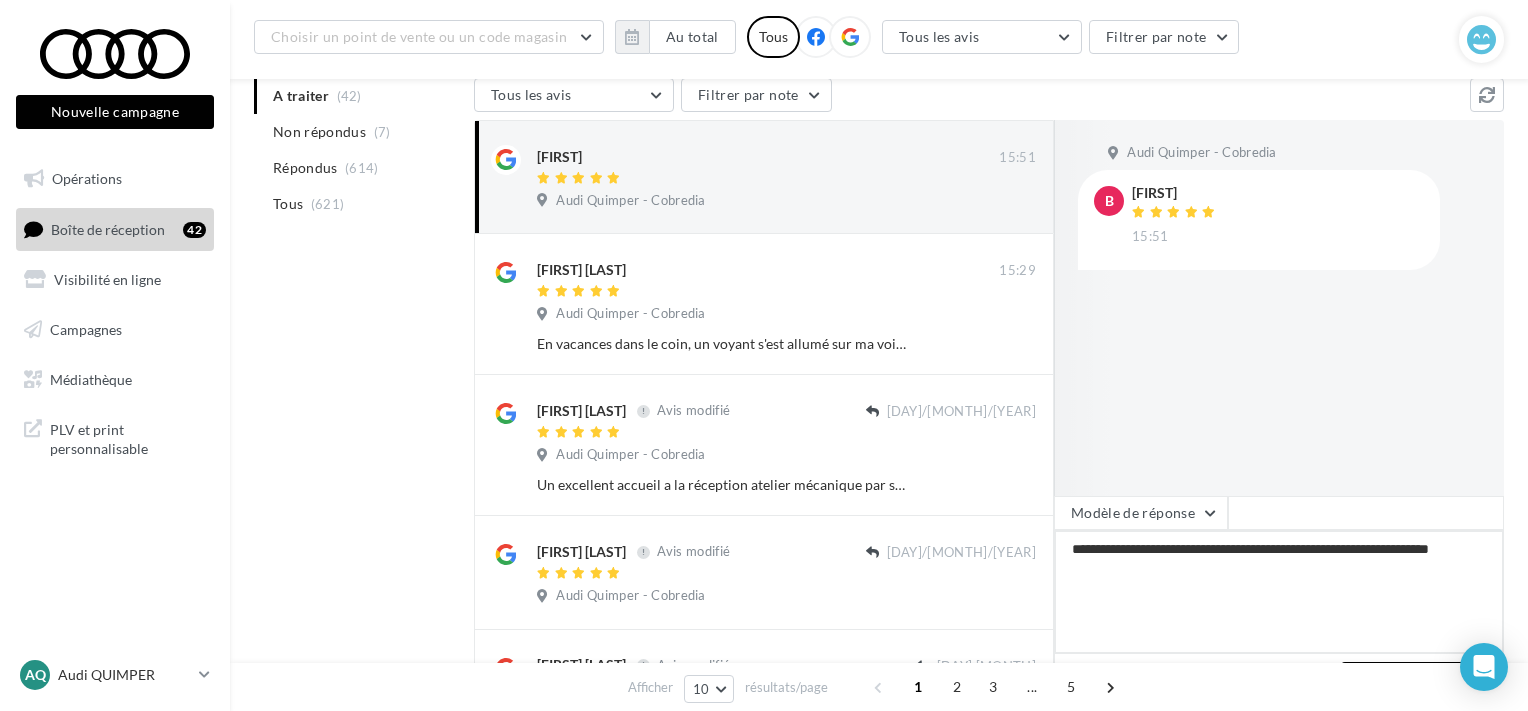 type on "**********" 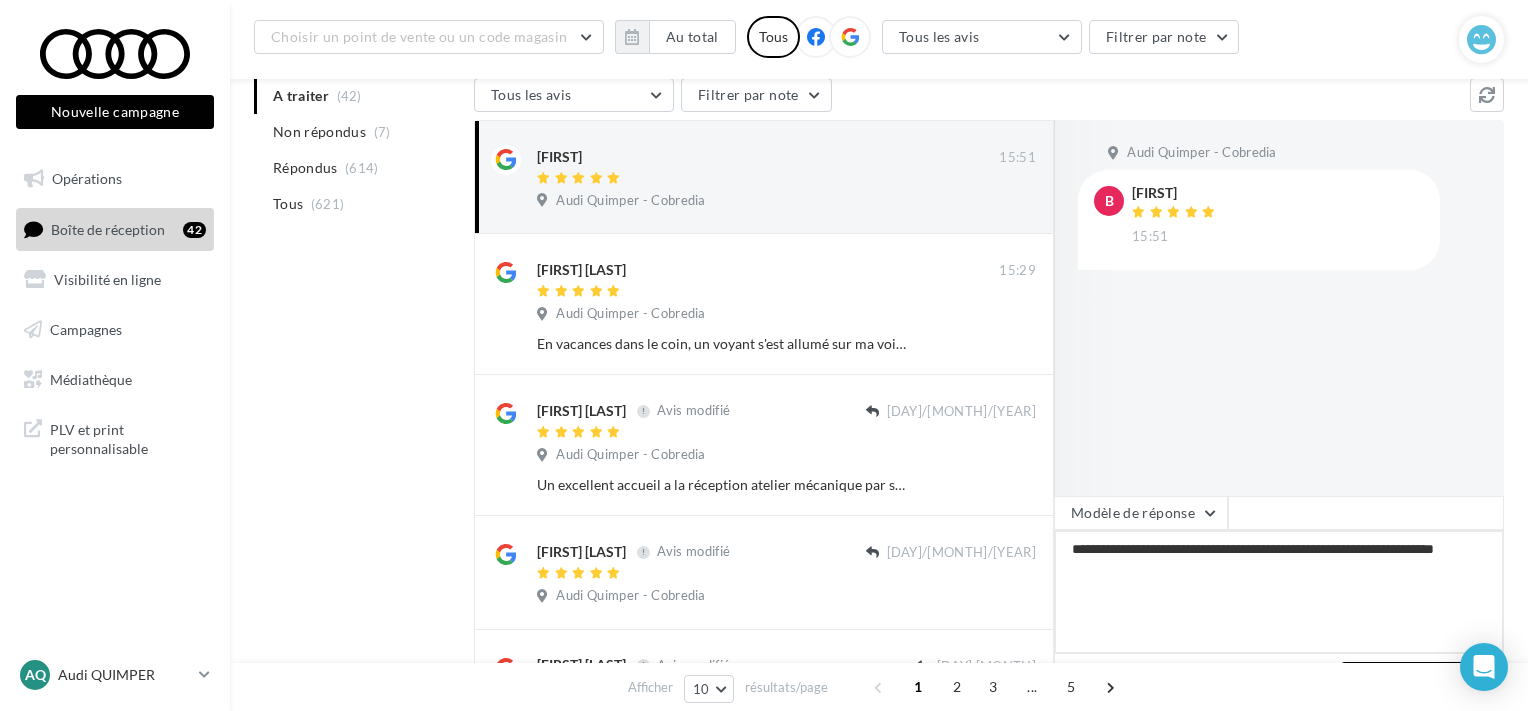 type on "**********" 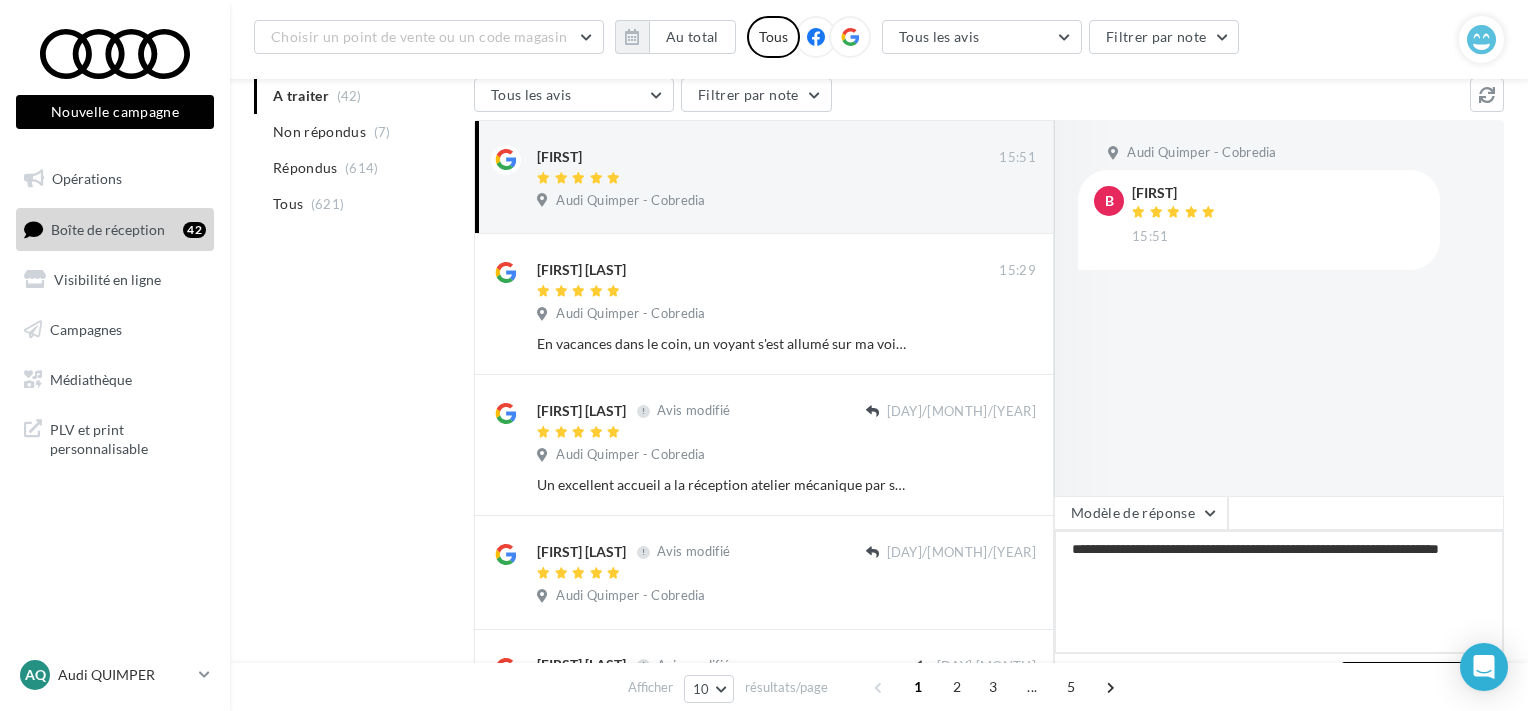 type on "**********" 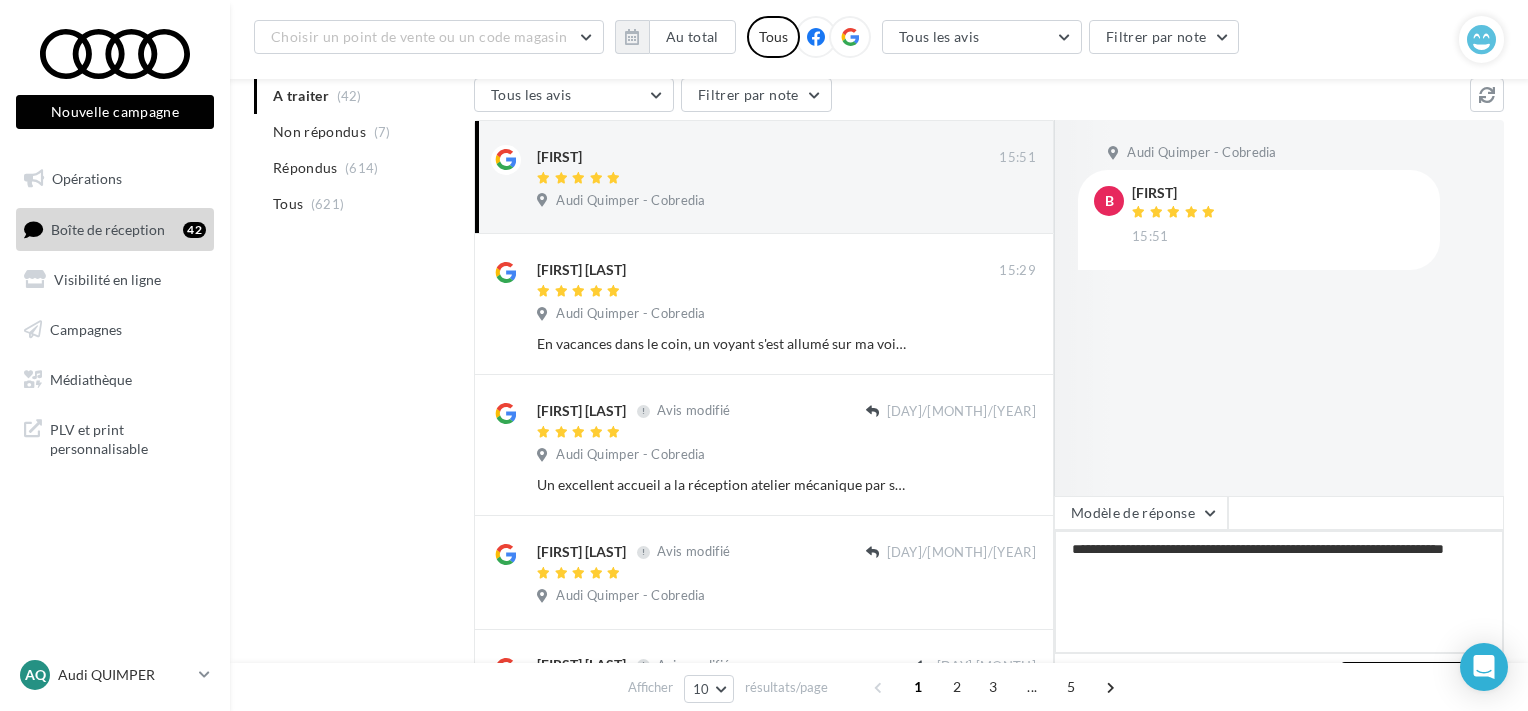type on "**********" 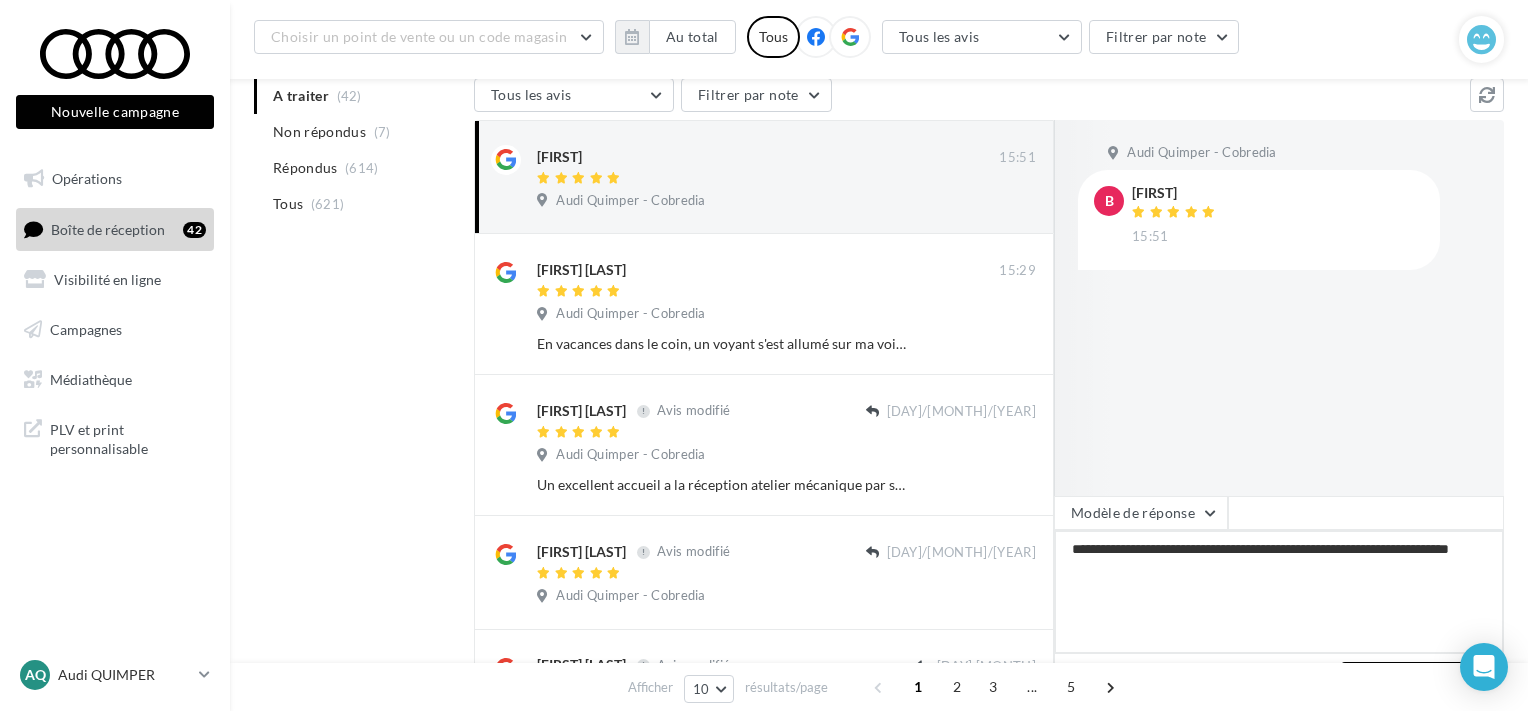 type on "**********" 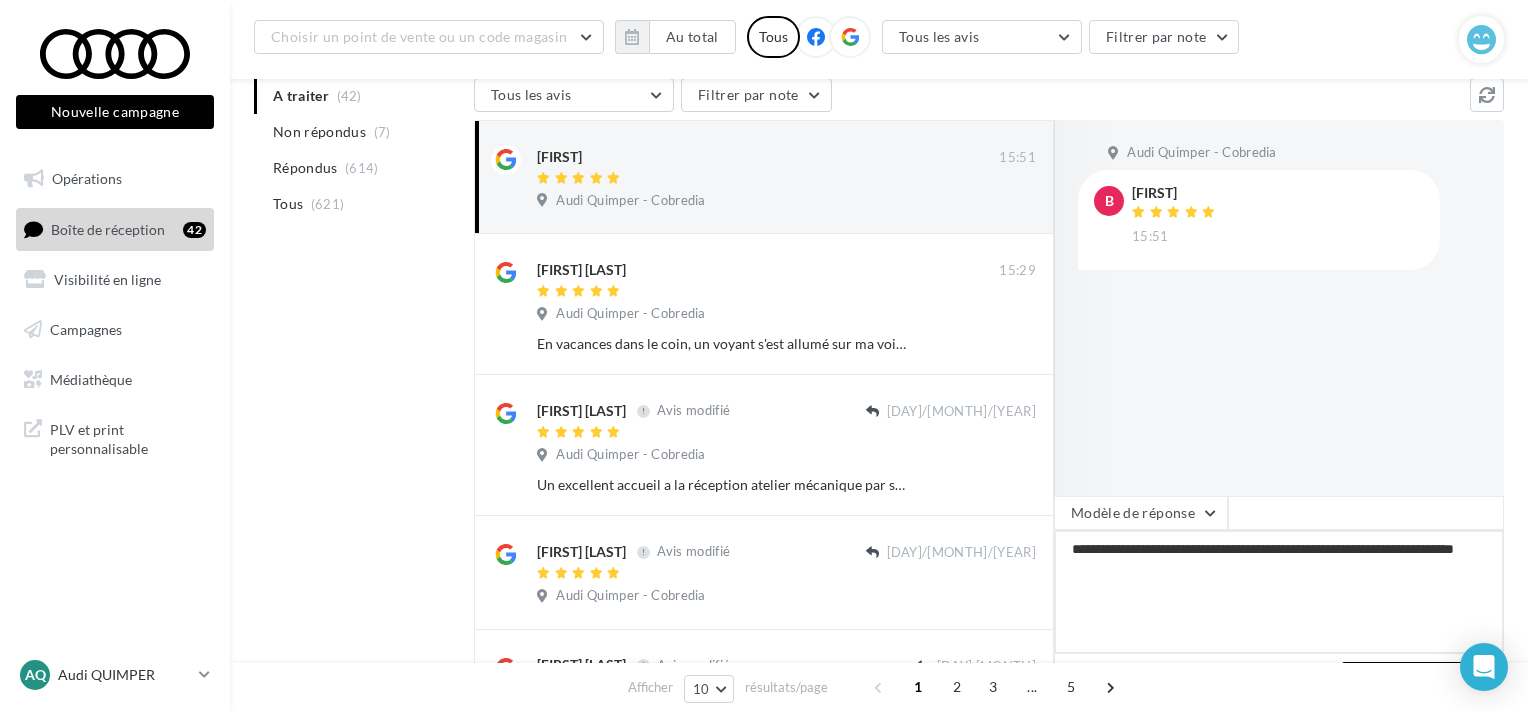 type on "**********" 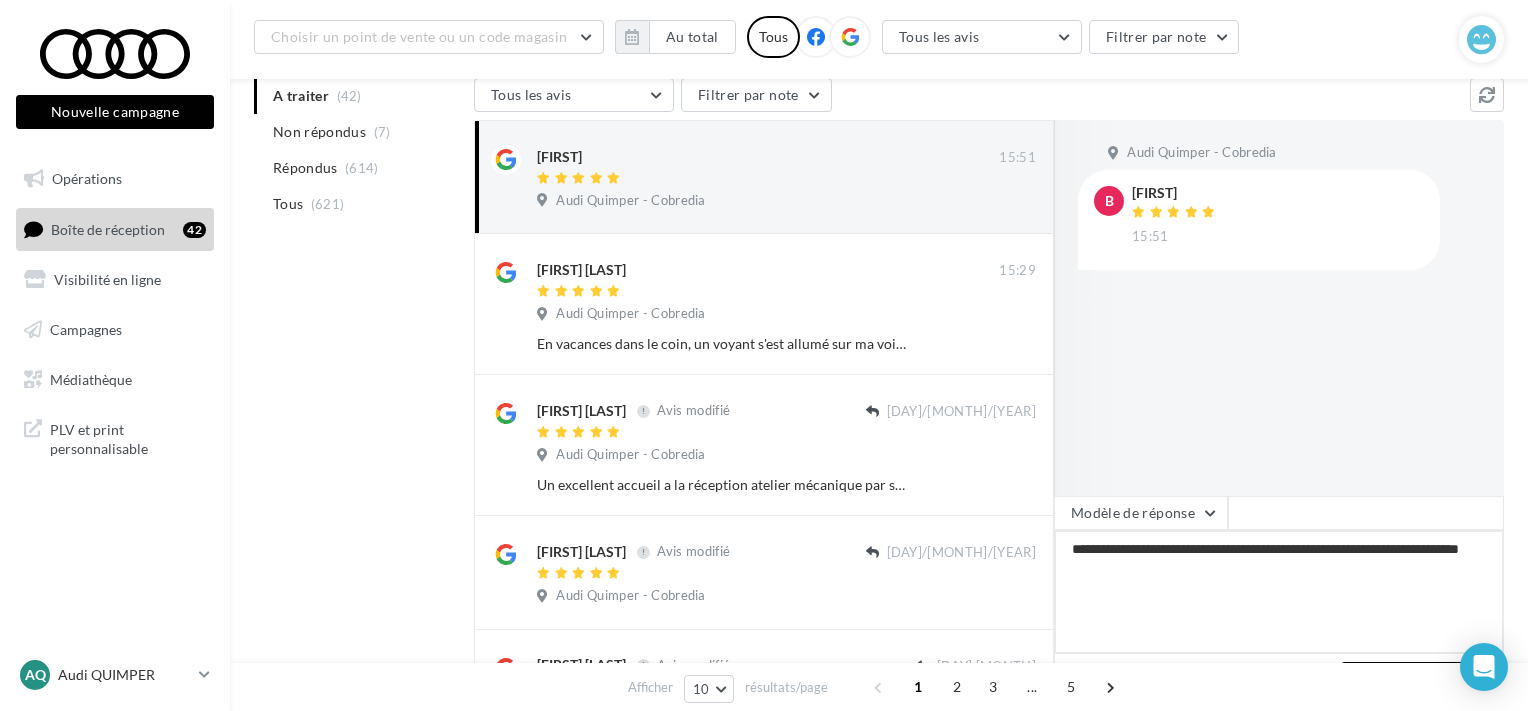 type on "**********" 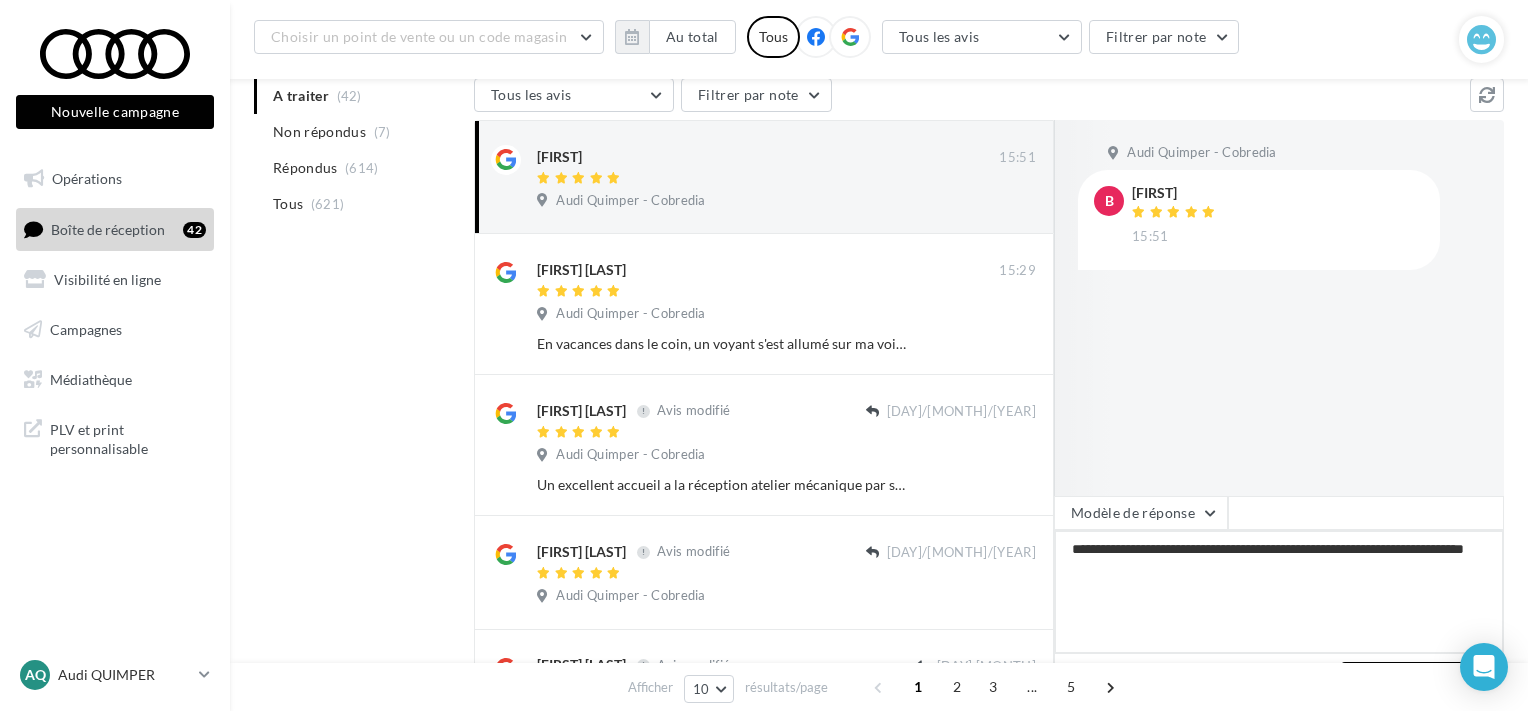 type on "**********" 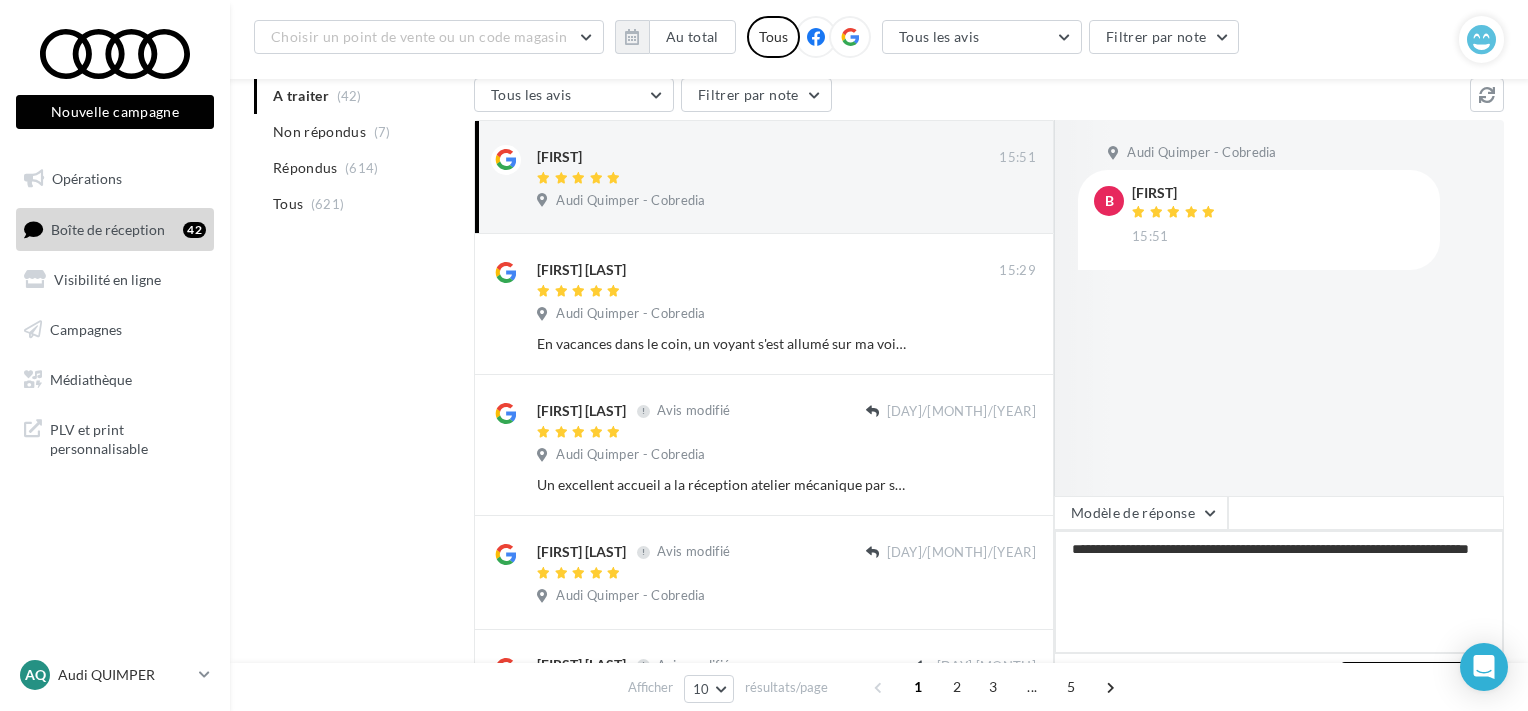 type on "**********" 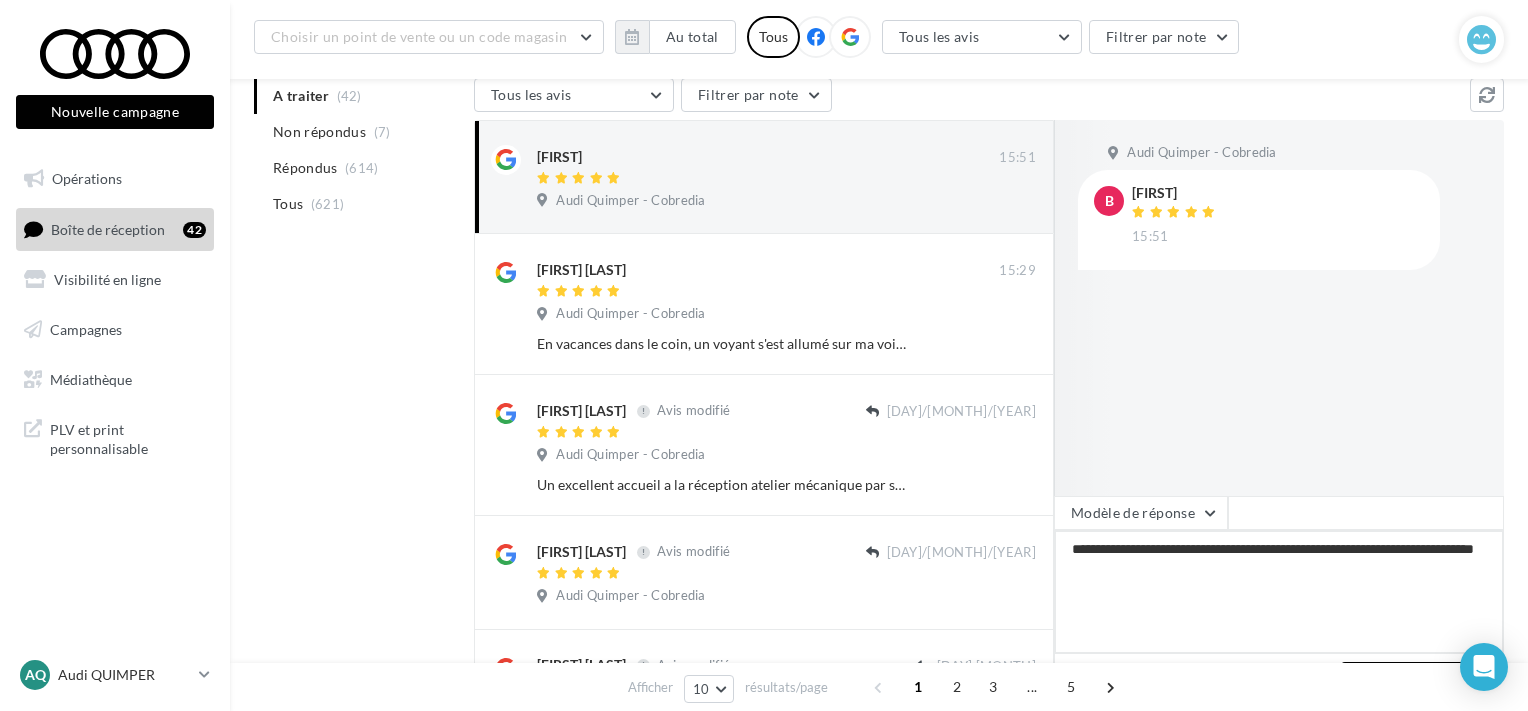 type on "**********" 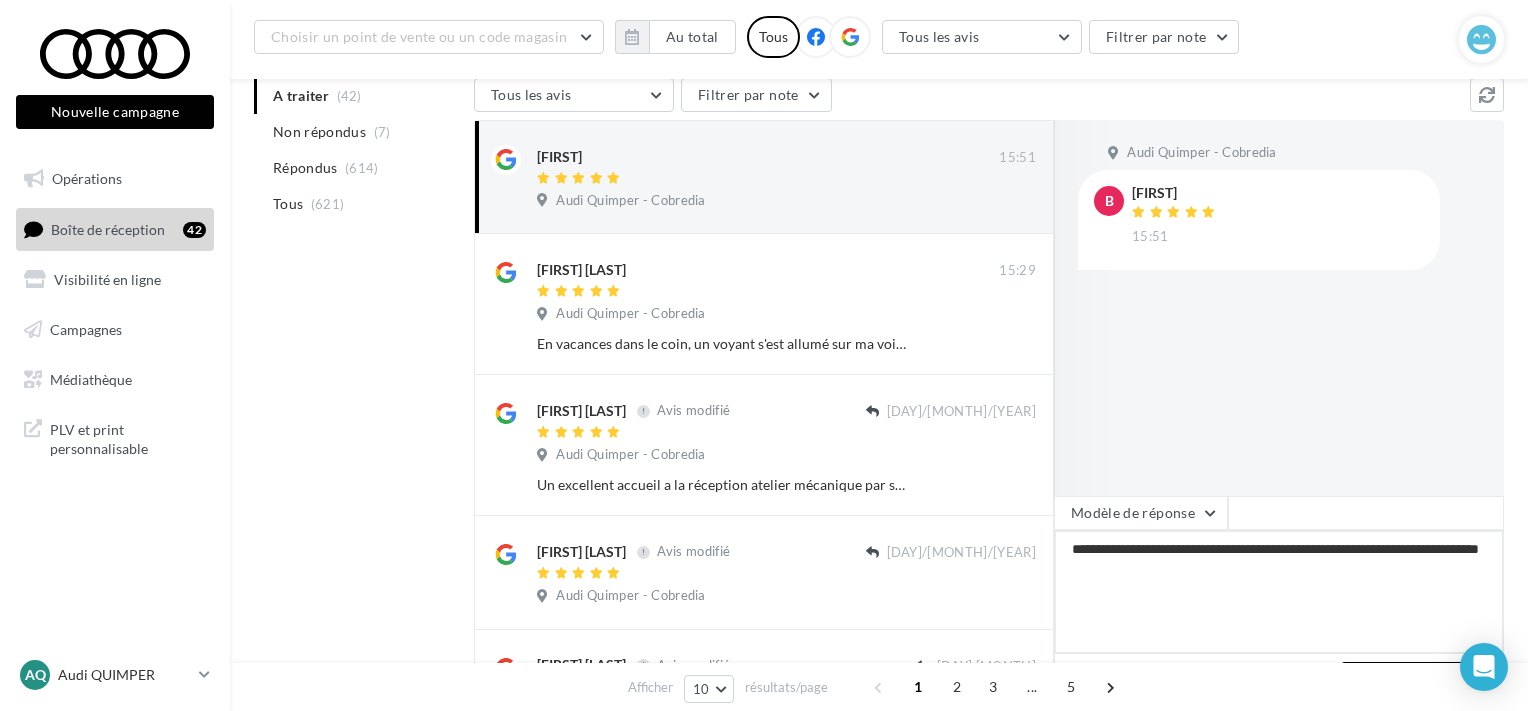 type on "**********" 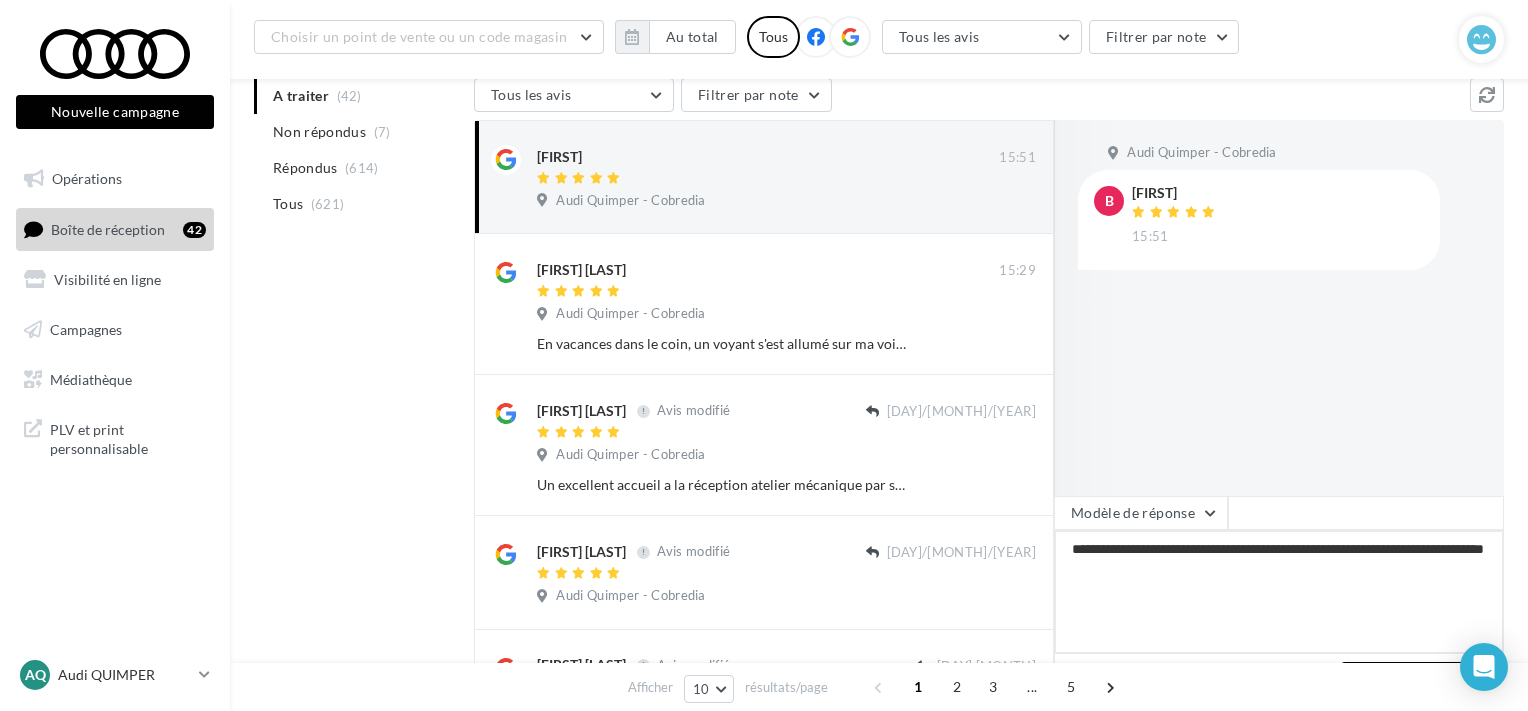 type on "**********" 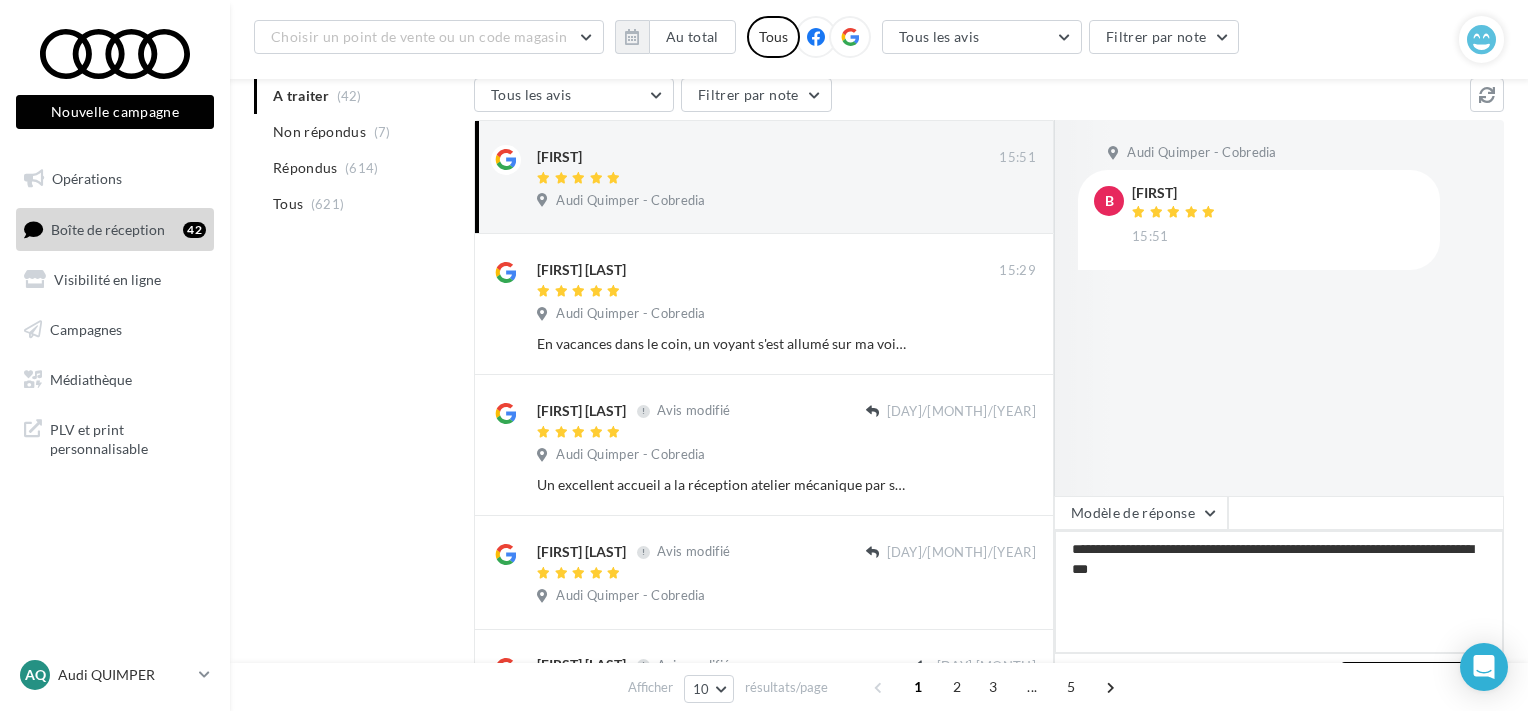 type on "**********" 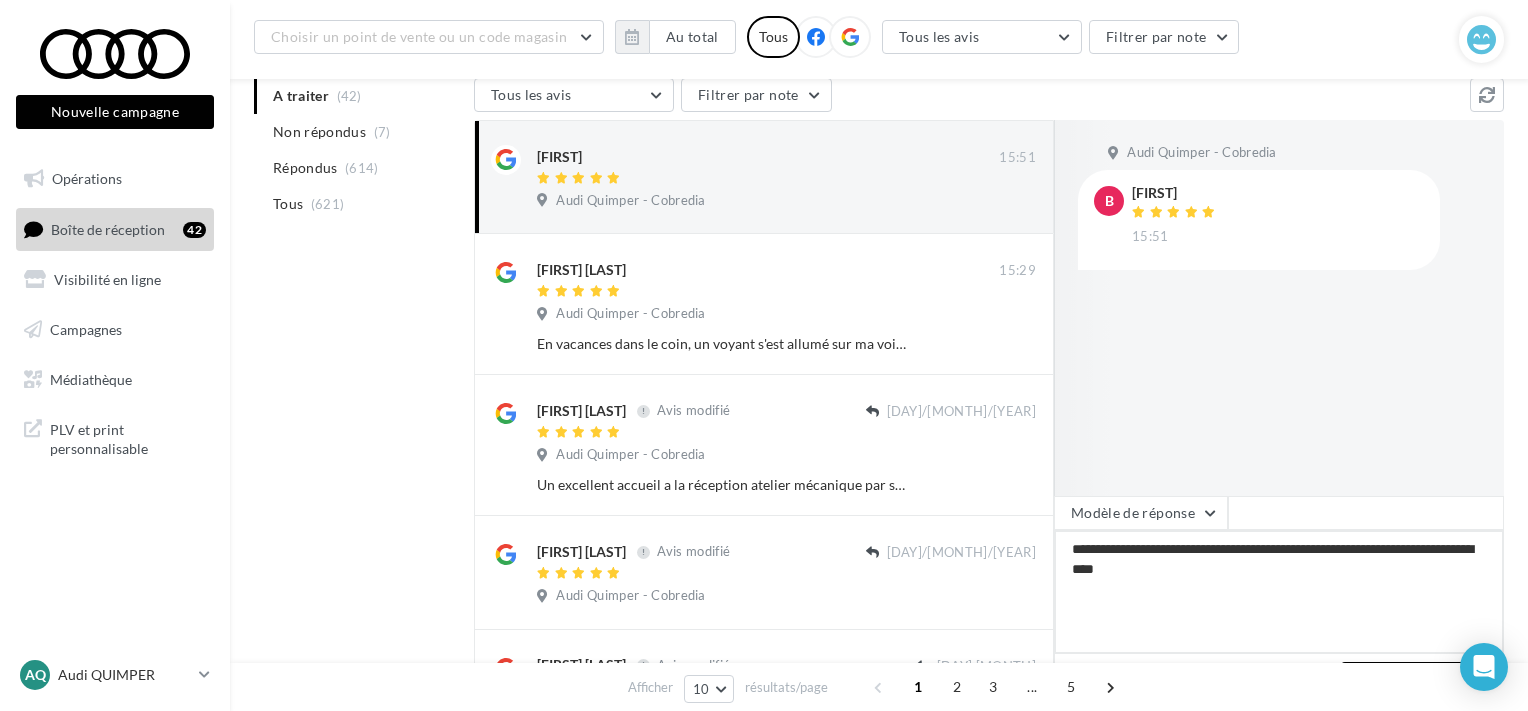 type on "**********" 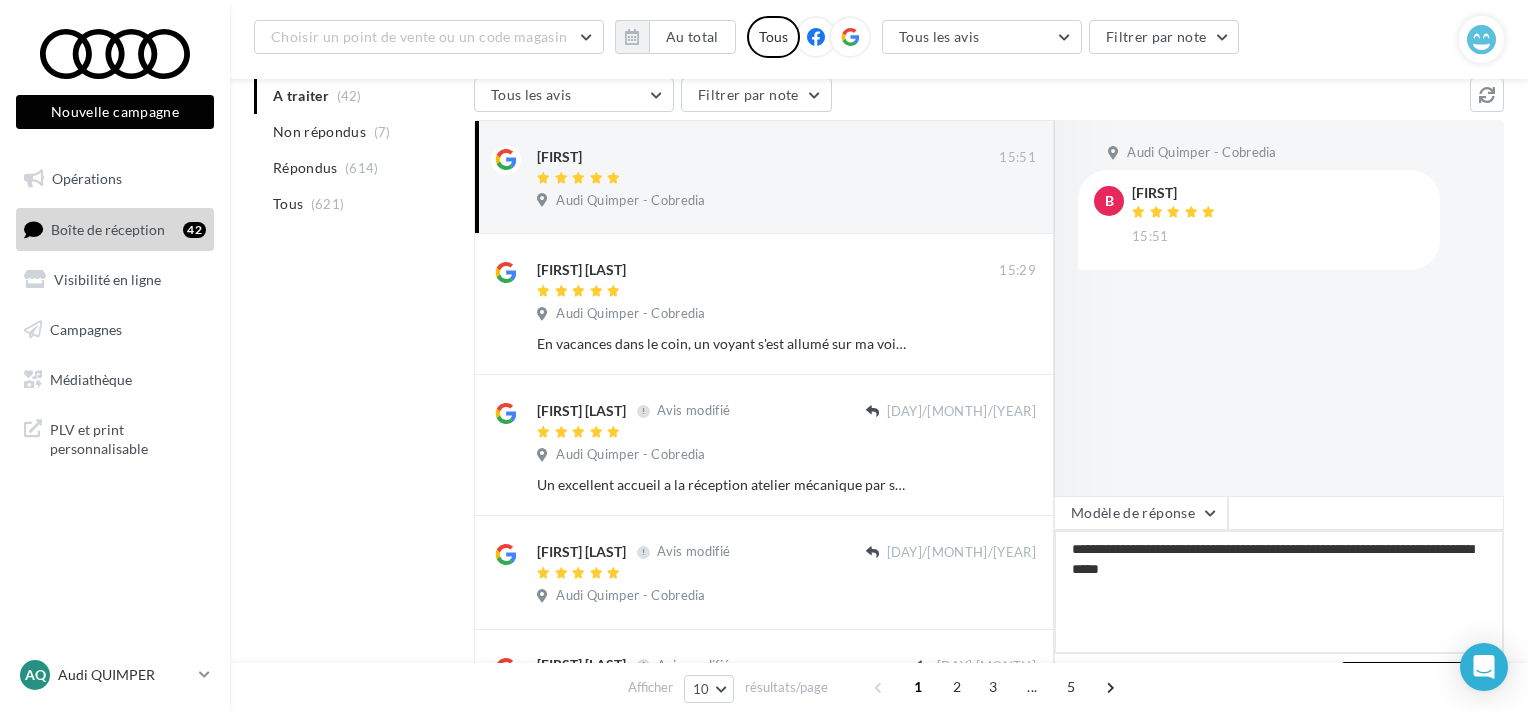 type on "**********" 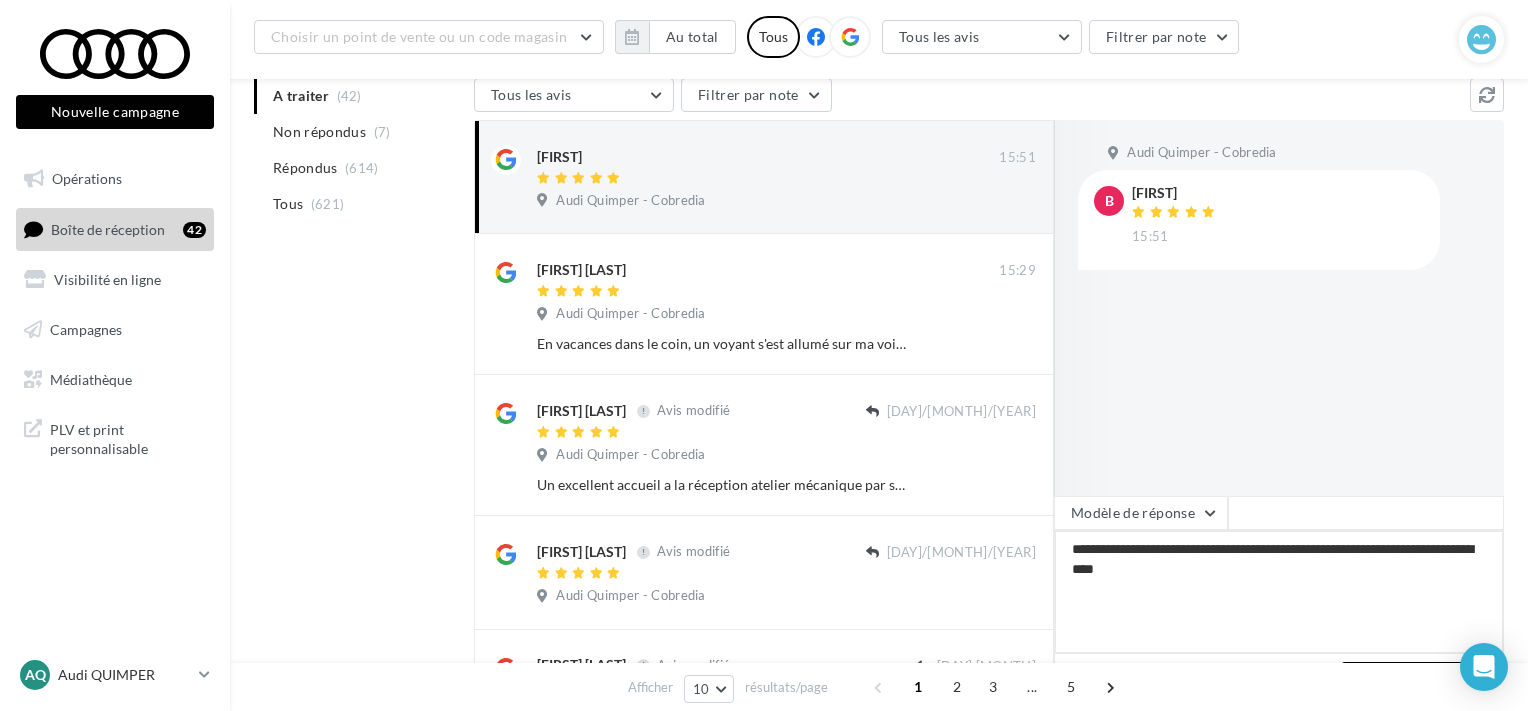 type on "**********" 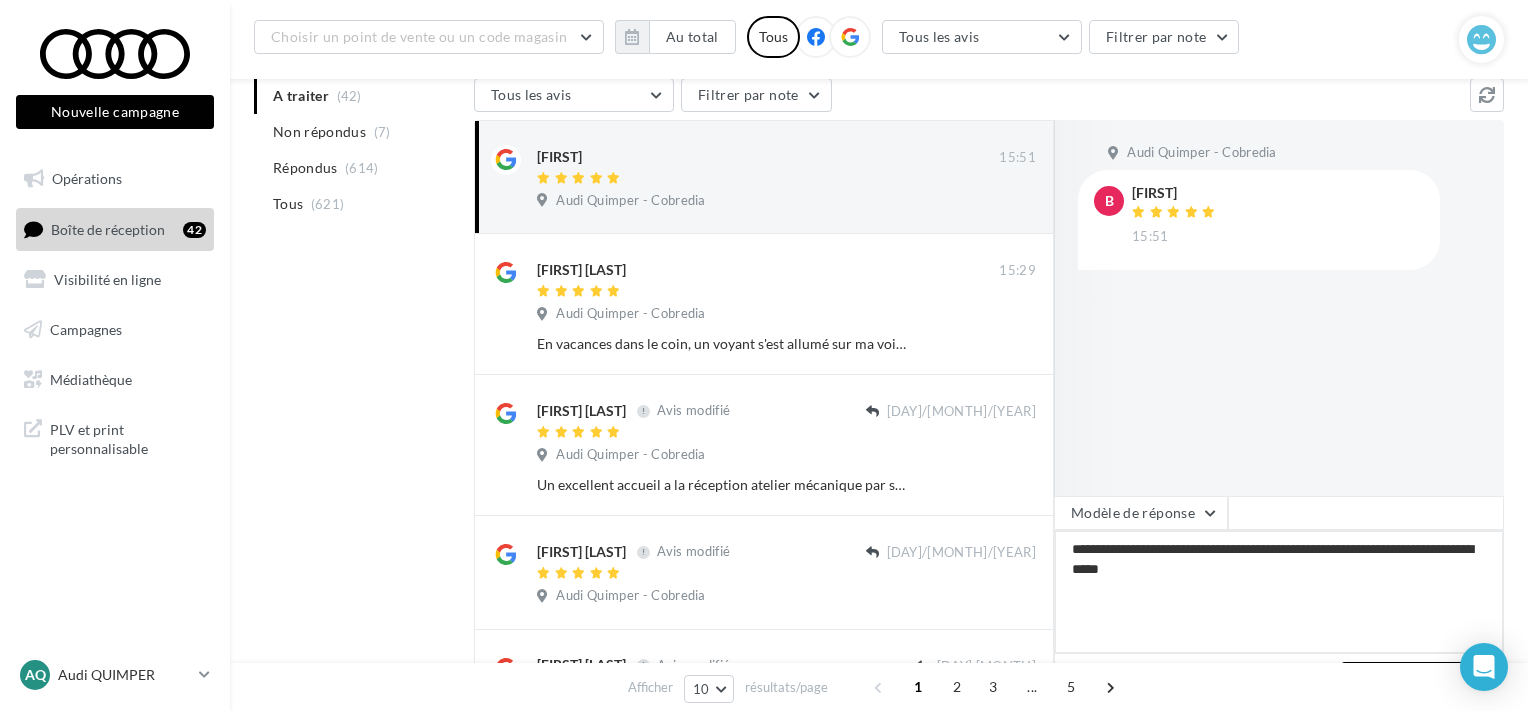 type on "**********" 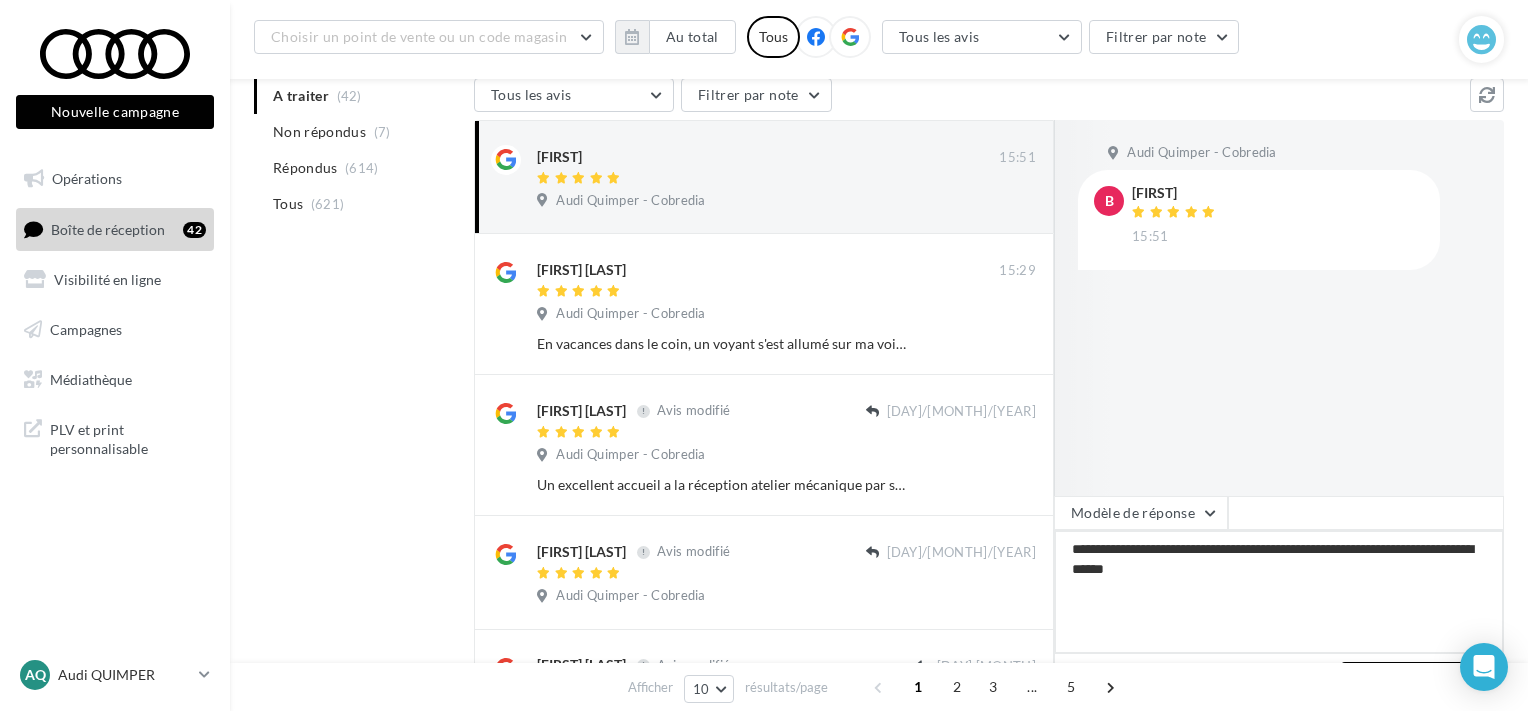 type on "**********" 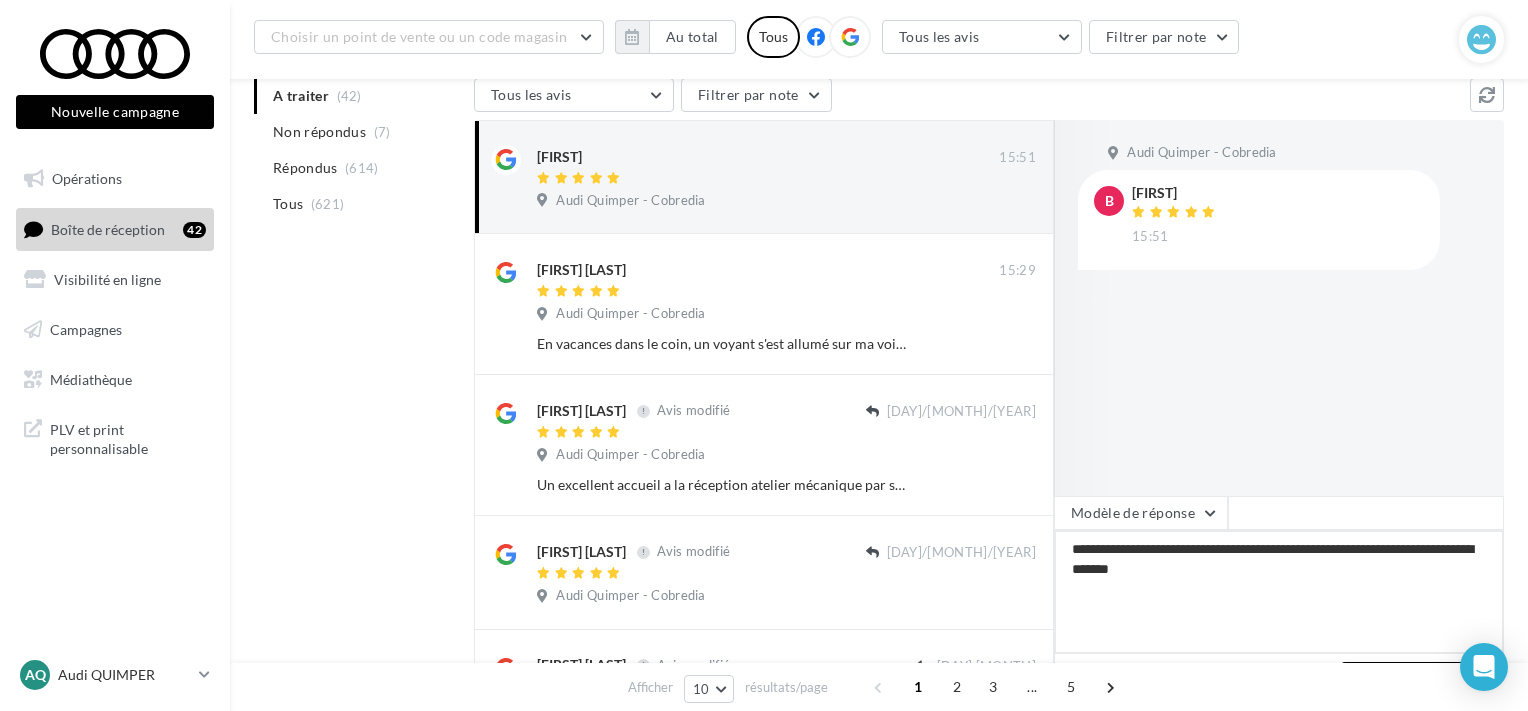 type on "**********" 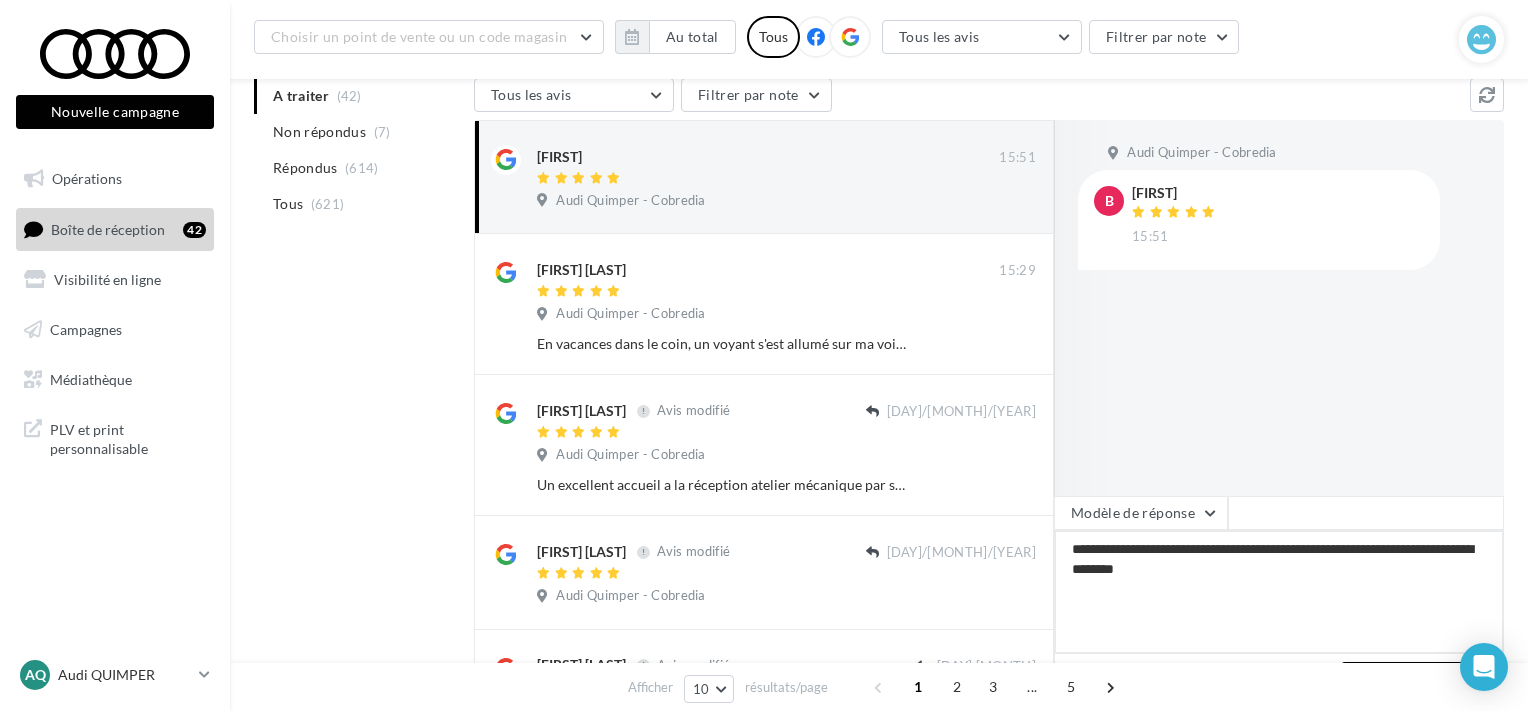 type on "**********" 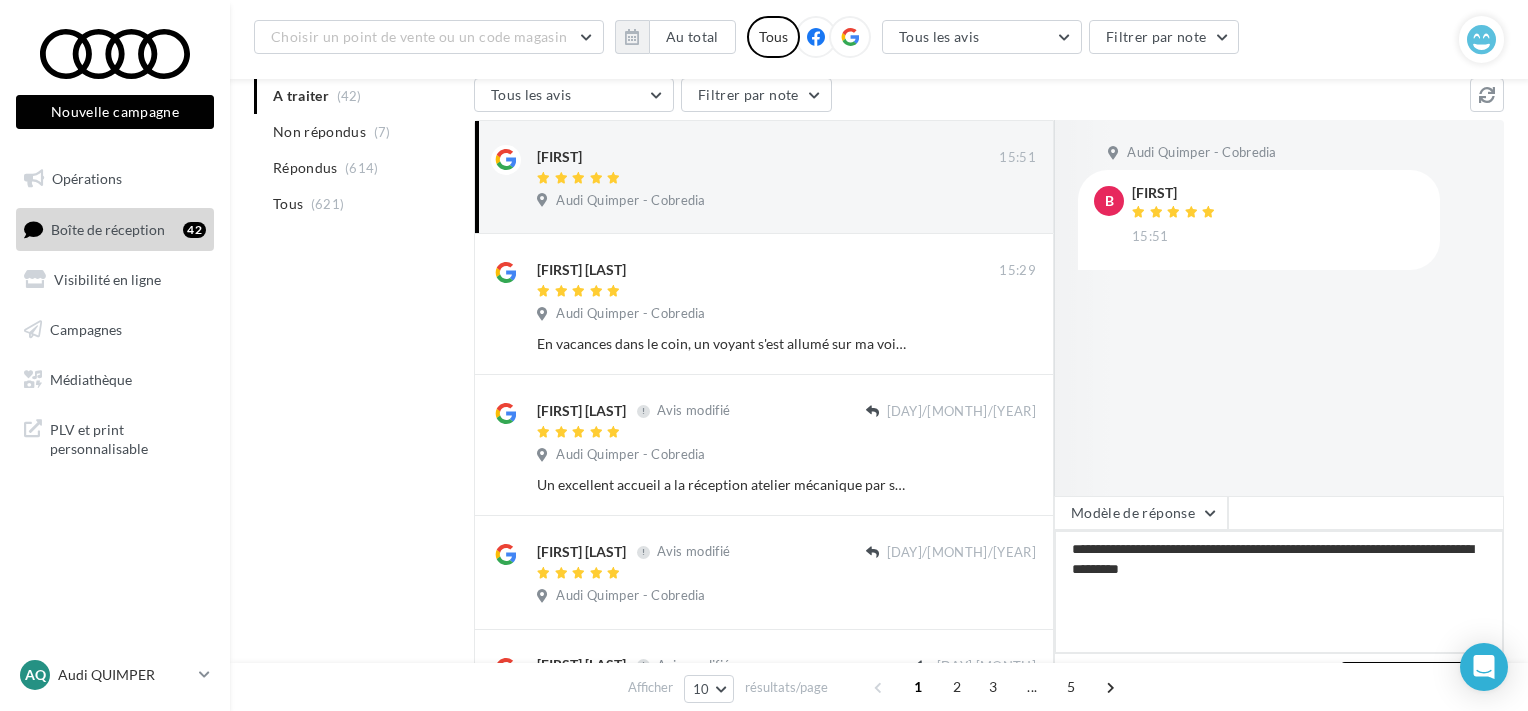 type on "**********" 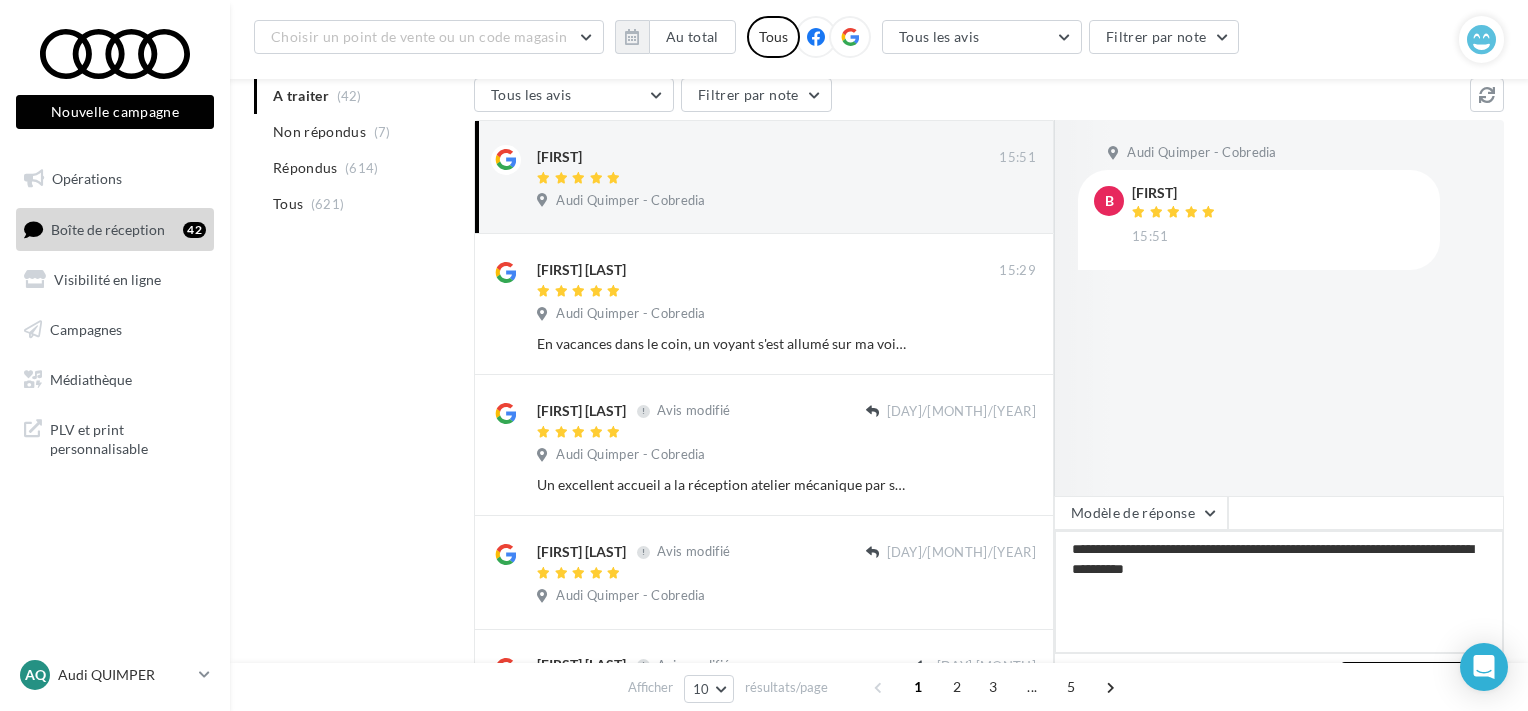 type on "**********" 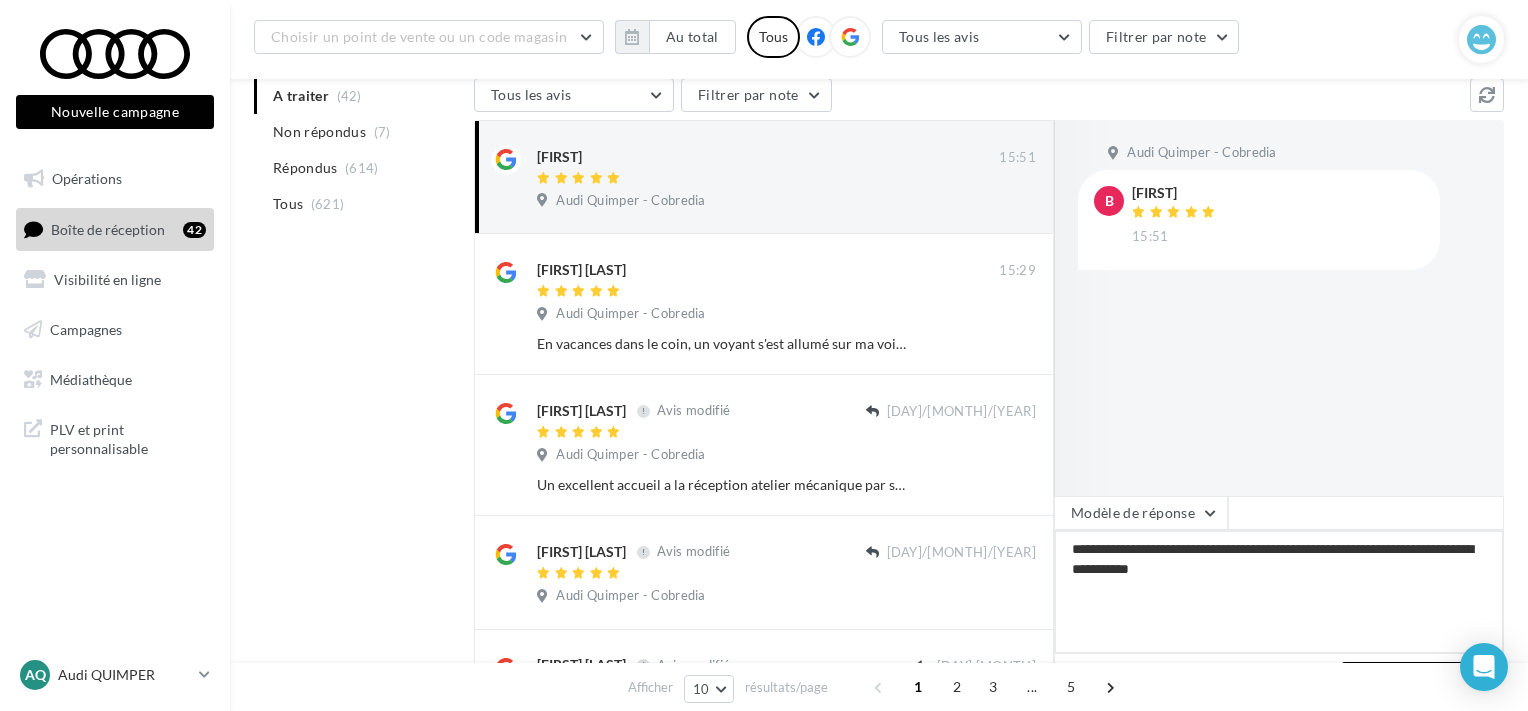 type on "**********" 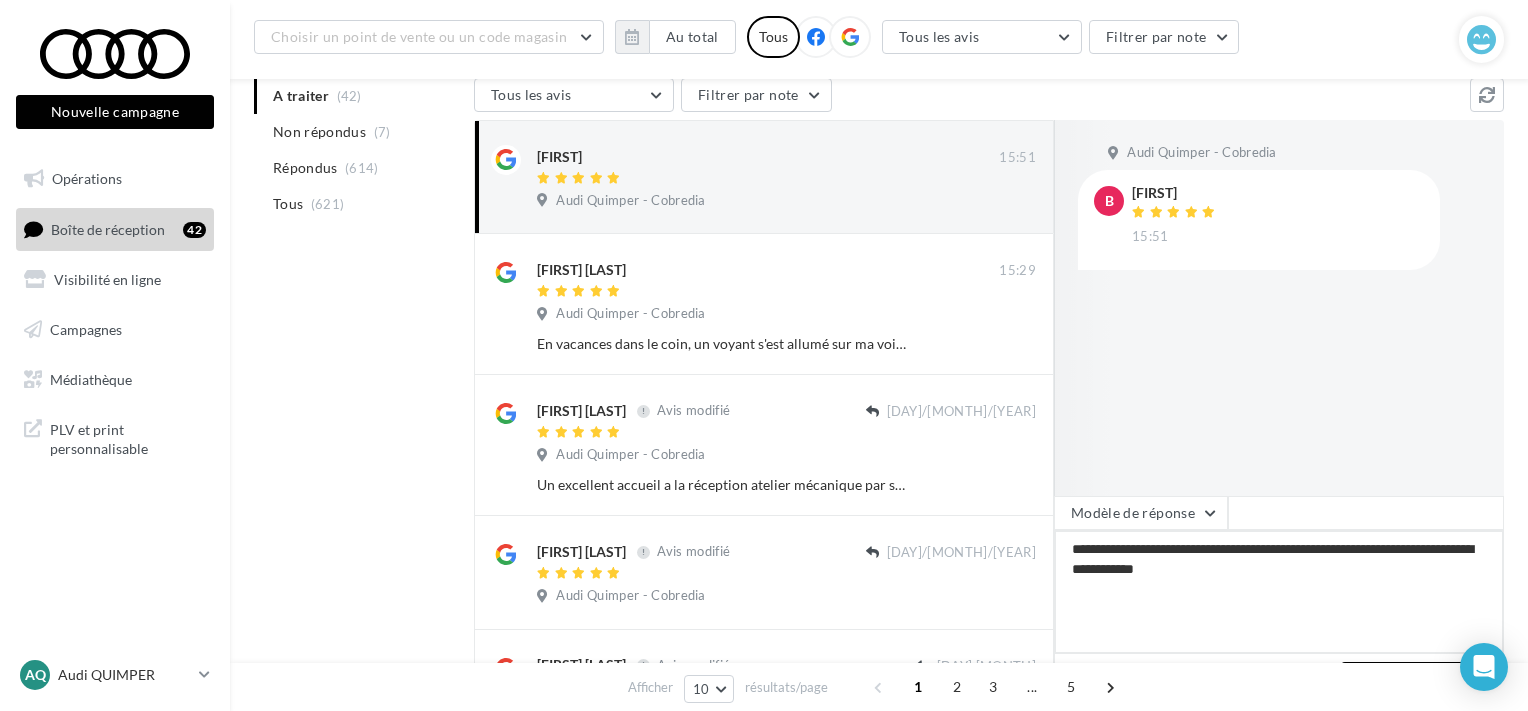 type on "**********" 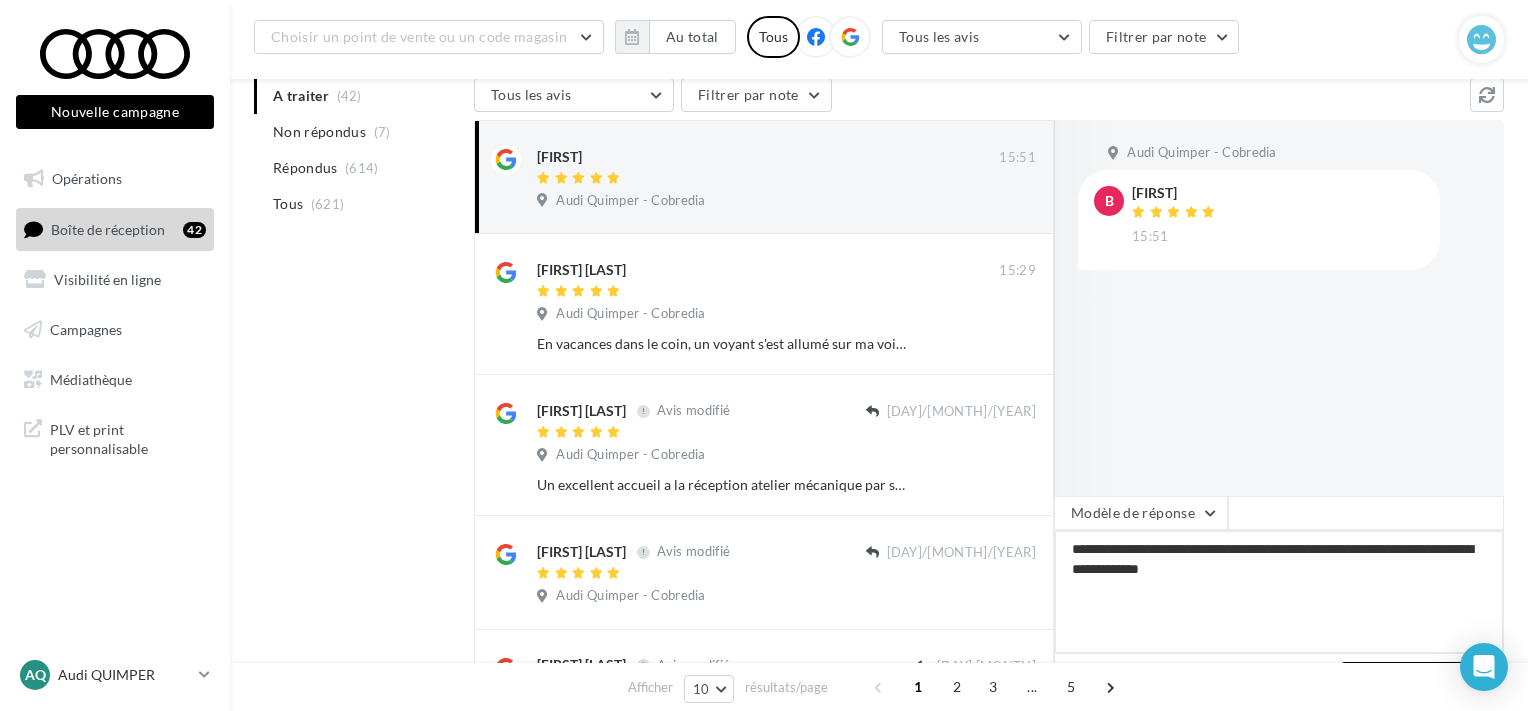 type on "**********" 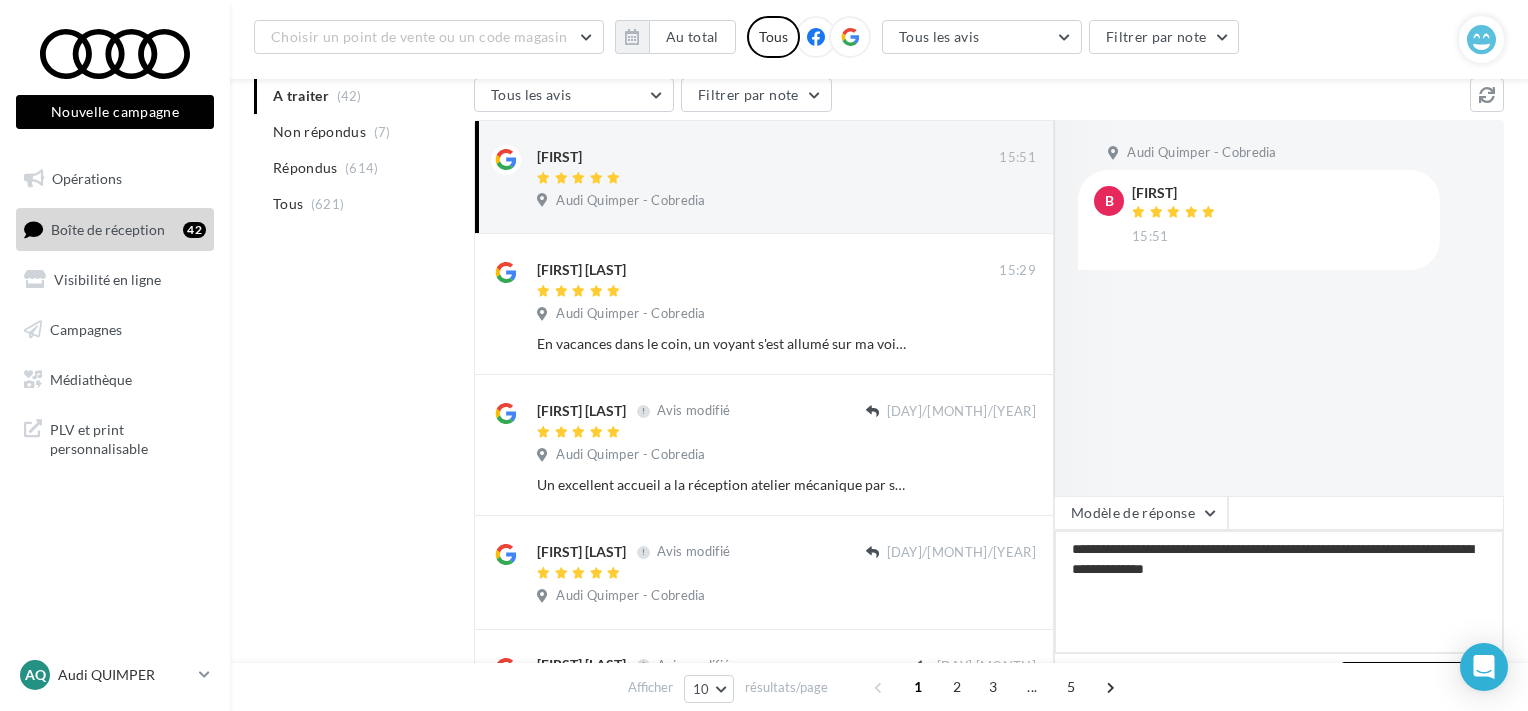 type on "**********" 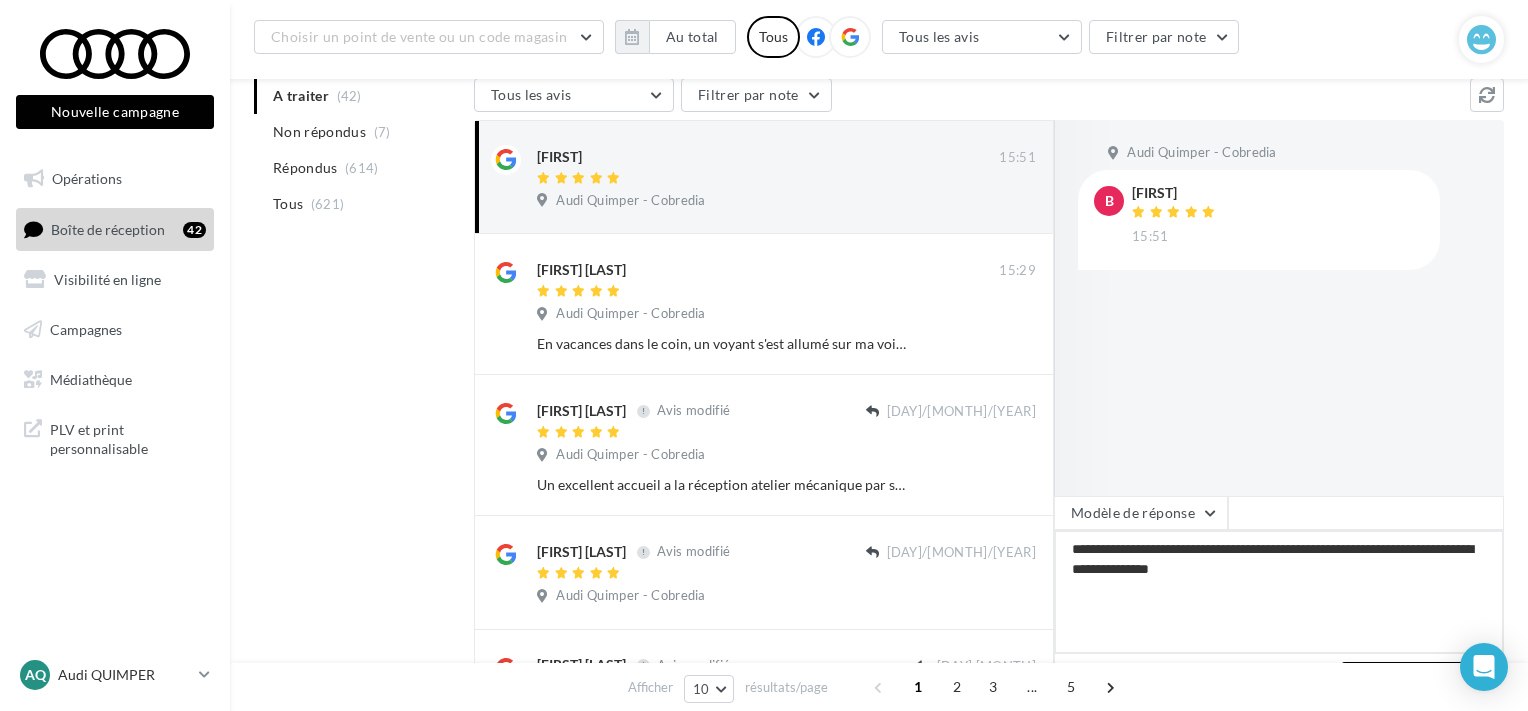 type on "**********" 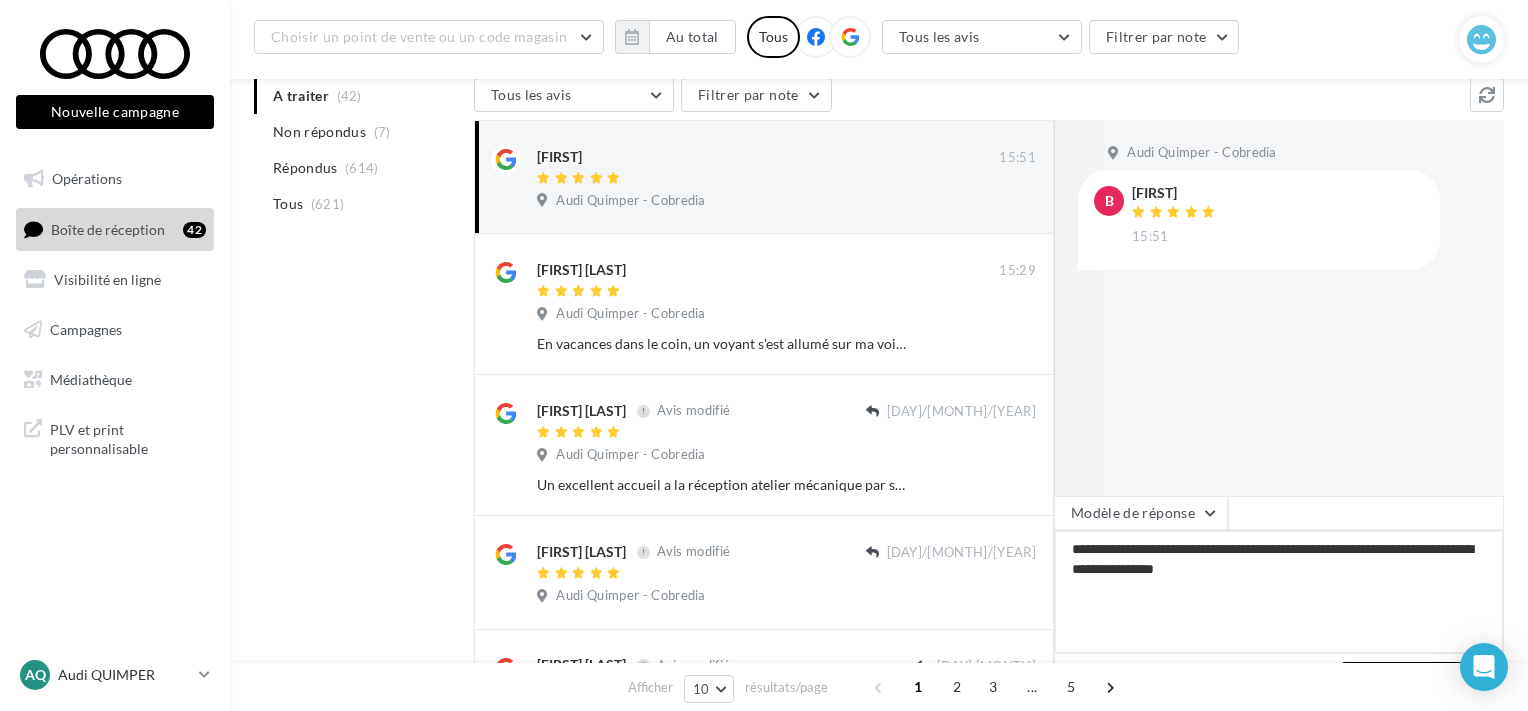 type on "**********" 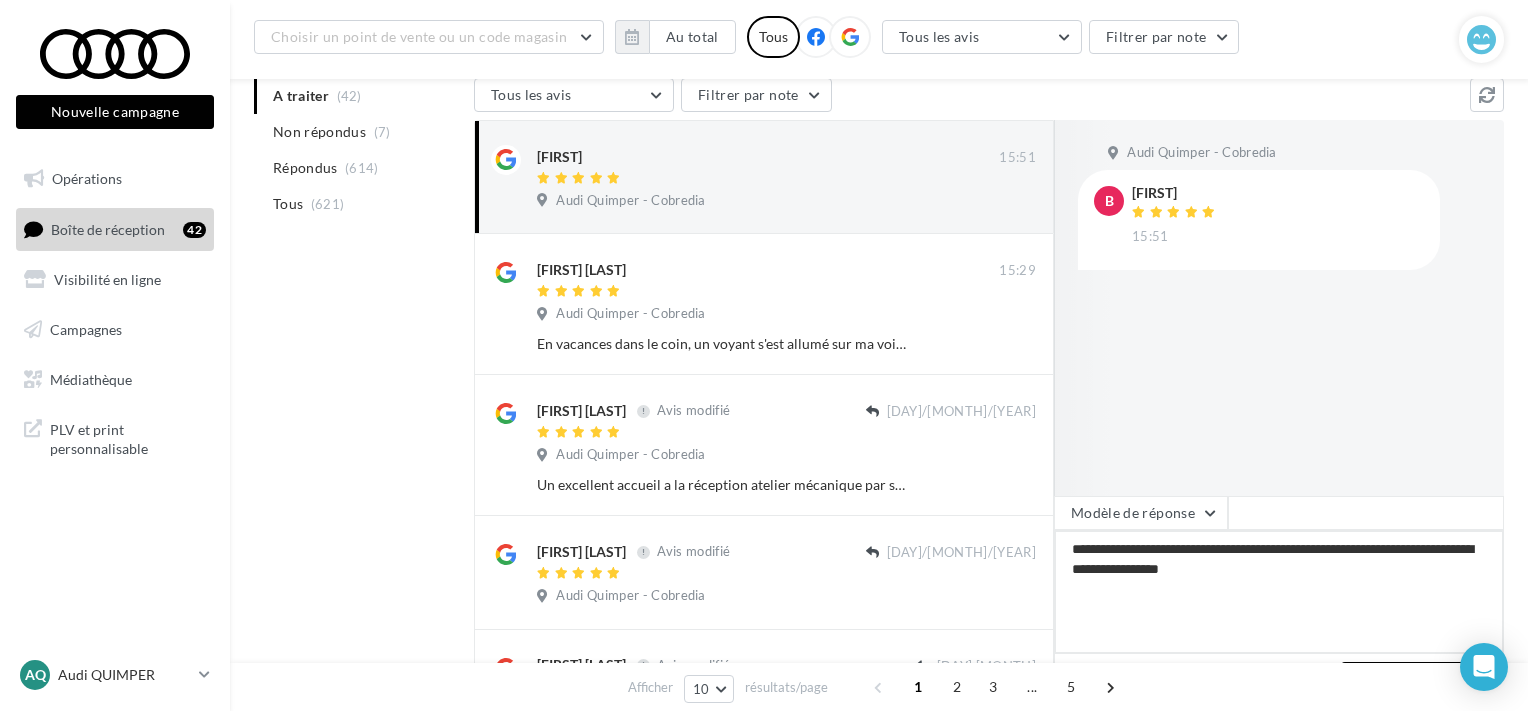 type on "**********" 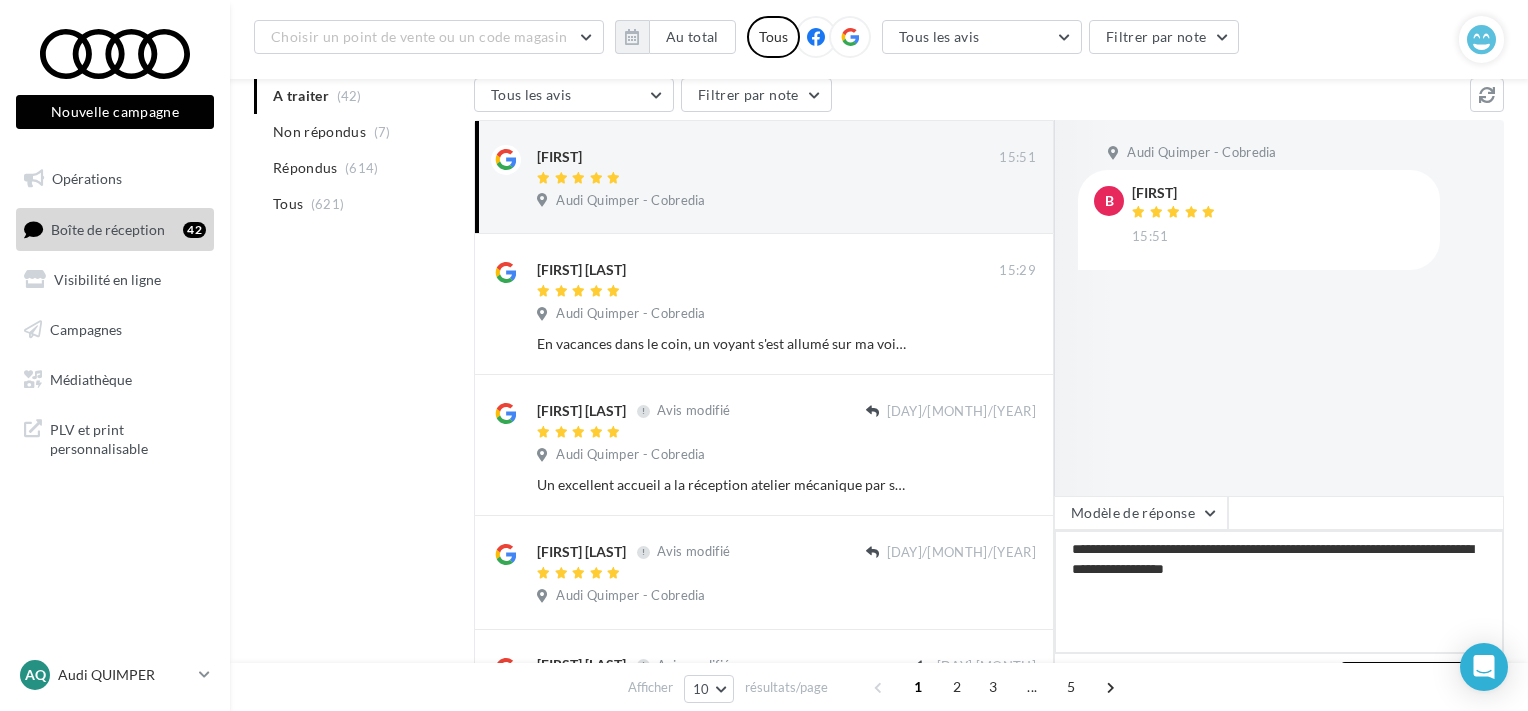 type 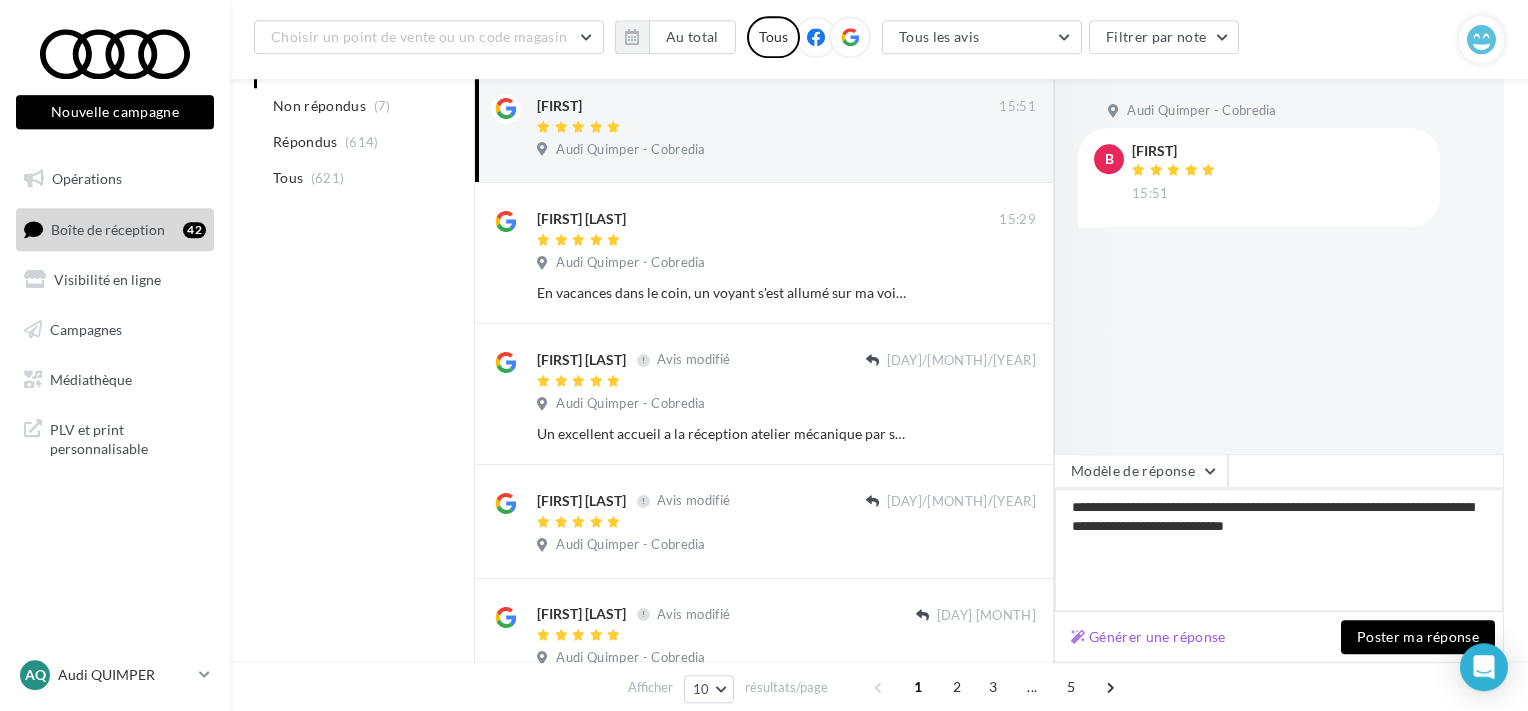 scroll, scrollTop: 316, scrollLeft: 0, axis: vertical 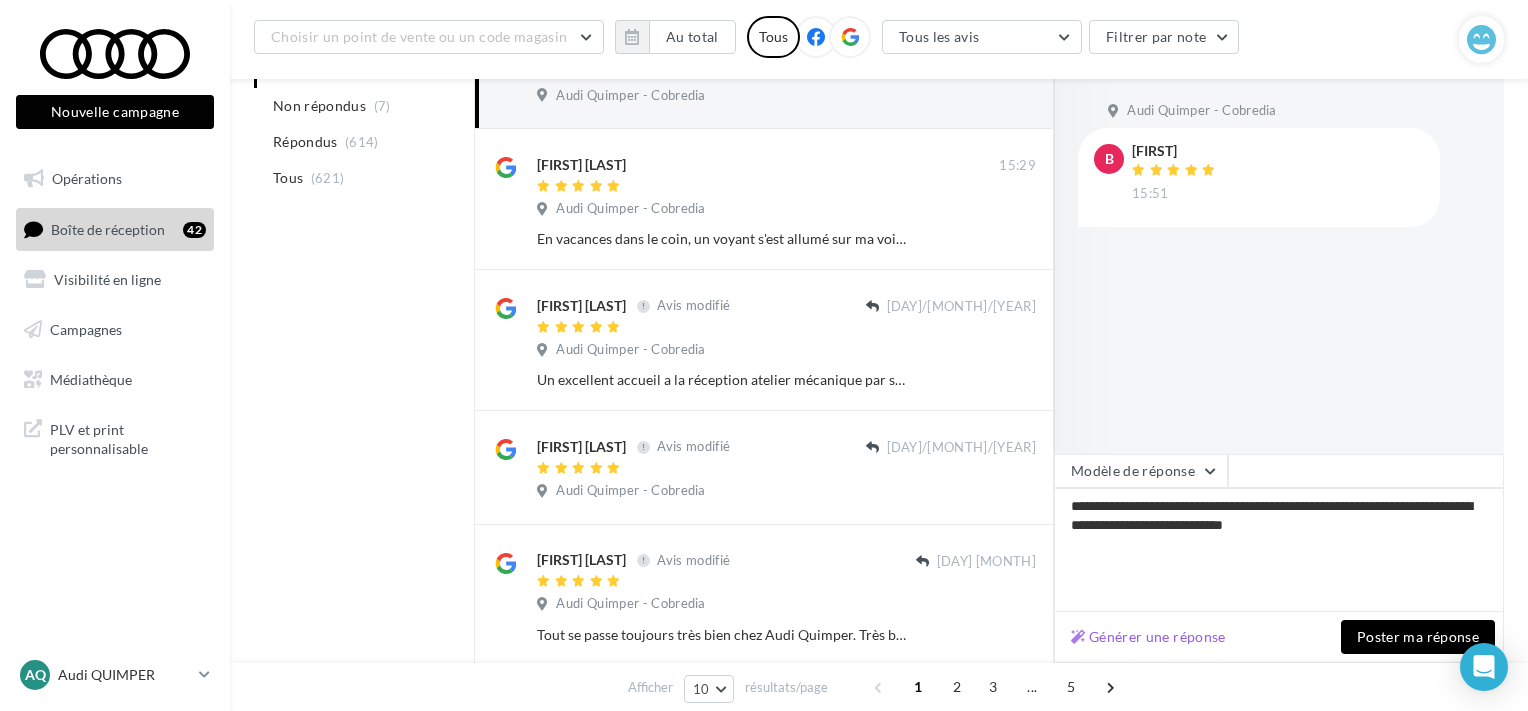 click on "Poster ma réponse" at bounding box center (1418, 637) 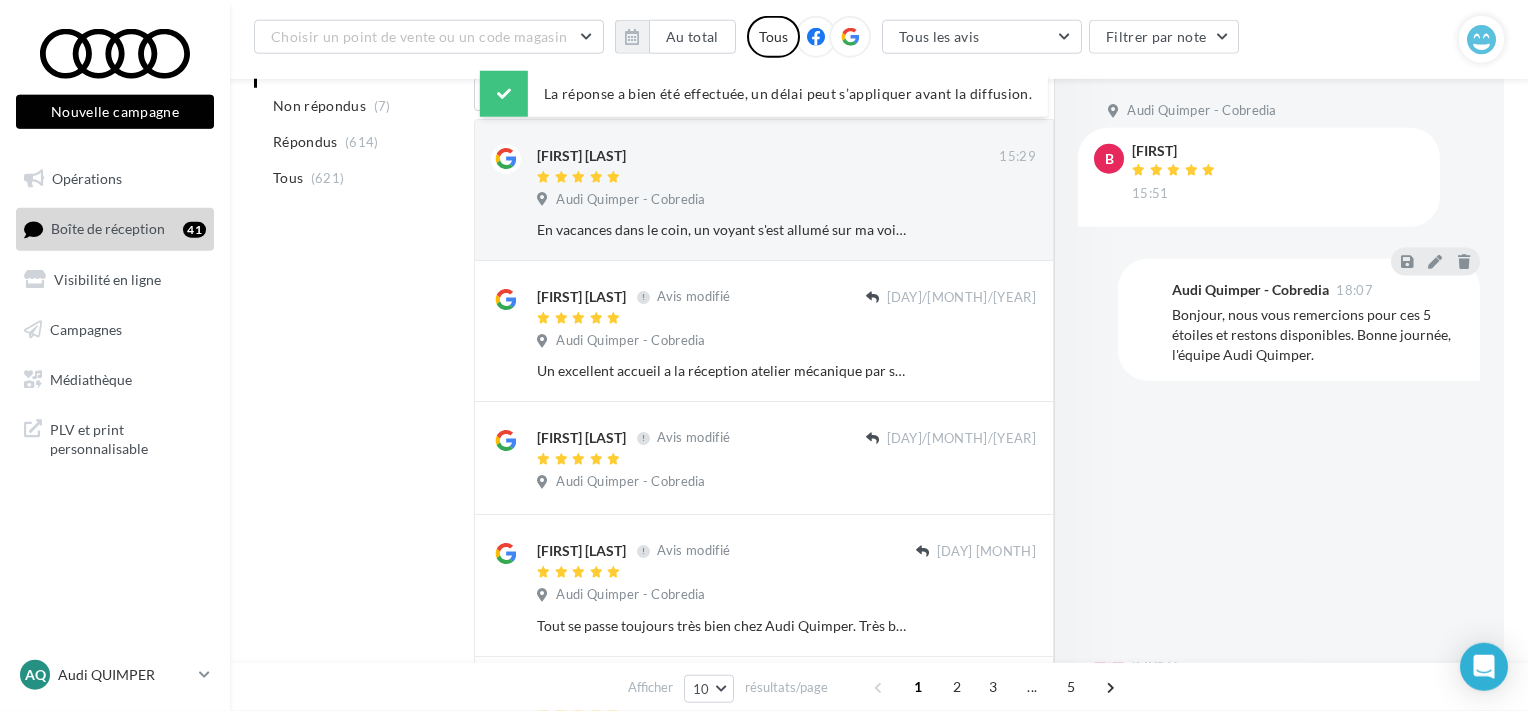 scroll, scrollTop: 209, scrollLeft: 0, axis: vertical 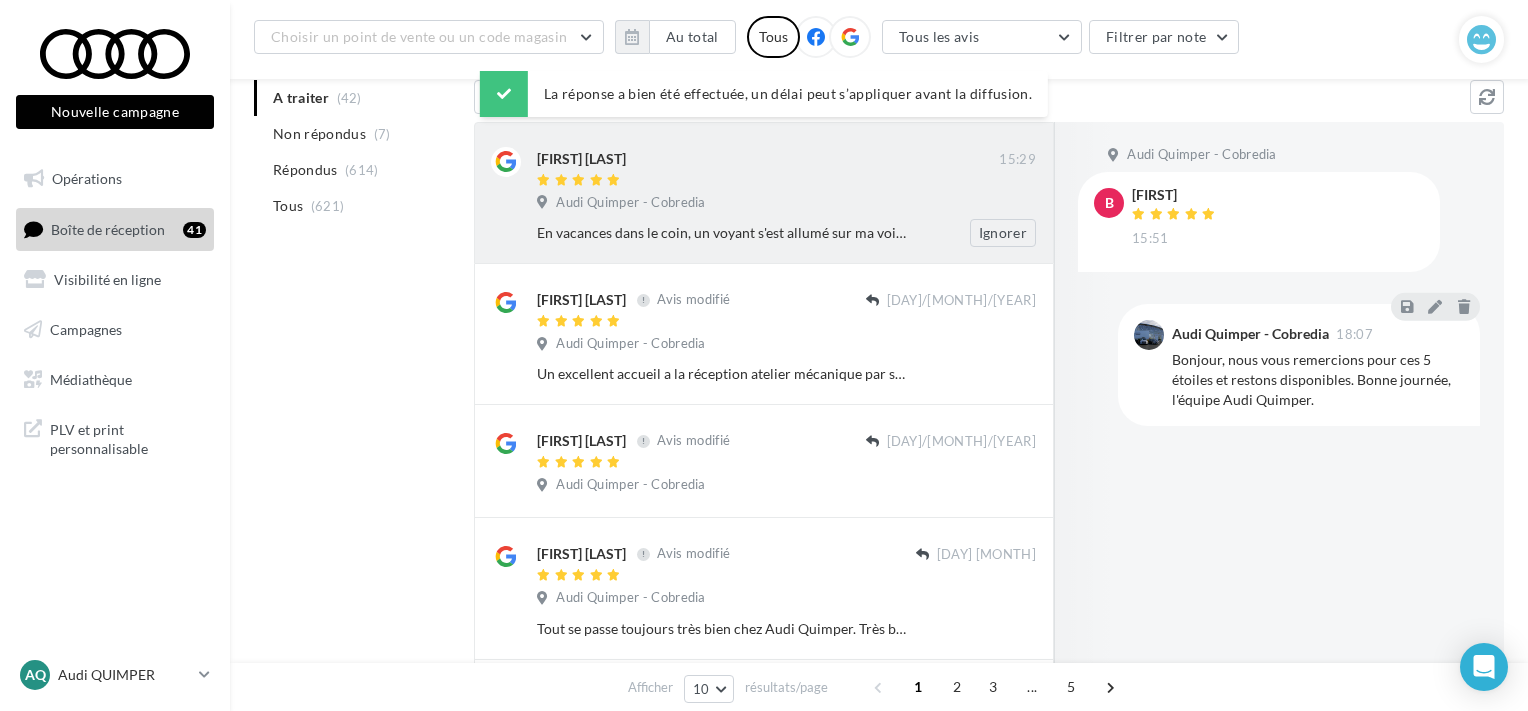 click on "Audi Quimper - Cobredia" at bounding box center [786, 205] 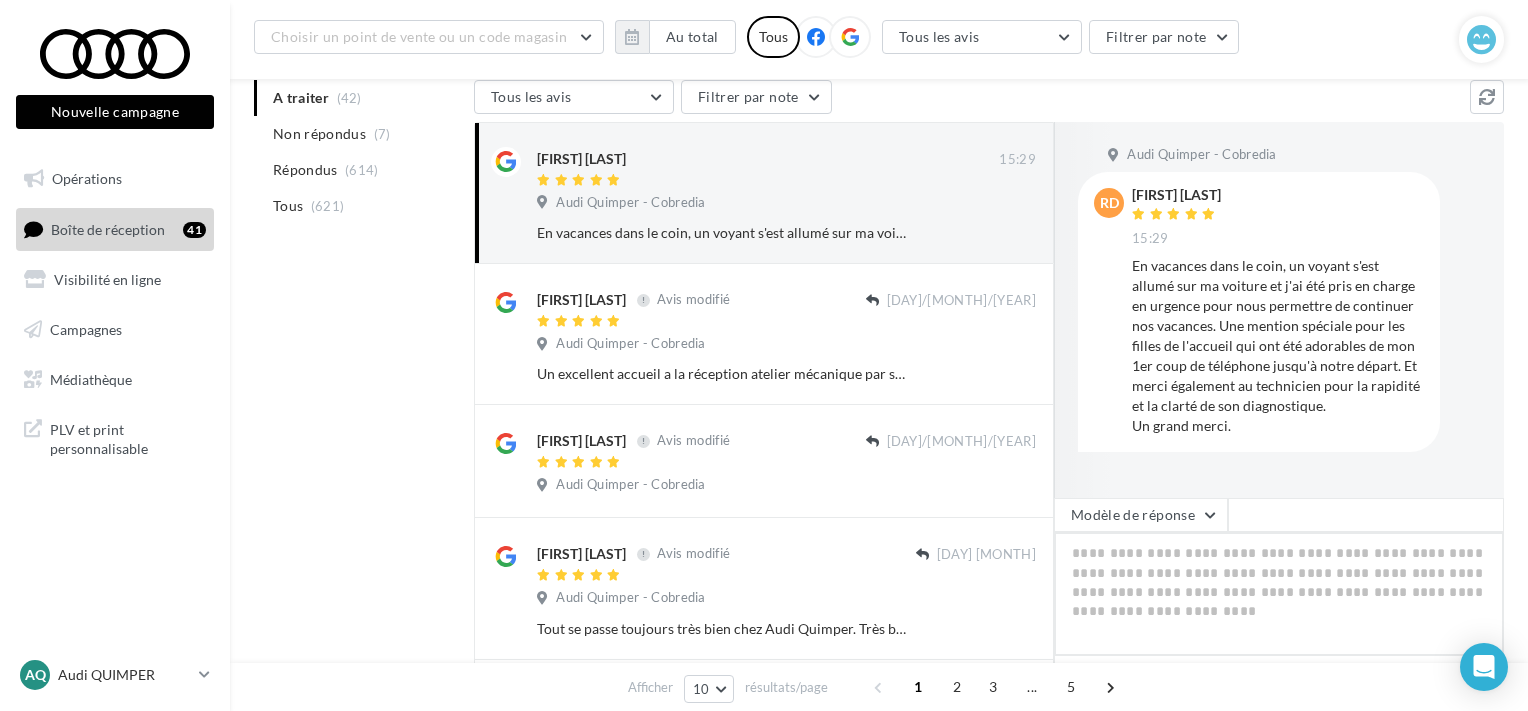 click at bounding box center (1279, 594) 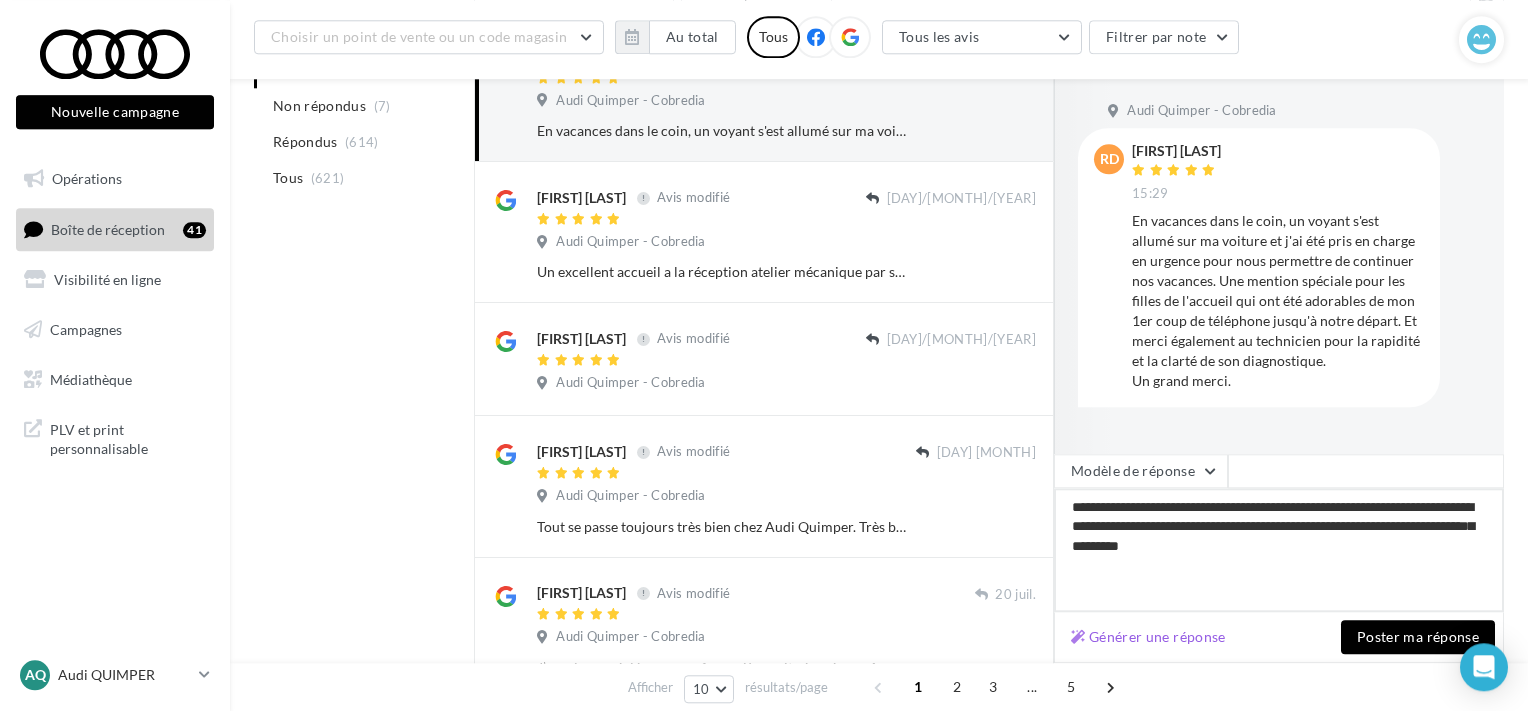 scroll, scrollTop: 315, scrollLeft: 0, axis: vertical 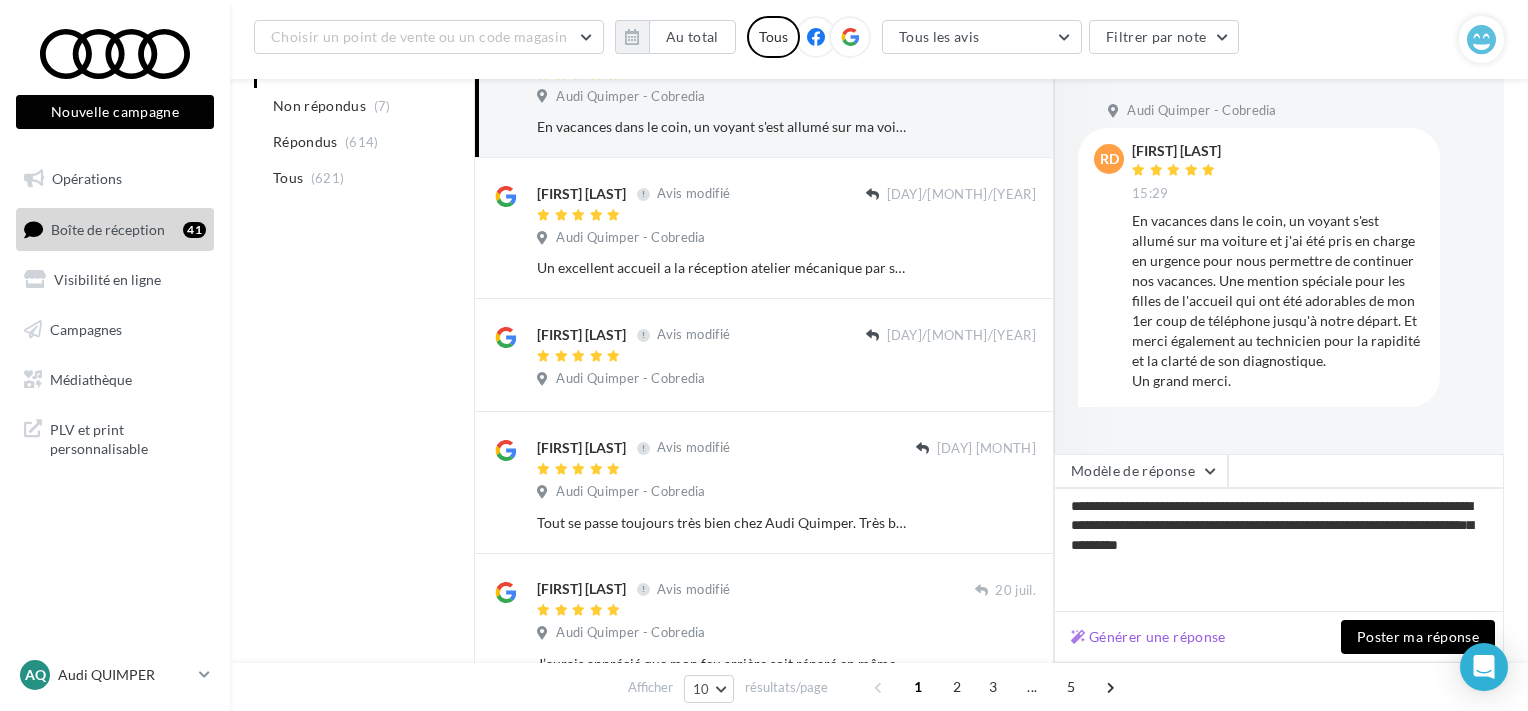 click on "Poster ma réponse" at bounding box center [1418, 637] 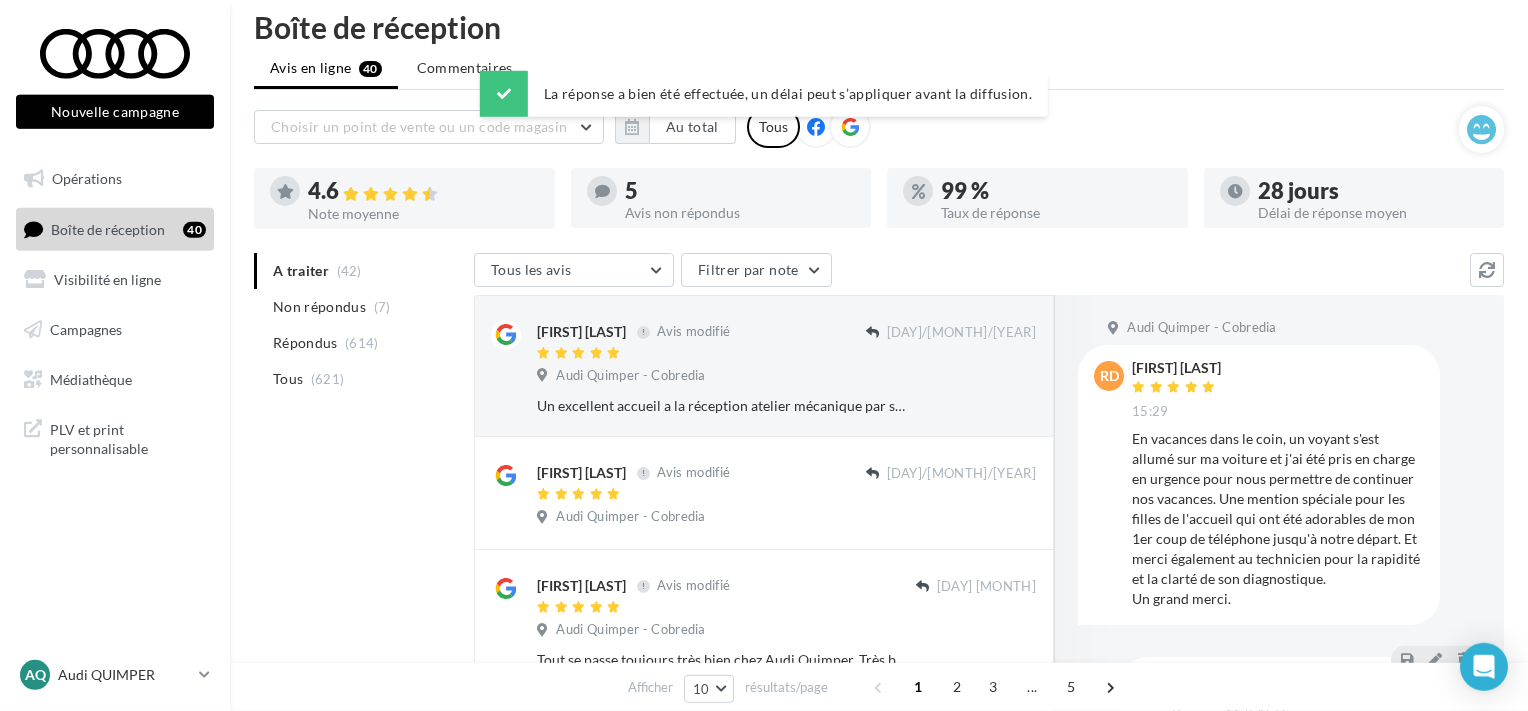 scroll, scrollTop: 0, scrollLeft: 0, axis: both 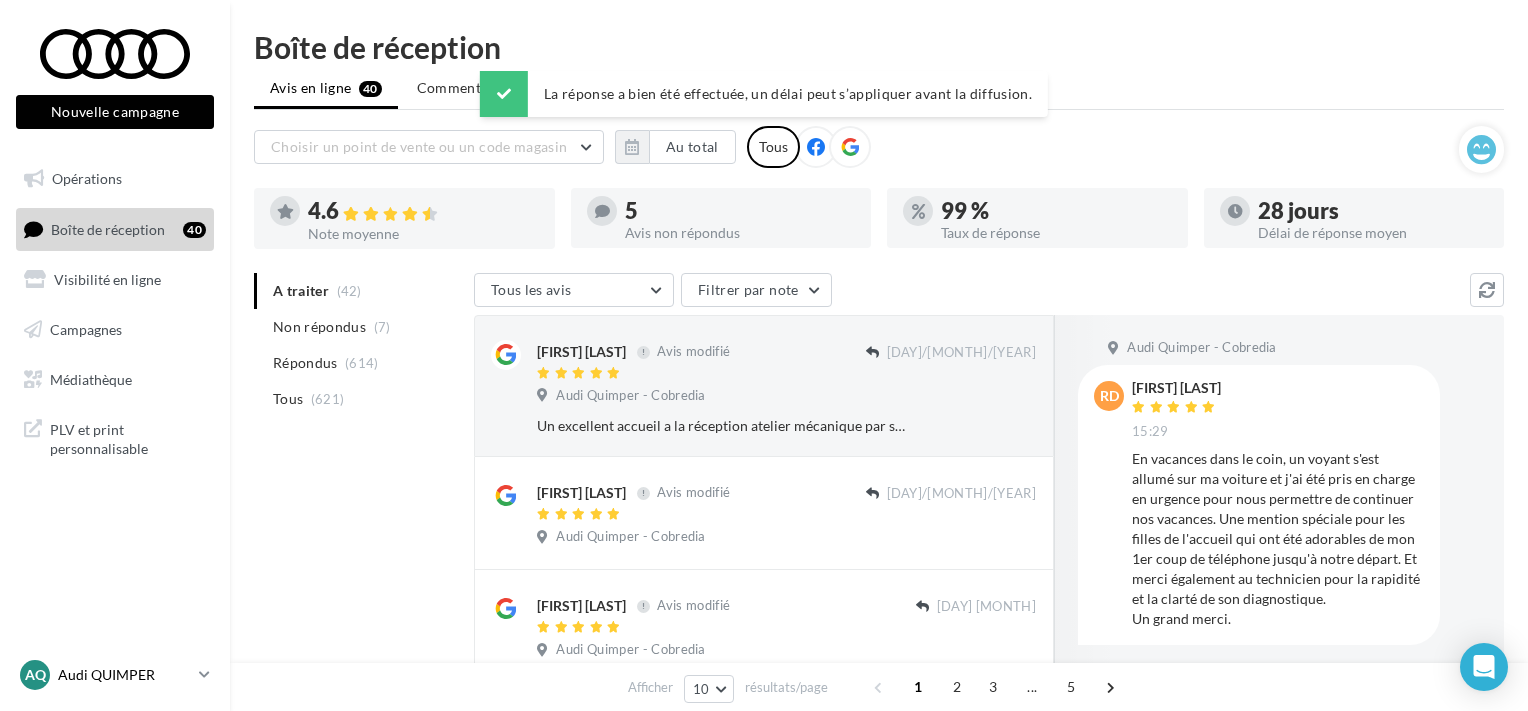 click on "Audi QUIMPER" at bounding box center (124, 675) 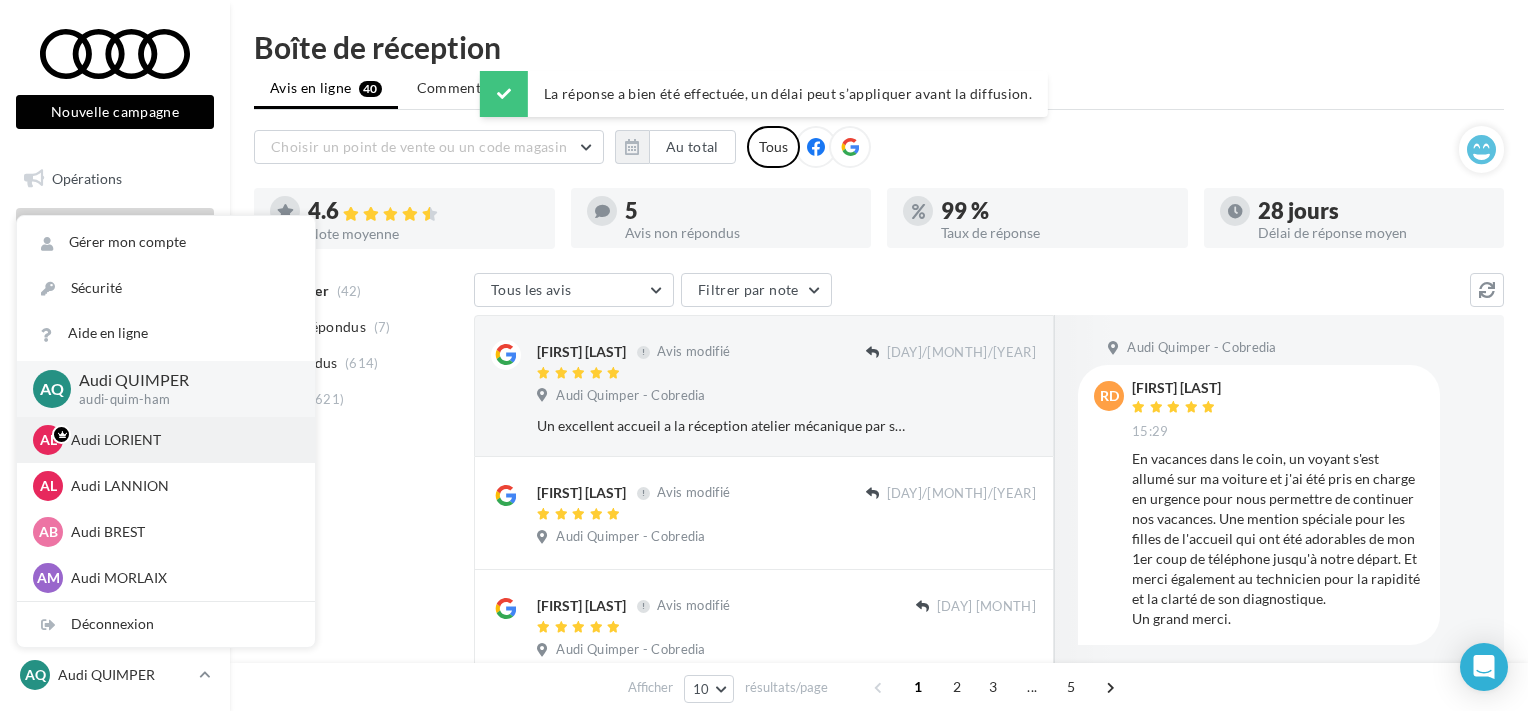click on "Audi LORIENT" at bounding box center (181, 440) 